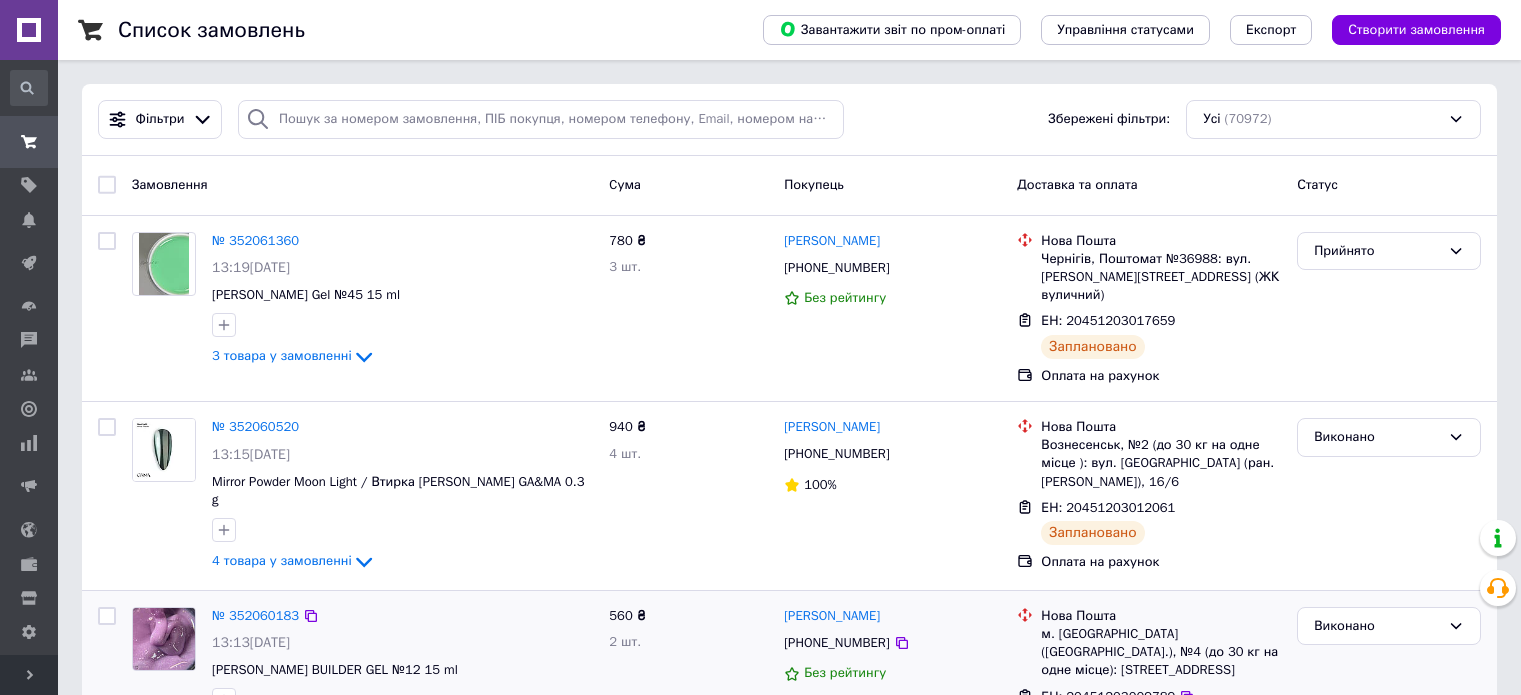 scroll, scrollTop: 0, scrollLeft: 0, axis: both 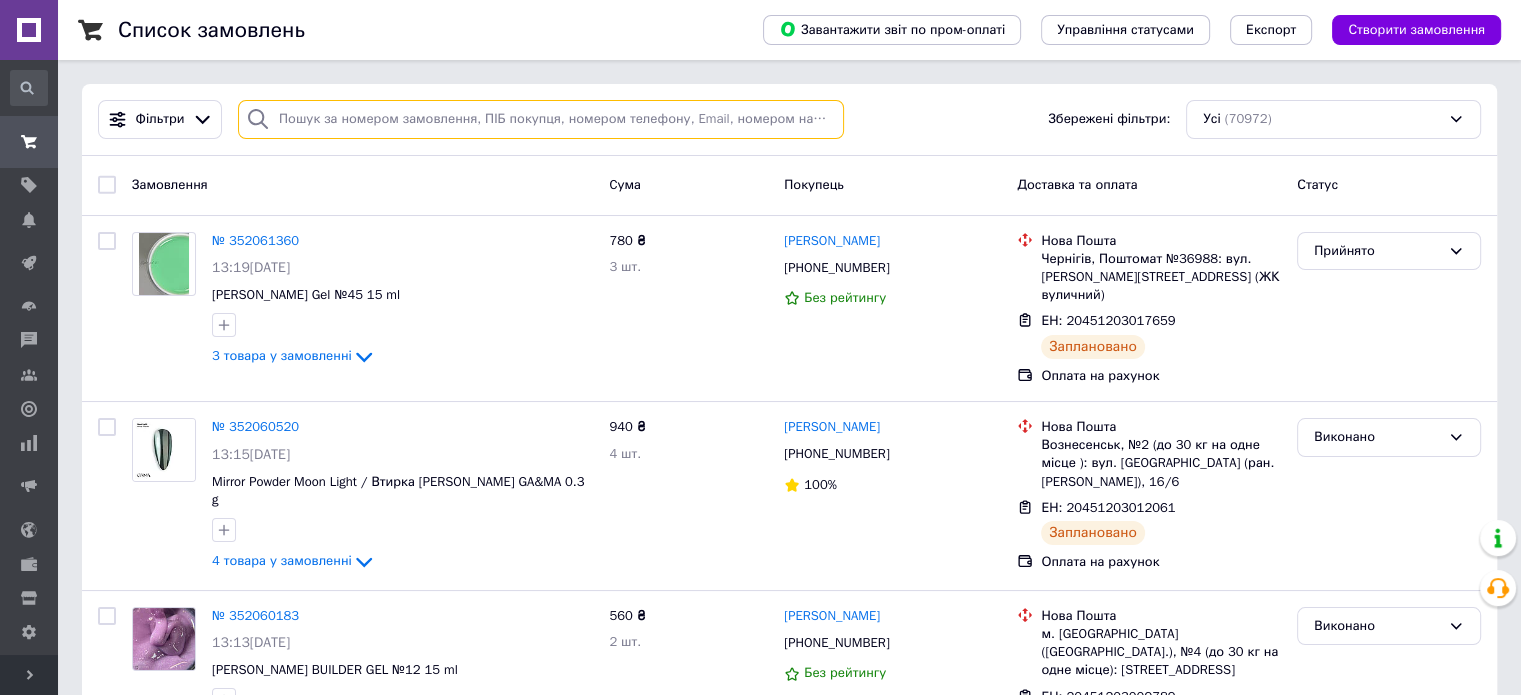 click at bounding box center (541, 119) 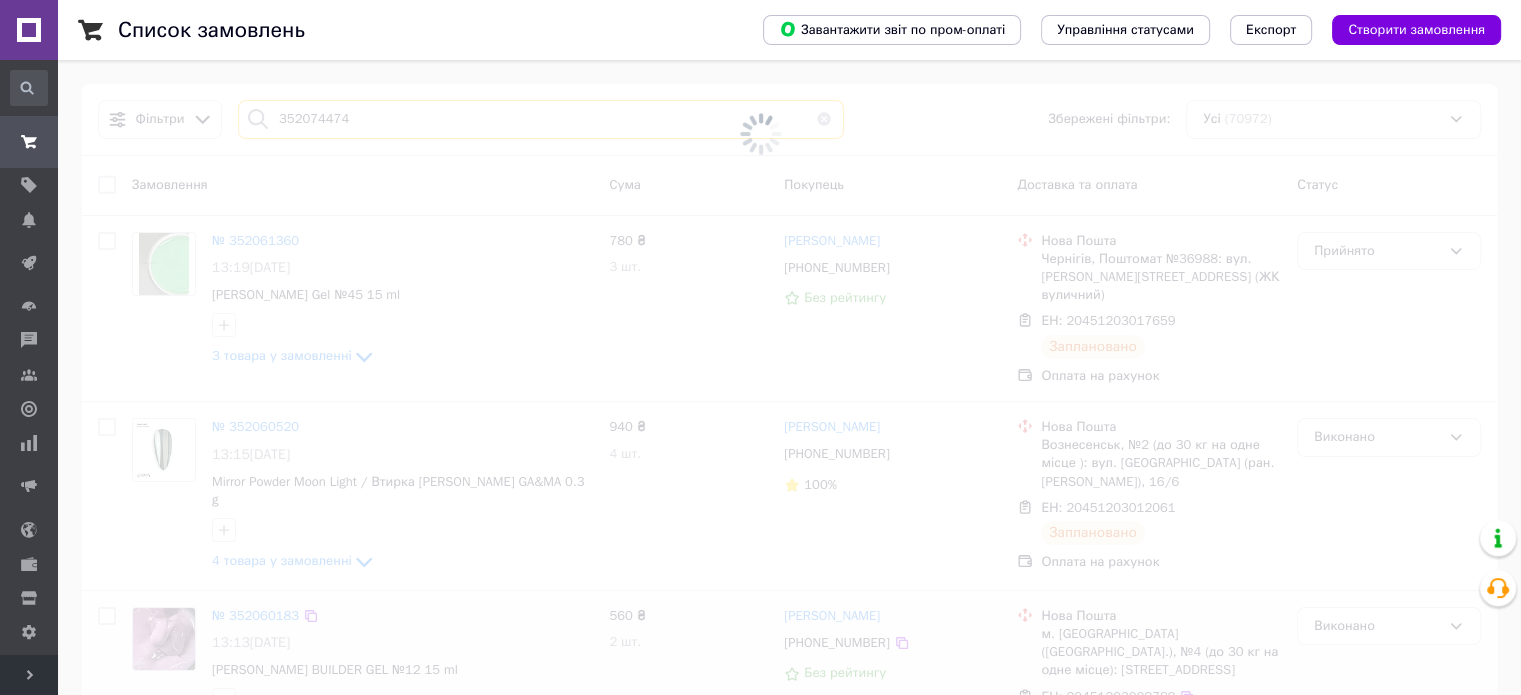 type on "352074474" 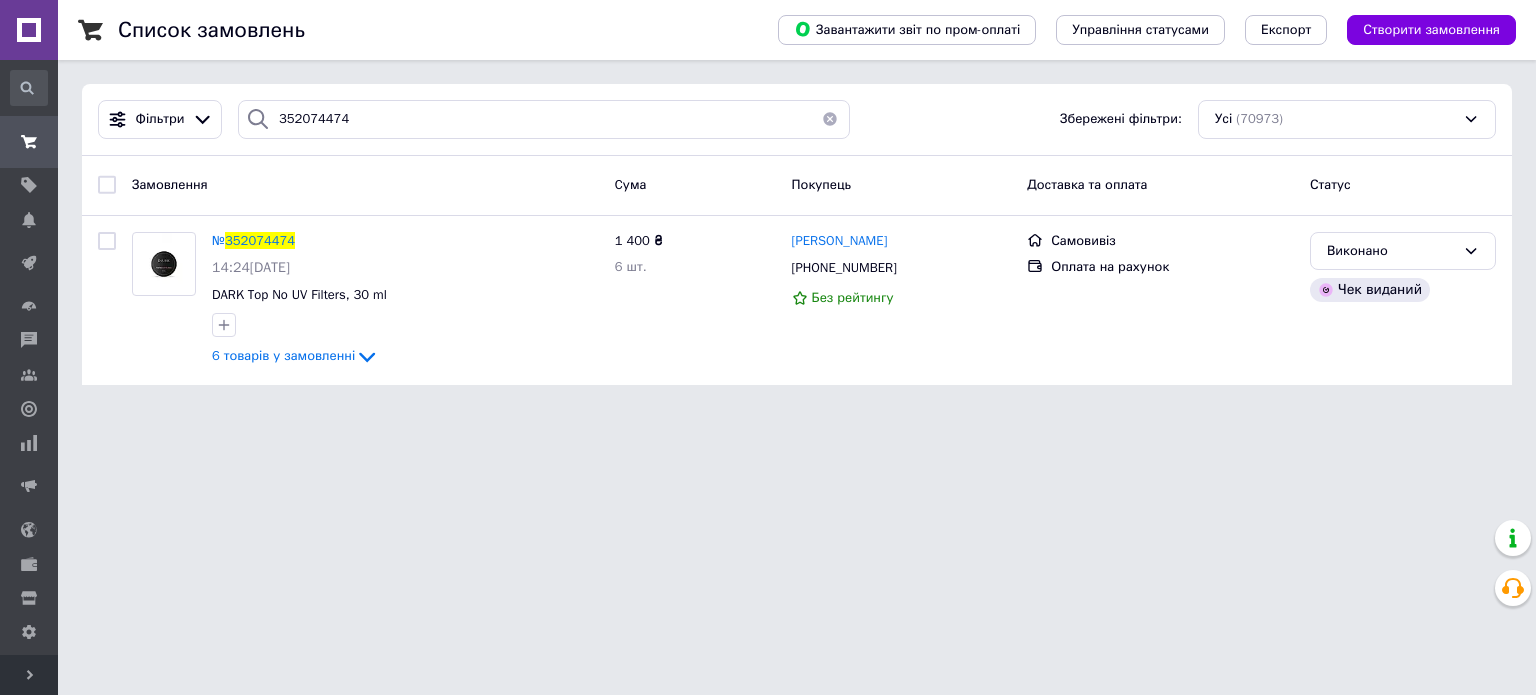 click on "Sandra_shop_ua Ваш ID: 3255054 Сайт Sandra_shop_ua Кабінет покупця Перевірити стан системи Сторінка на порталі Довідка Вийти Замовлення та повідомлення Замовлення та повідомлення Замовлення Нові 0 Прийняті 7 Виконані 65264 Скасовані 5701 Оплачені 0 Повідомлення Товари та послуги Товари та послуги Позиції Групи та добірки Сезонні знижки Категорії Імпорт Акції та промокоди Видалені позиції Відновлення позицій Характеристики Сповіщення Показники роботи компанії Панель управління Панель управління Панель управління Prom топ" at bounding box center [768, 204] 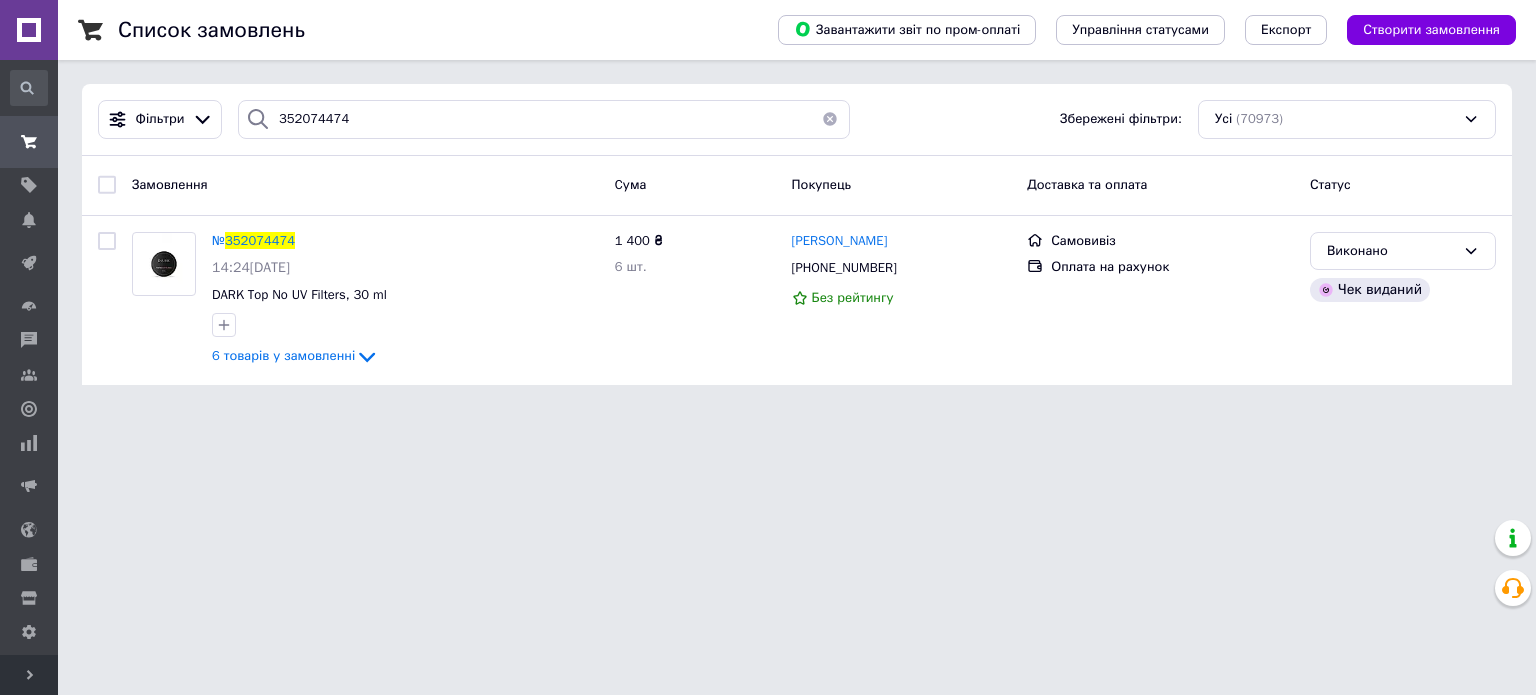 drag, startPoint x: 1048, startPoint y: 637, endPoint x: 1036, endPoint y: 625, distance: 16.970562 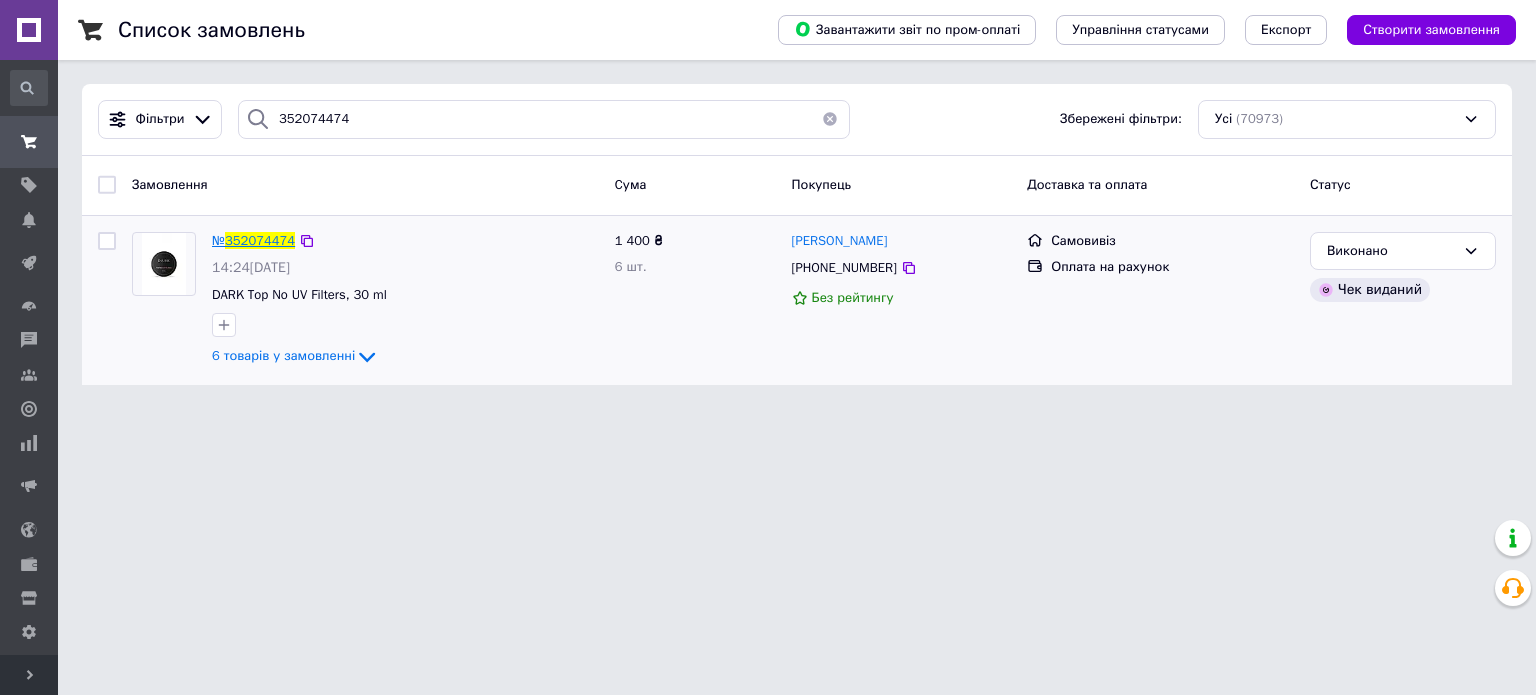 click on "352074474" at bounding box center [260, 240] 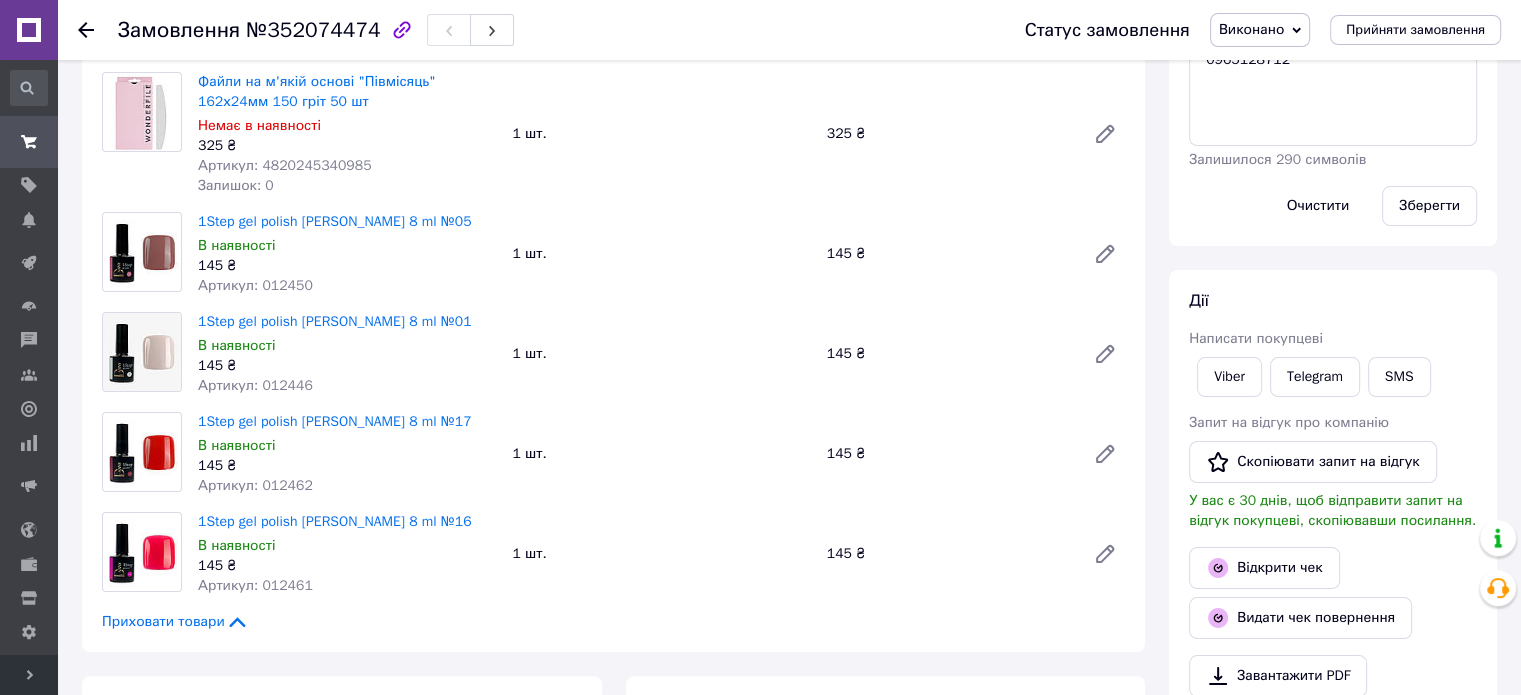 scroll, scrollTop: 300, scrollLeft: 0, axis: vertical 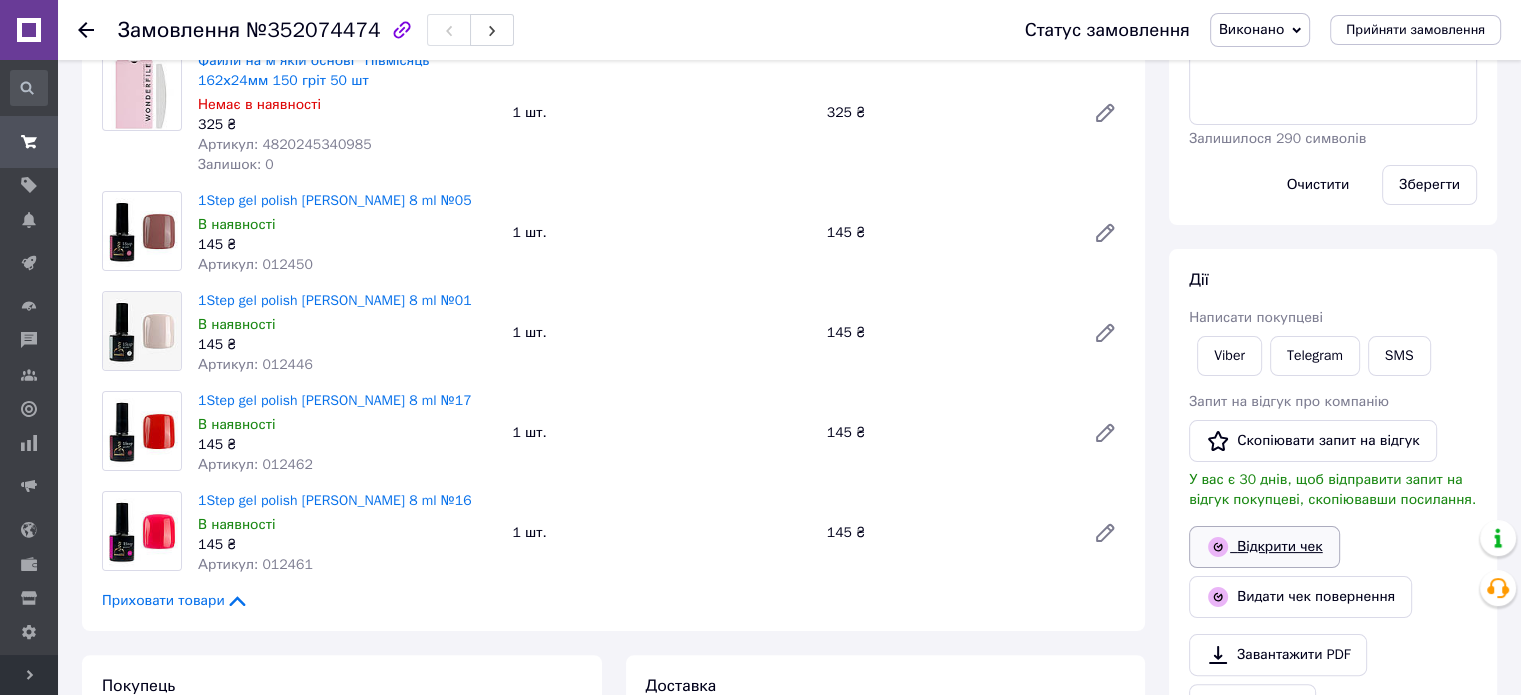 click on "Відкрити чек" at bounding box center [1264, 547] 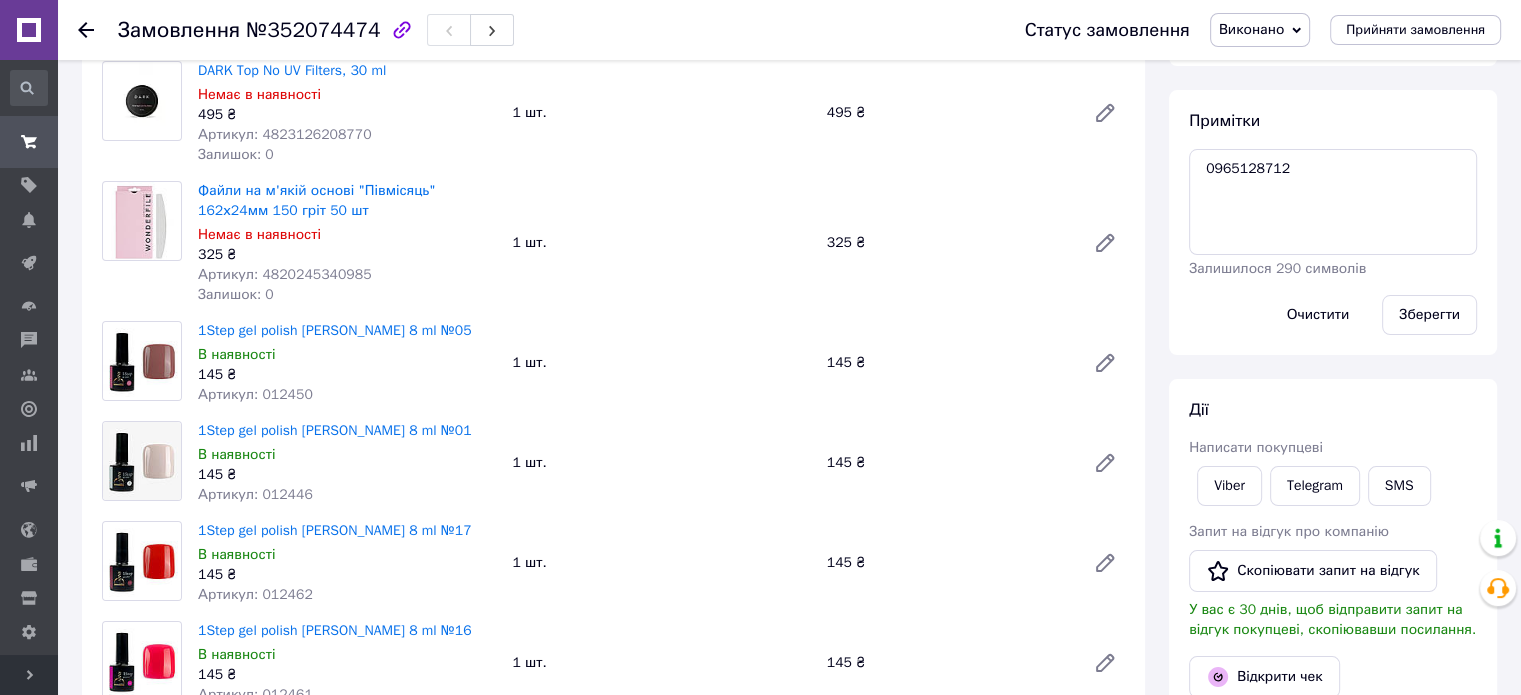 scroll, scrollTop: 0, scrollLeft: 0, axis: both 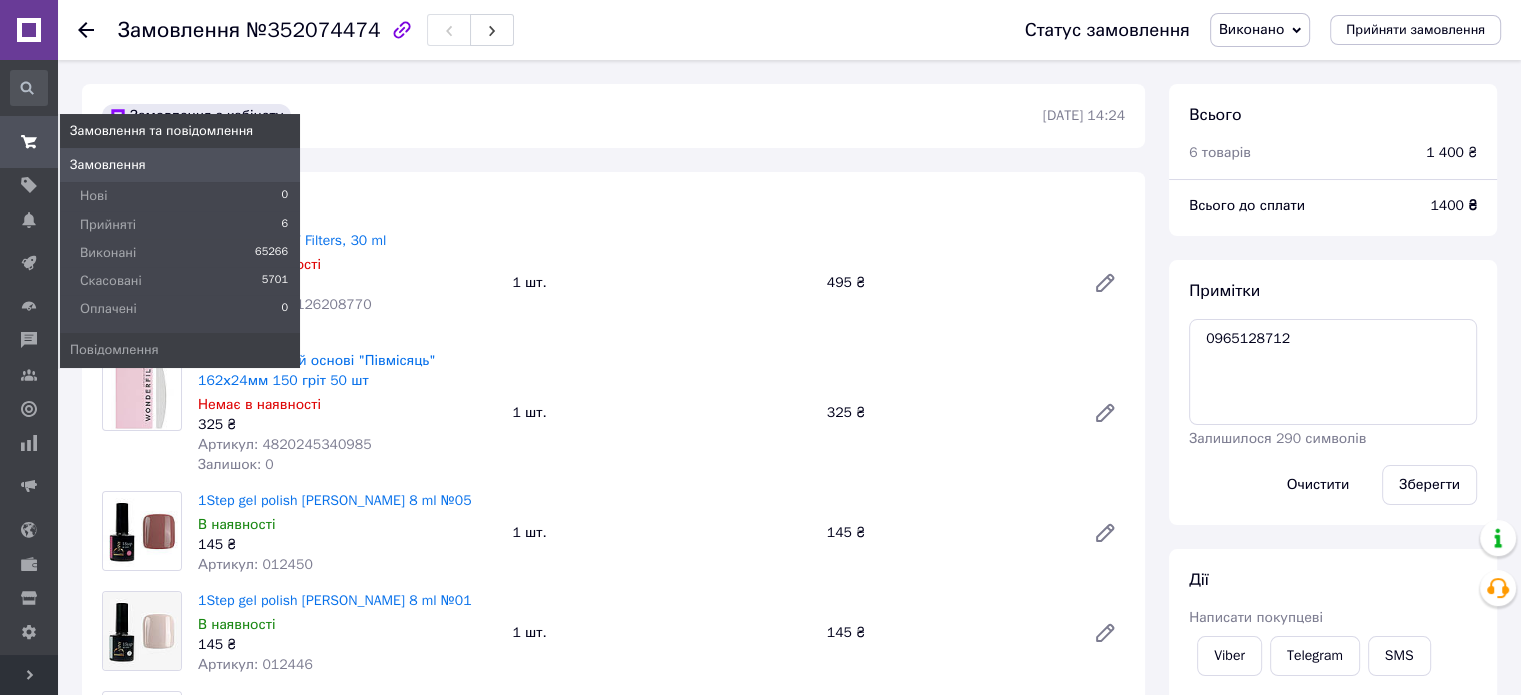 click at bounding box center [29, 142] 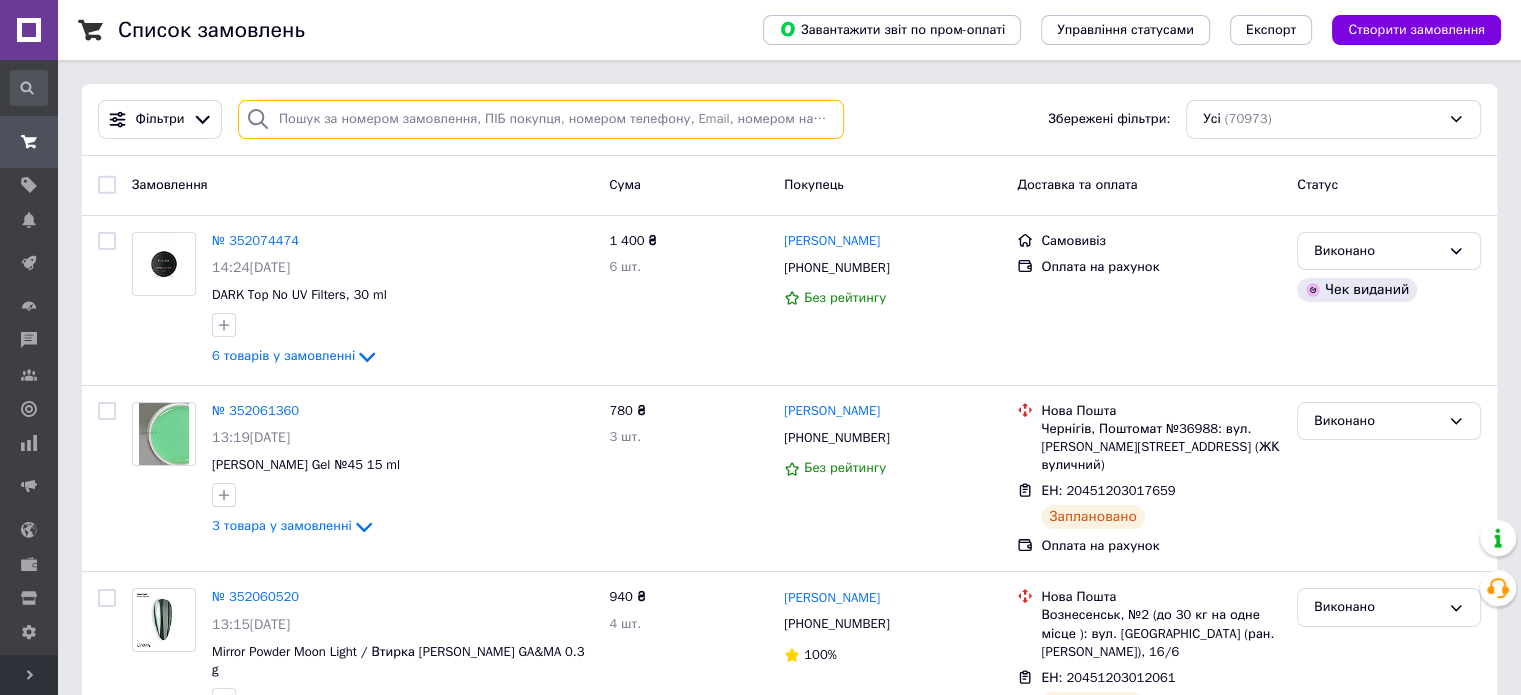 drag, startPoint x: 512, startPoint y: 120, endPoint x: 533, endPoint y: 277, distance: 158.39824 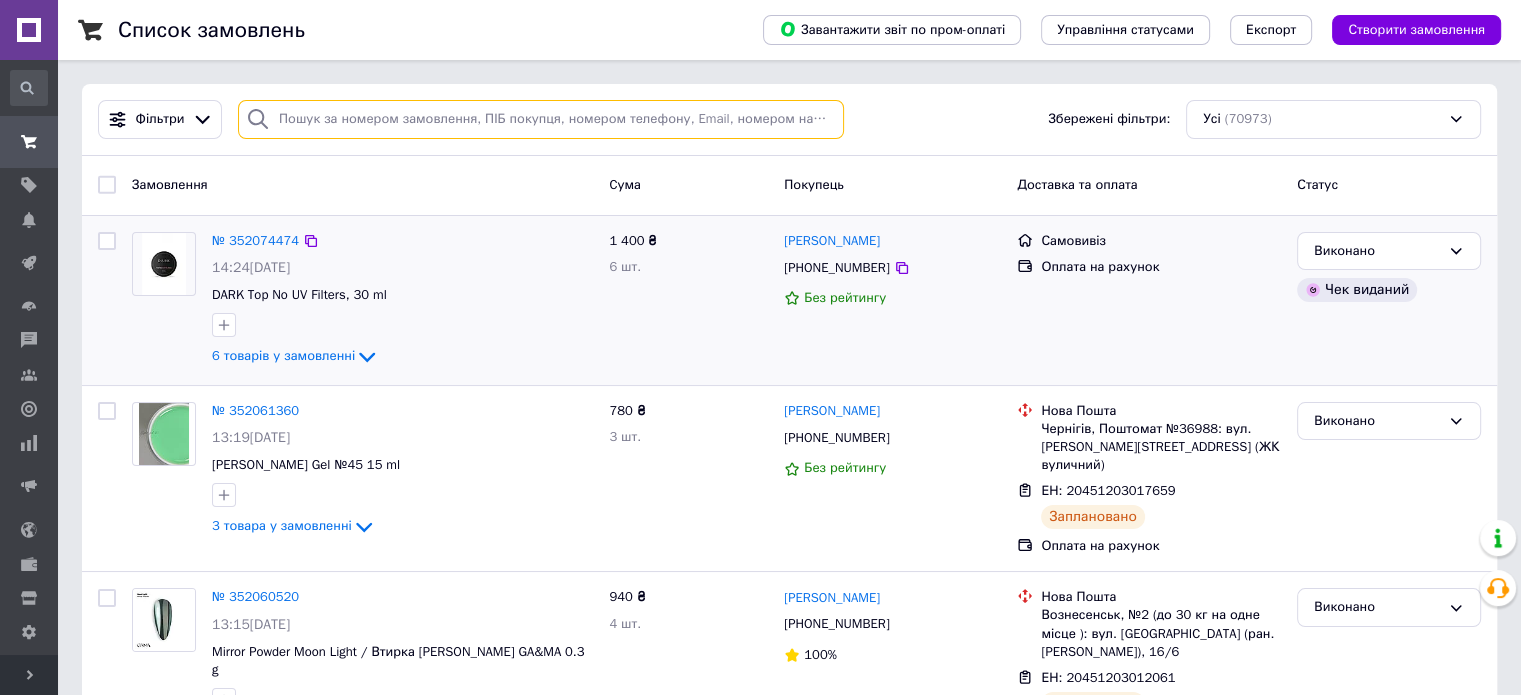 paste on "[PHONE_NUMBER]" 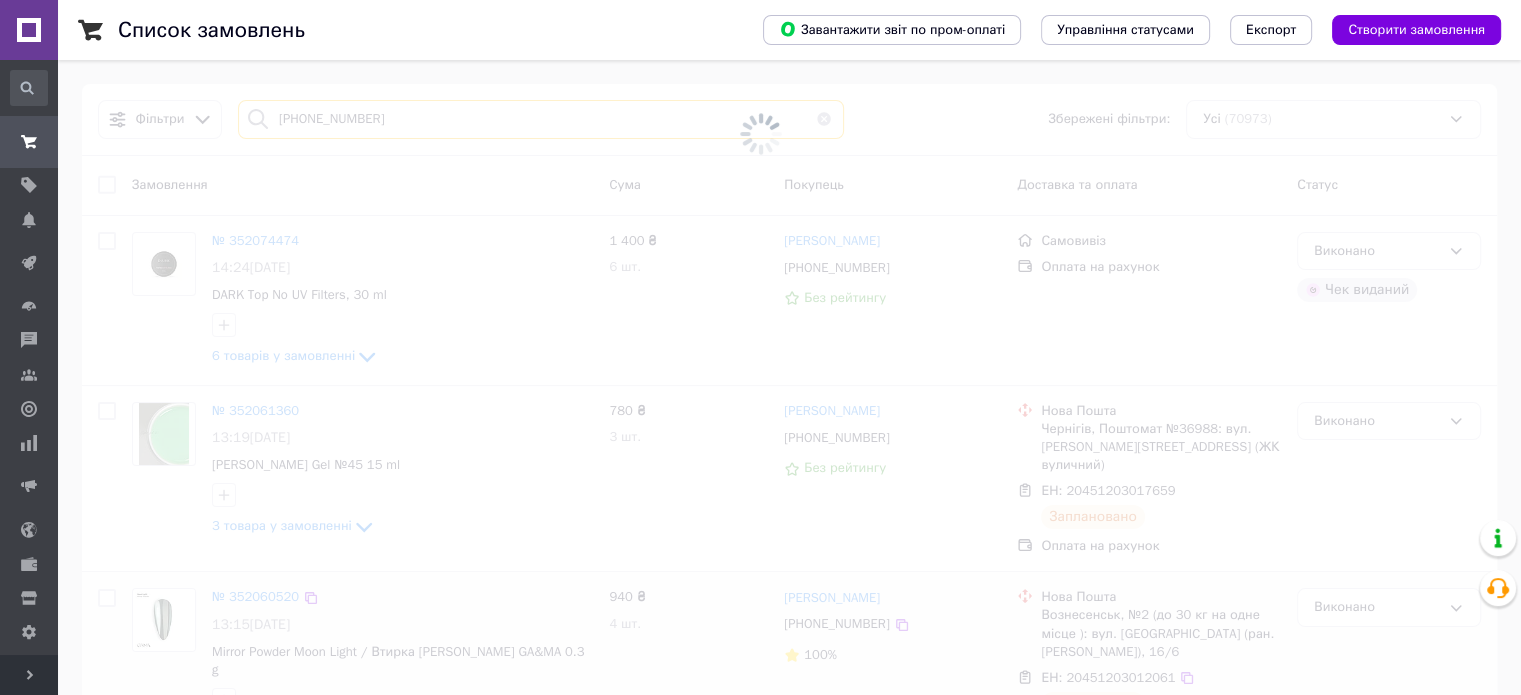 type on "[PHONE_NUMBER]" 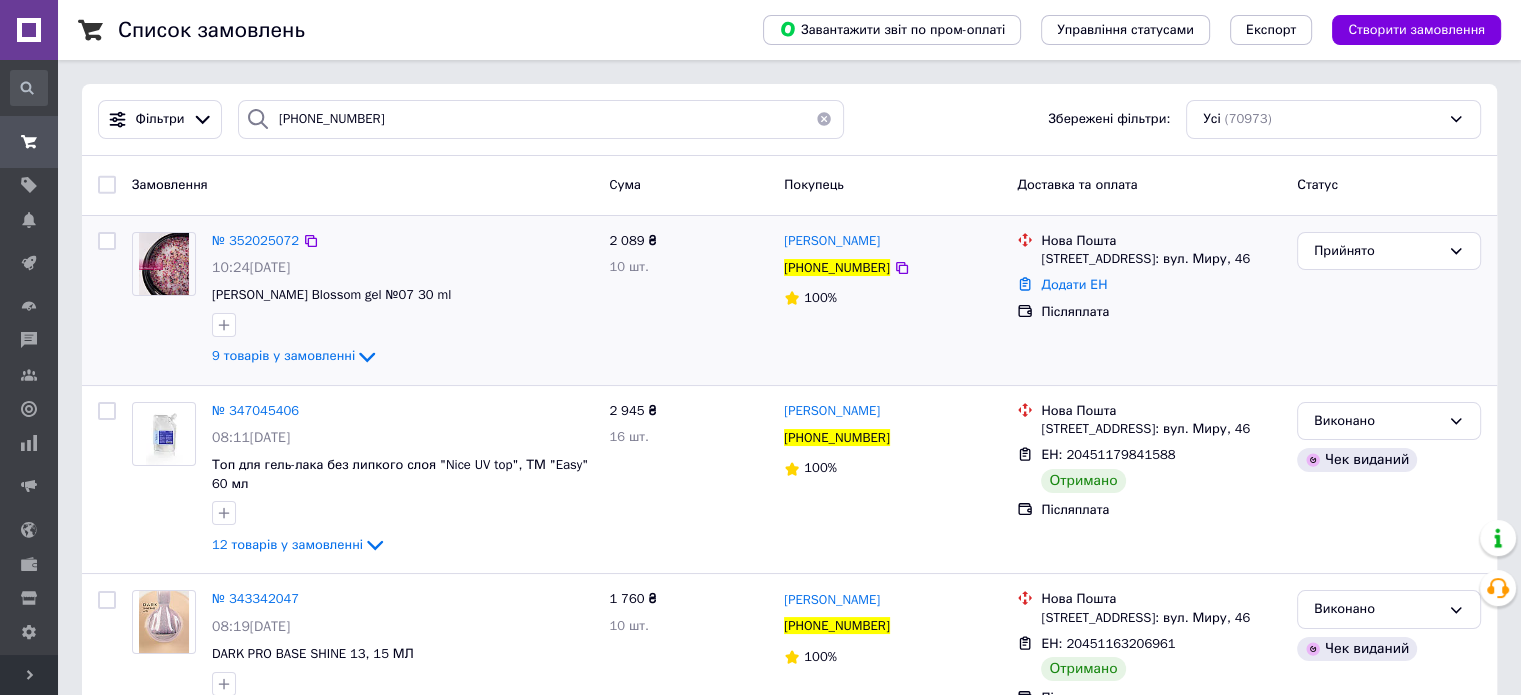 click on "Прийнято" at bounding box center [1389, 300] 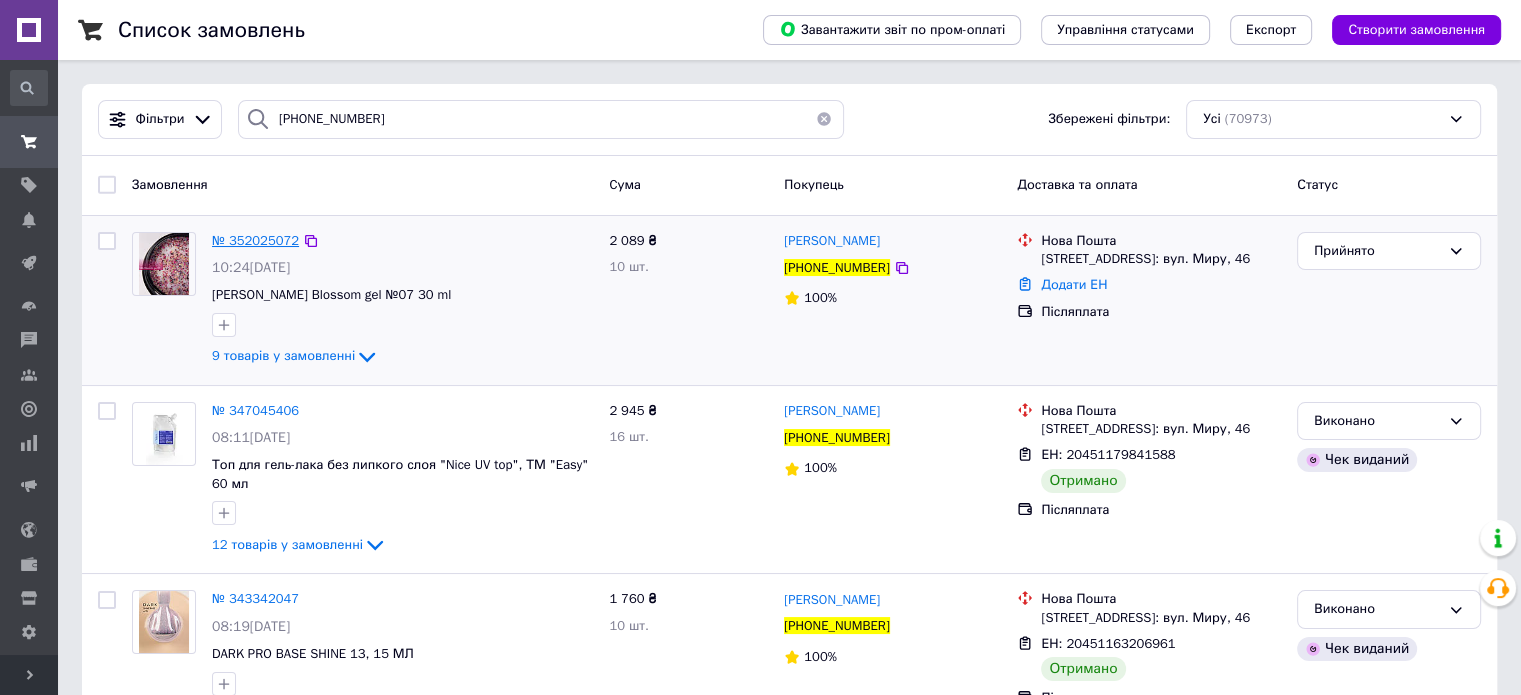click on "№ 352025072" at bounding box center (255, 240) 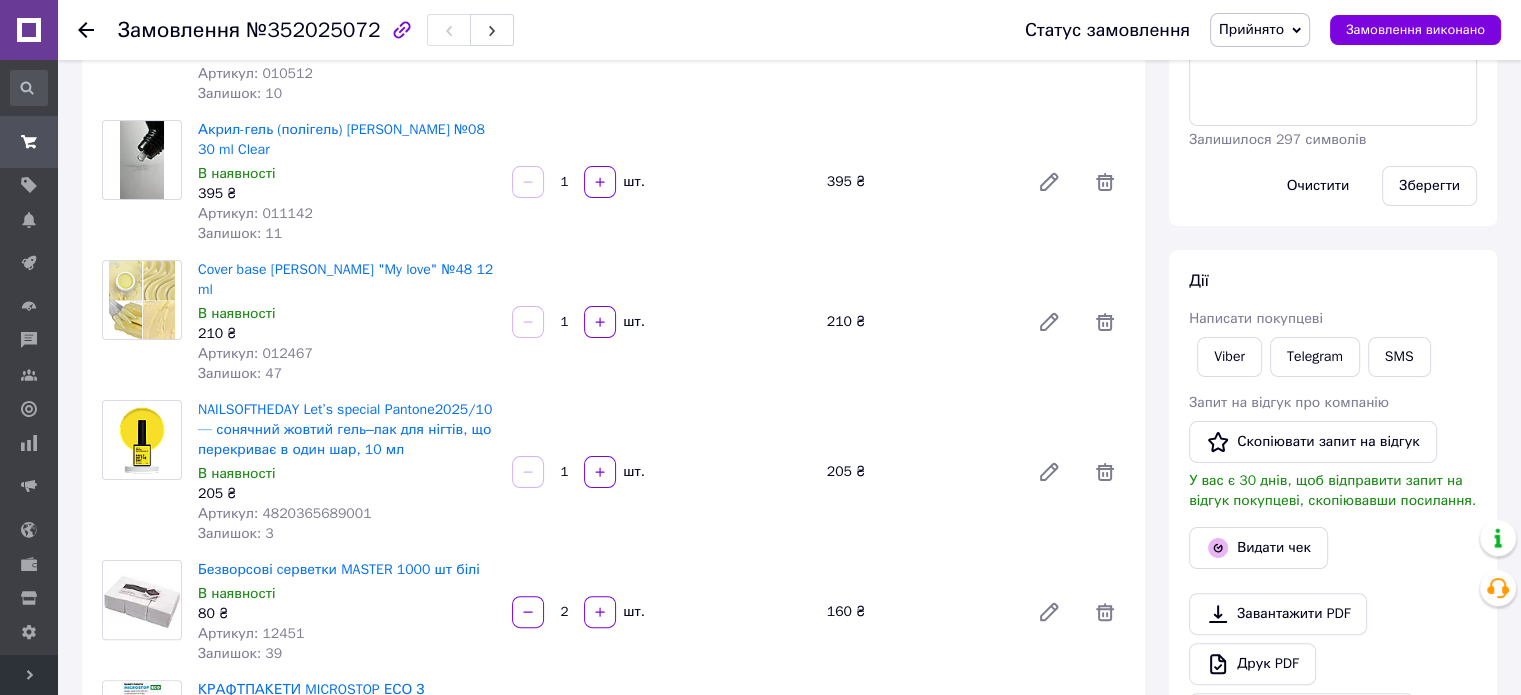 scroll, scrollTop: 100, scrollLeft: 0, axis: vertical 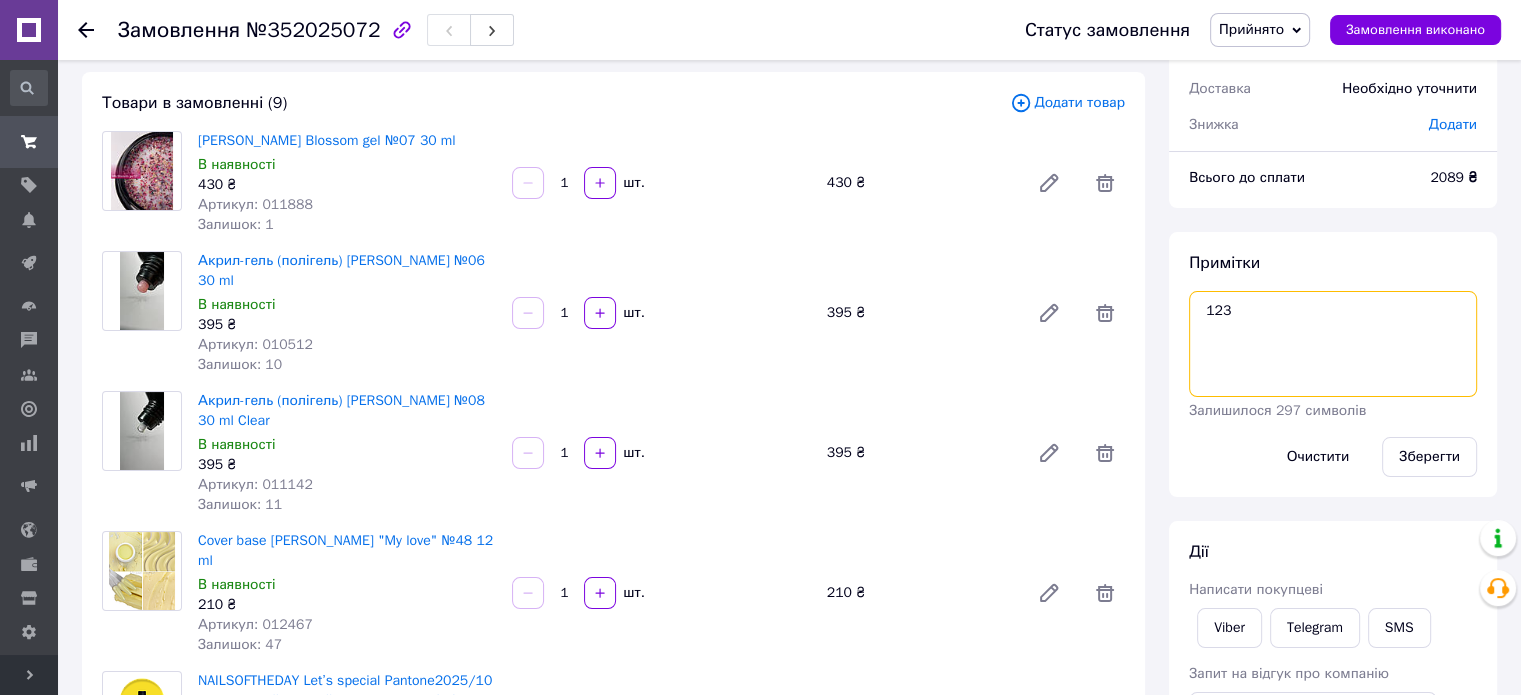 drag, startPoint x: 1256, startPoint y: 368, endPoint x: 1058, endPoint y: 447, distance: 213.17833 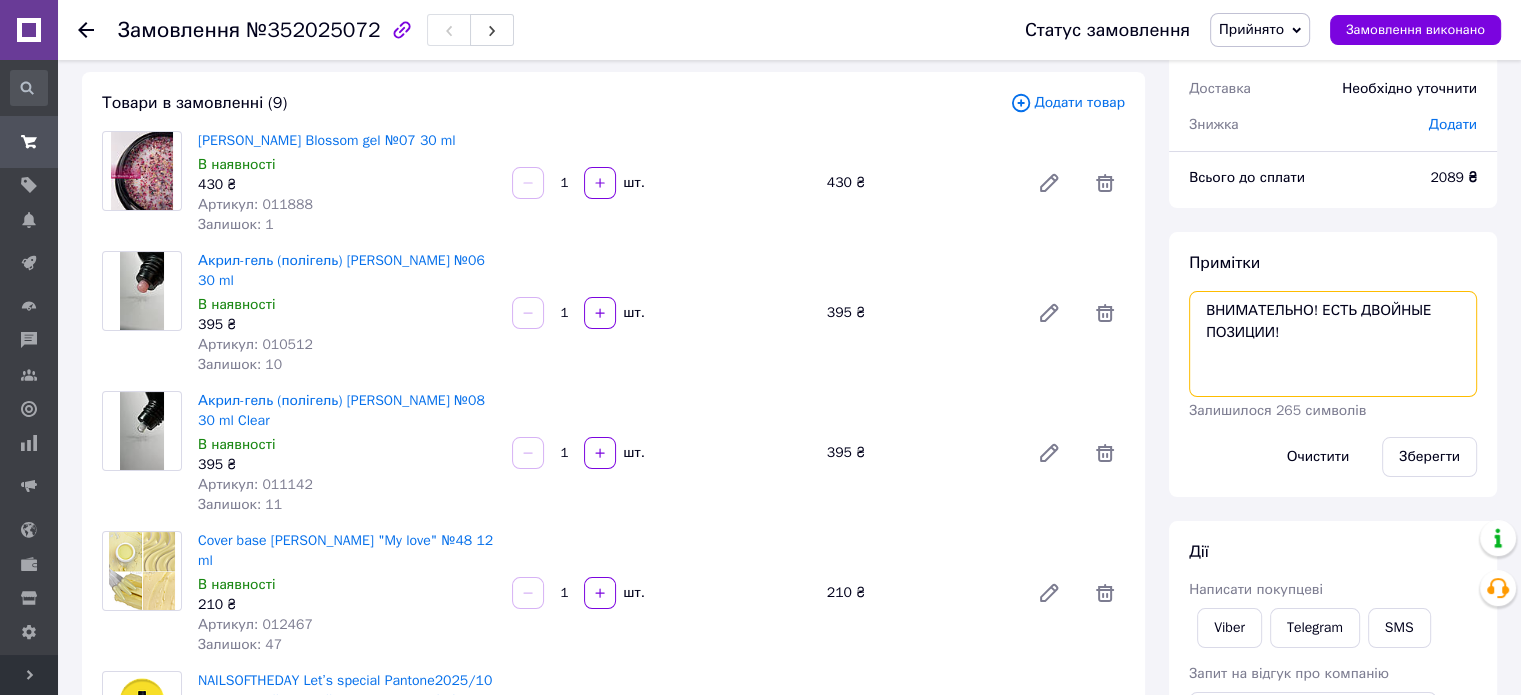 drag, startPoint x: 1268, startPoint y: 375, endPoint x: 1290, endPoint y: 359, distance: 27.202942 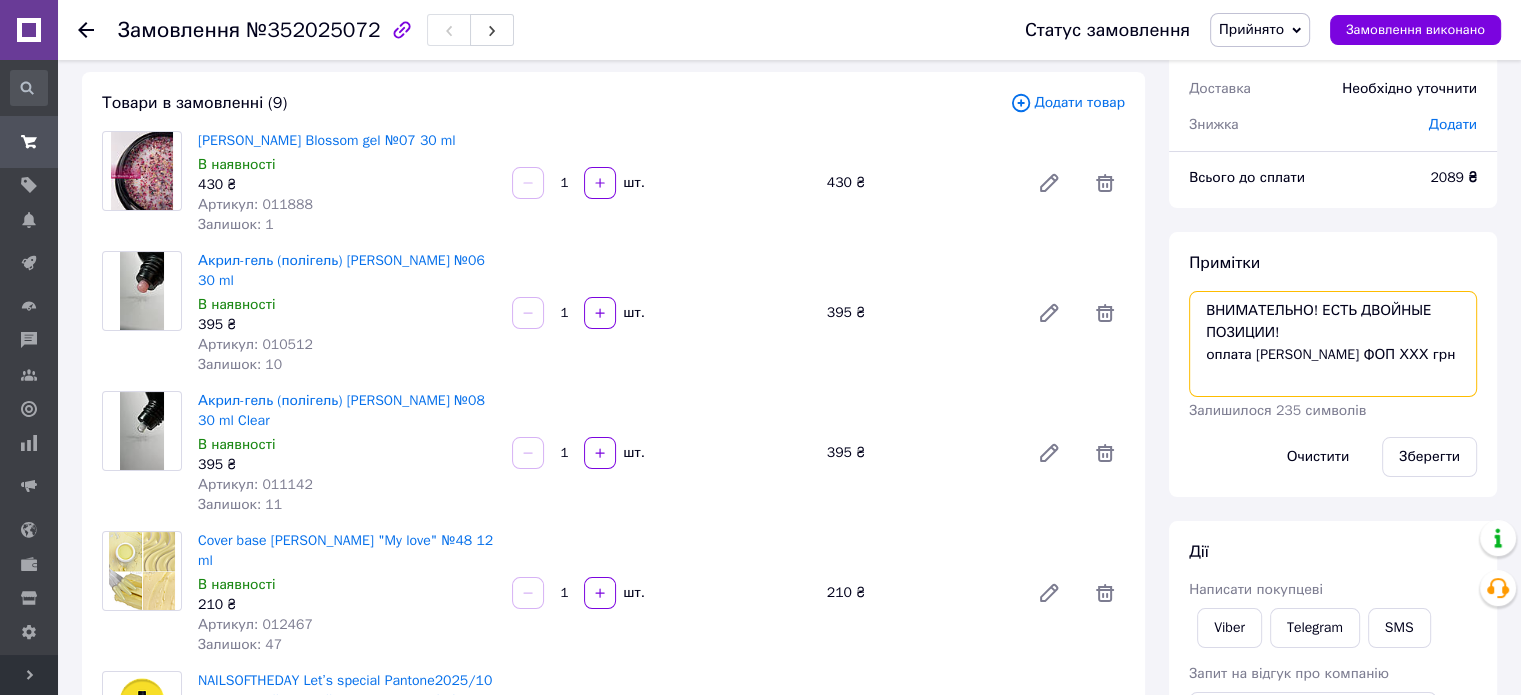 click on "ВНИМАТЕЛЬНО! ЕСТЬ ДВОЙНЫЕ ПОЗИЦИИ!
оплата [PERSON_NAME] ФОП ХХХ грн" at bounding box center [1333, 344] 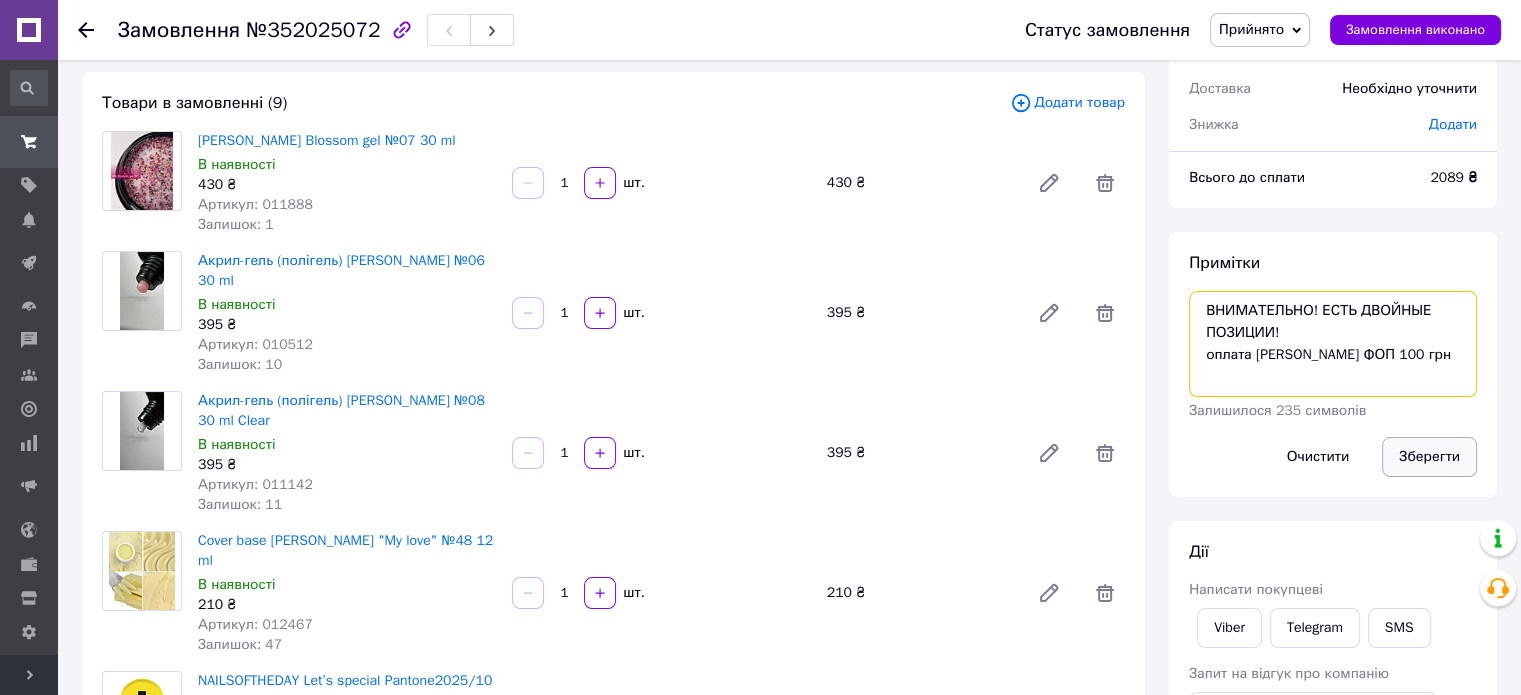 type on "ВНИМАТЕЛЬНО! ЕСТЬ ДВОЙНЫЕ ПОЗИЦИИ!
оплата [PERSON_NAME] ФОП 100 грн" 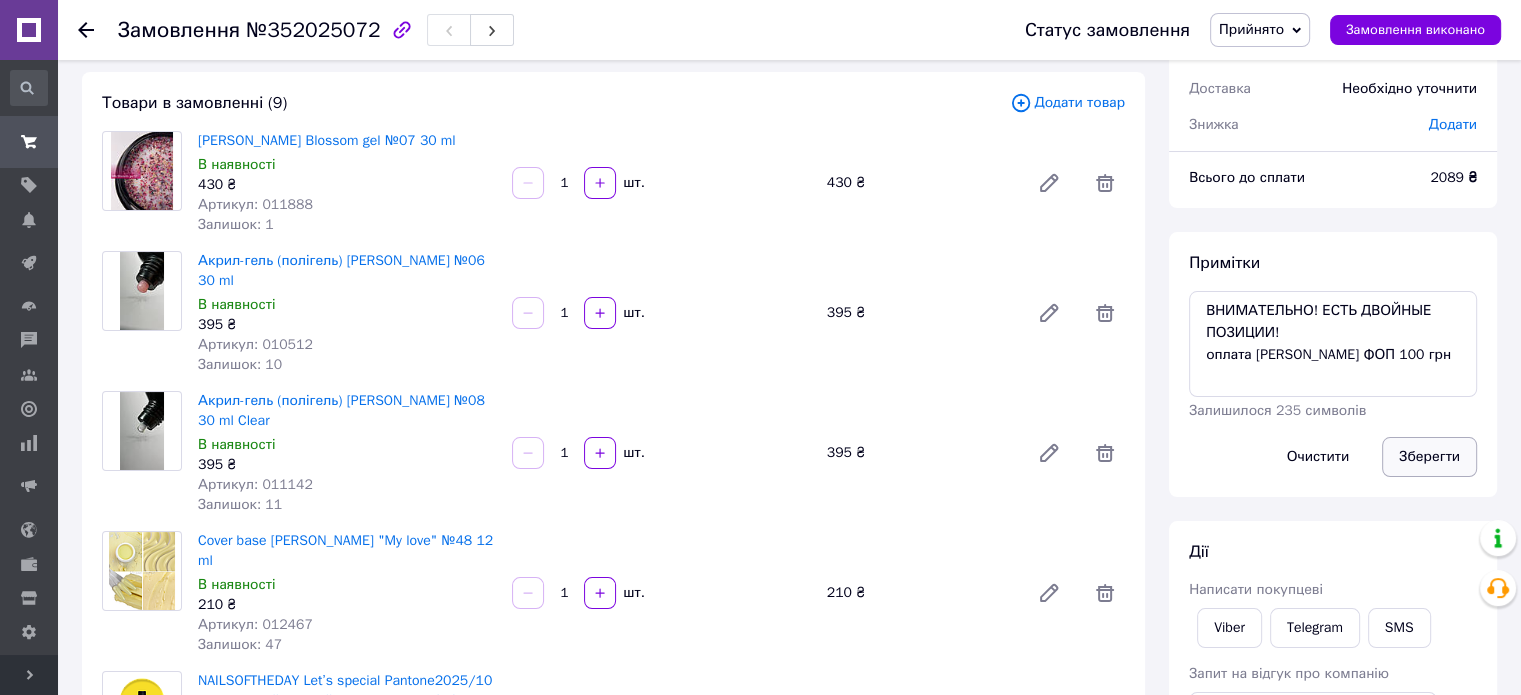 click on "Зберегти" at bounding box center (1429, 457) 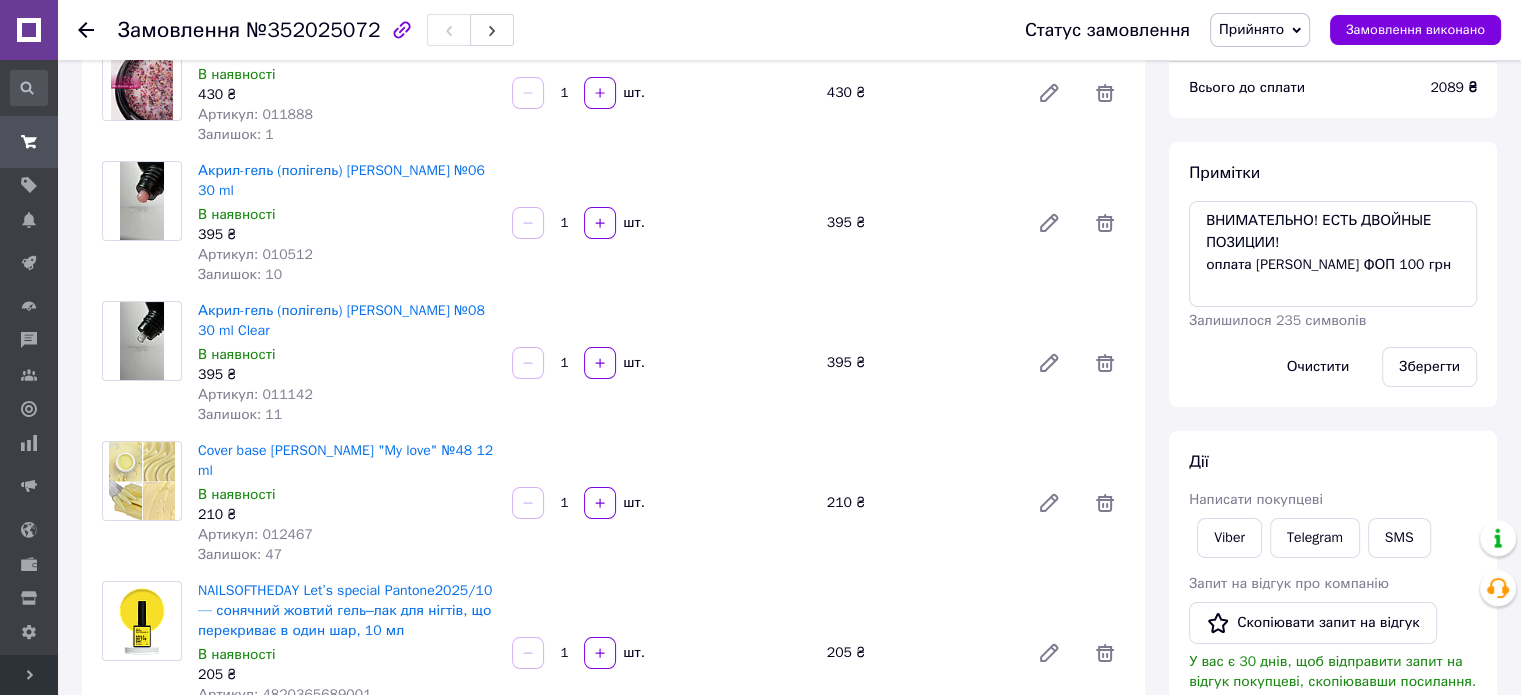 scroll, scrollTop: 300, scrollLeft: 0, axis: vertical 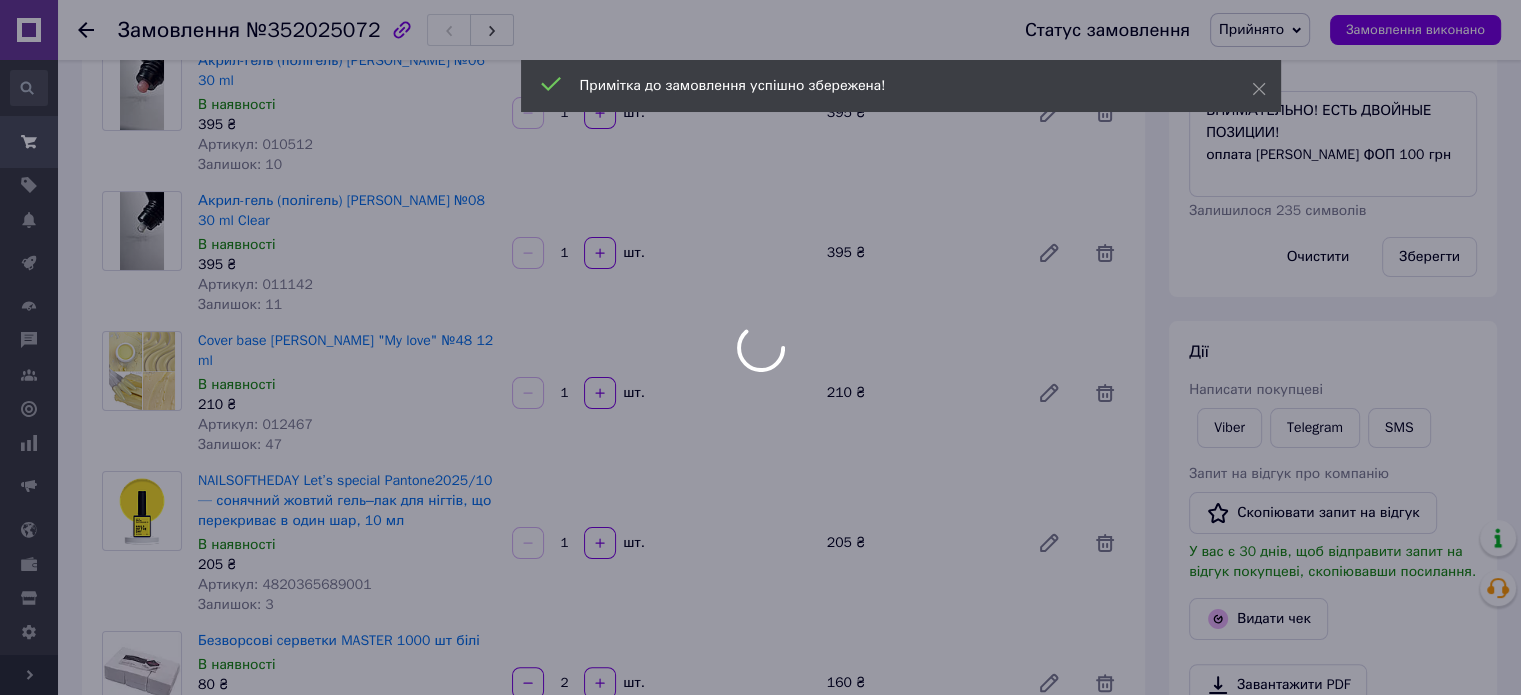 click at bounding box center [760, 347] 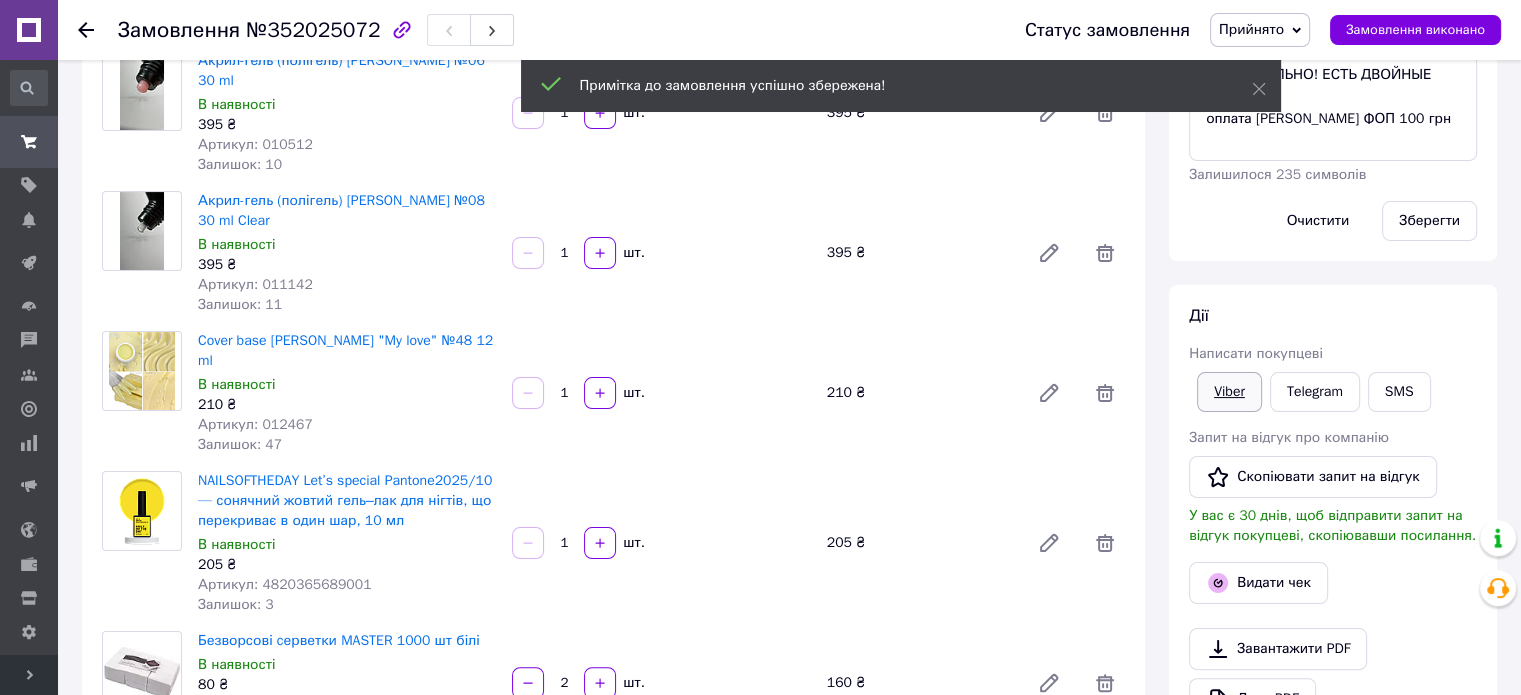 click on "Viber" at bounding box center (1229, 392) 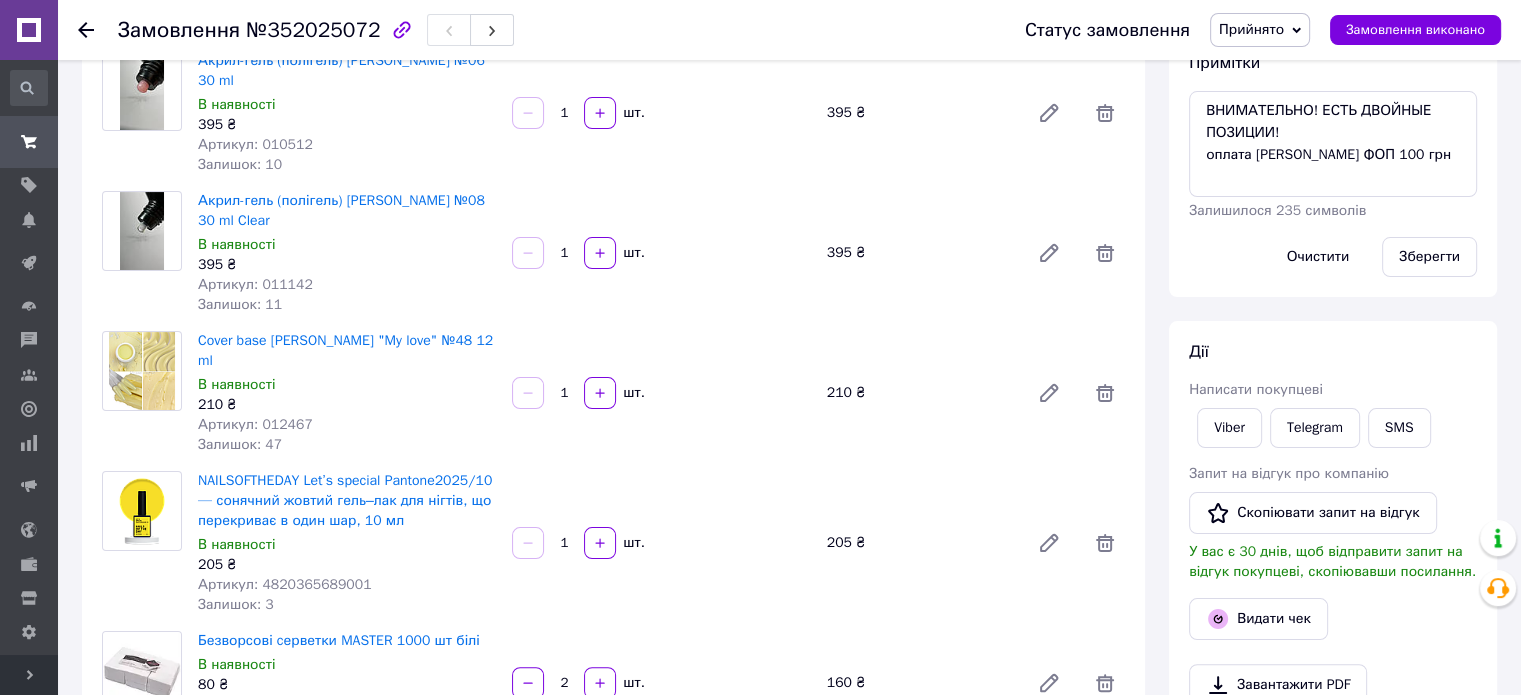 click on "[PERSON_NAME] покупцеві Viber Telegram SMS Запит на відгук про компанію   Скопіювати запит на відгук У вас є 30 днів, щоб відправити запит на відгук покупцеві, скопіювавши посилання.   Видати чек   Завантажити PDF   Друк PDF   Дублювати замовлення" at bounding box center [1333, 573] 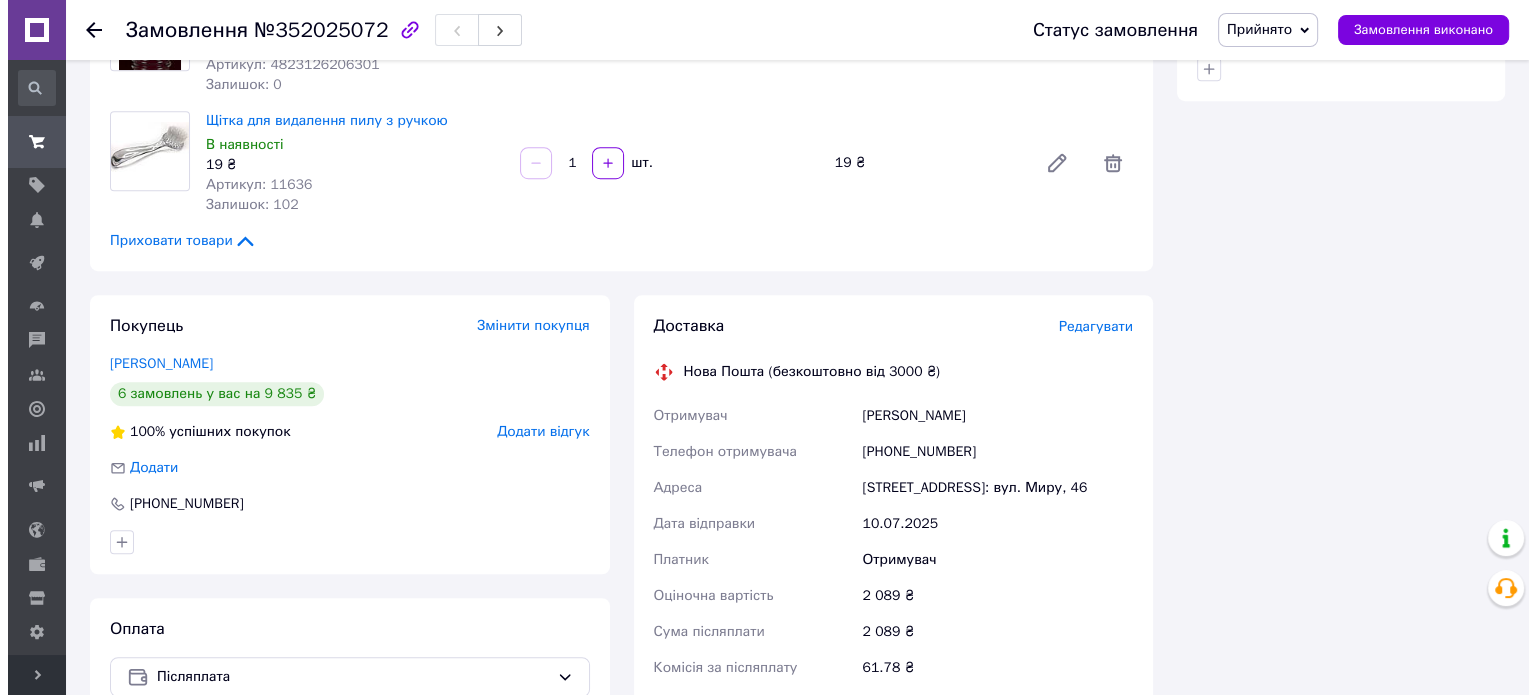 scroll, scrollTop: 1200, scrollLeft: 0, axis: vertical 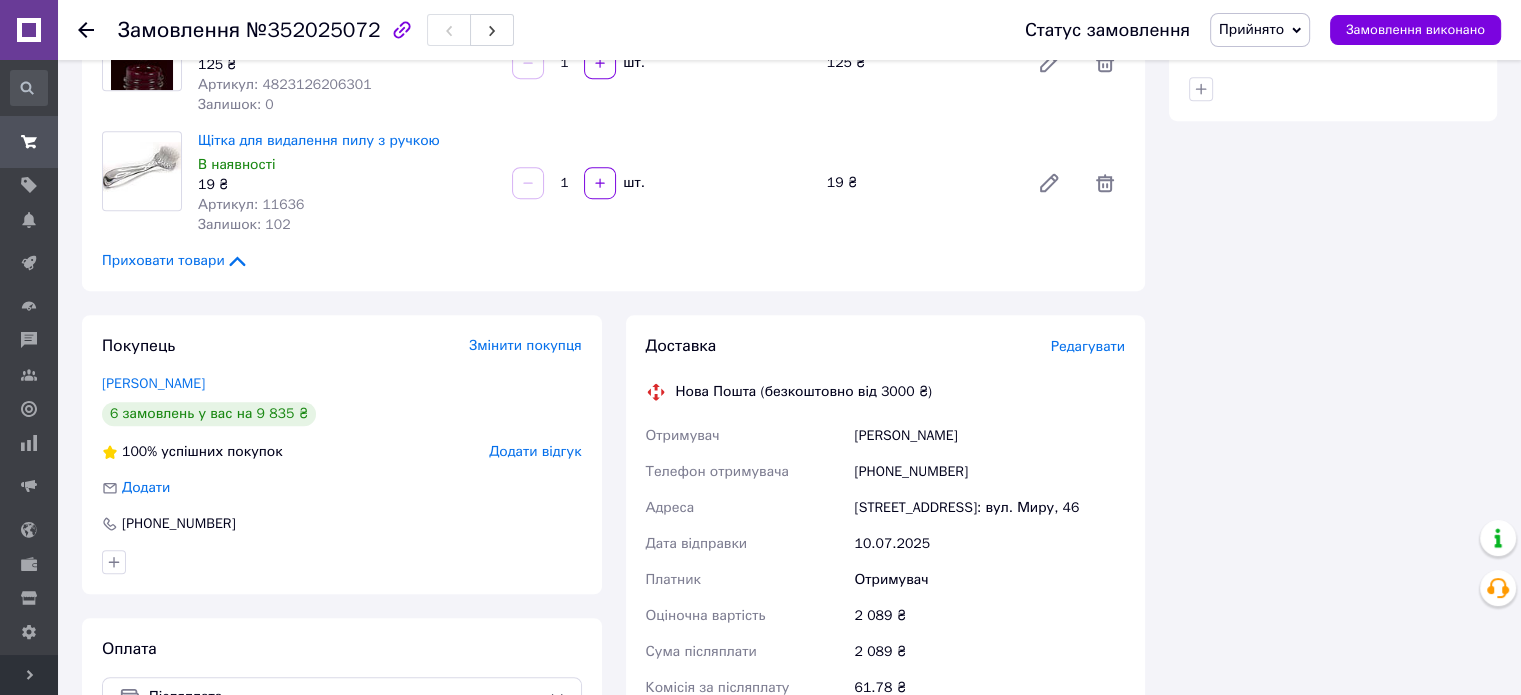 click on "Редагувати" at bounding box center (1088, 346) 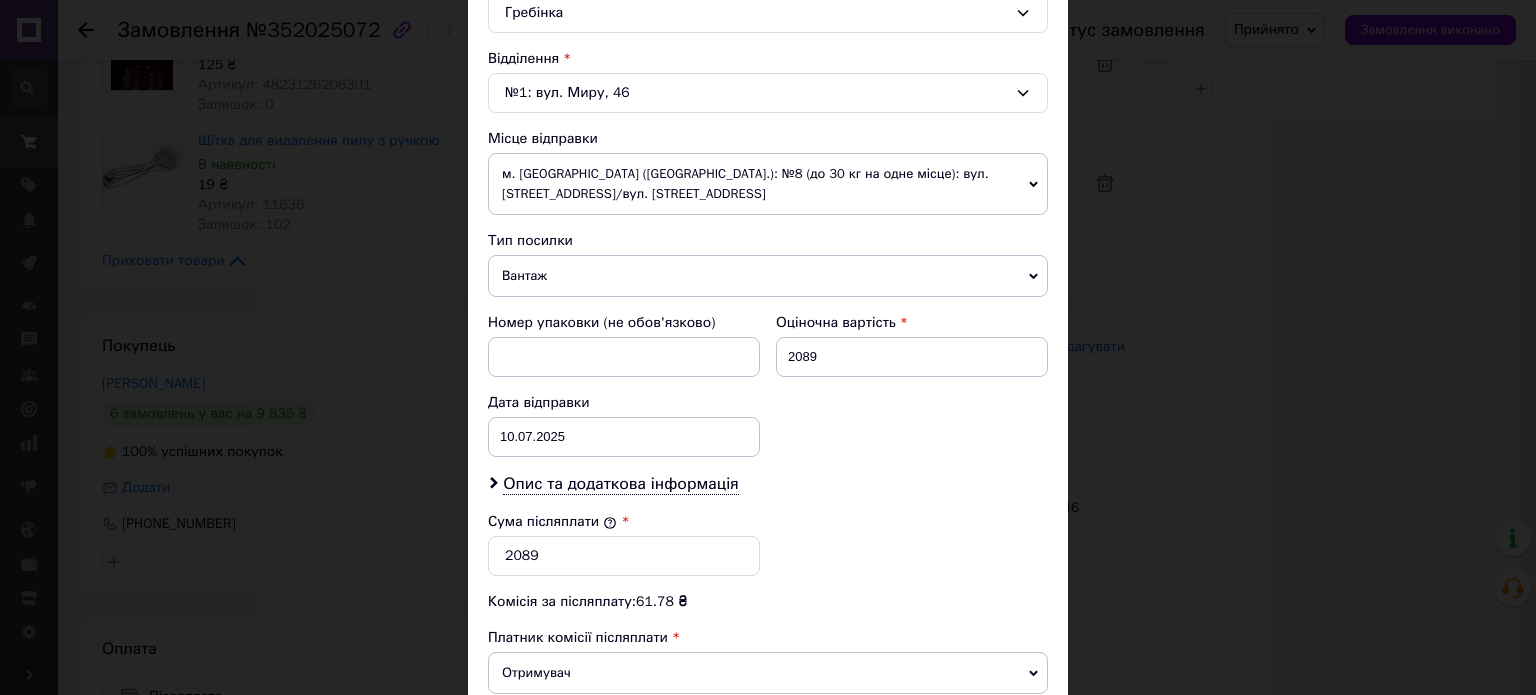 scroll, scrollTop: 700, scrollLeft: 0, axis: vertical 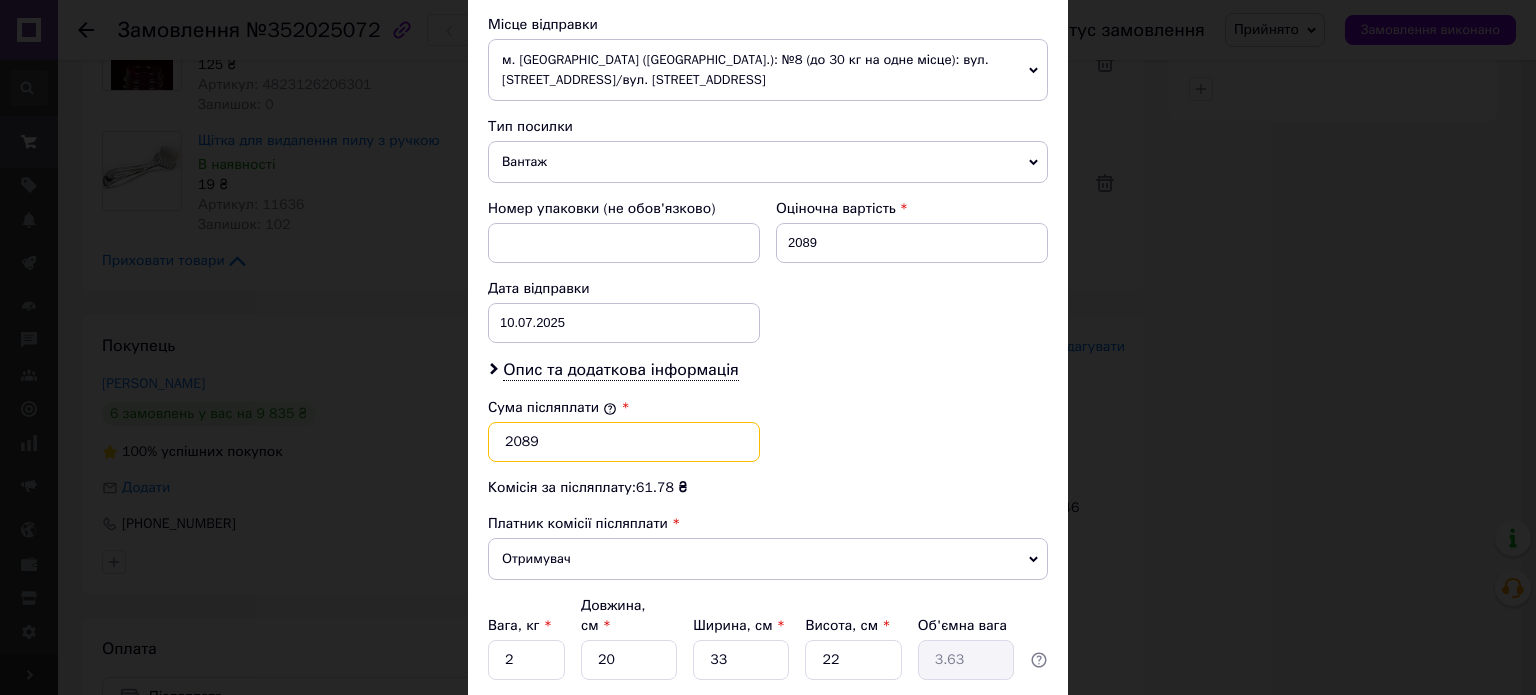 drag, startPoint x: 520, startPoint y: 438, endPoint x: 492, endPoint y: 431, distance: 28.86174 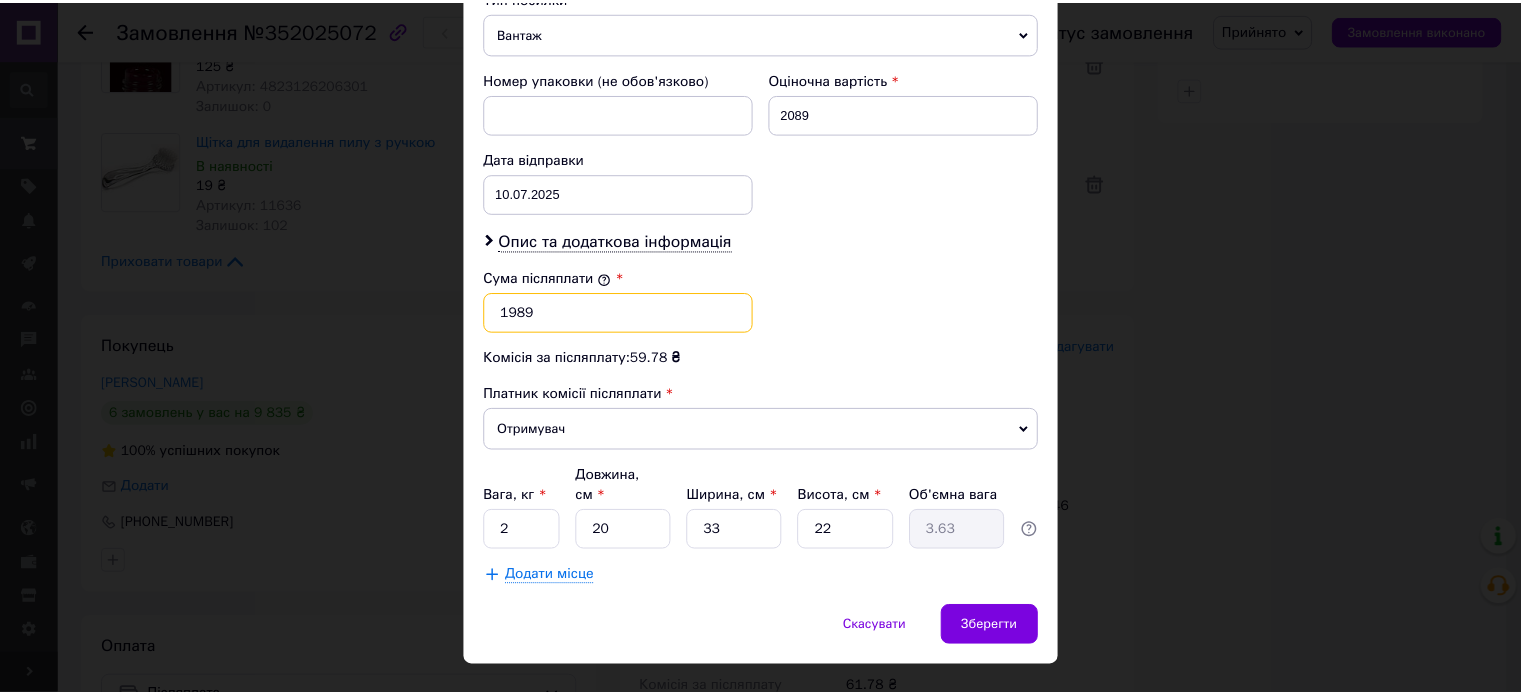 scroll, scrollTop: 844, scrollLeft: 0, axis: vertical 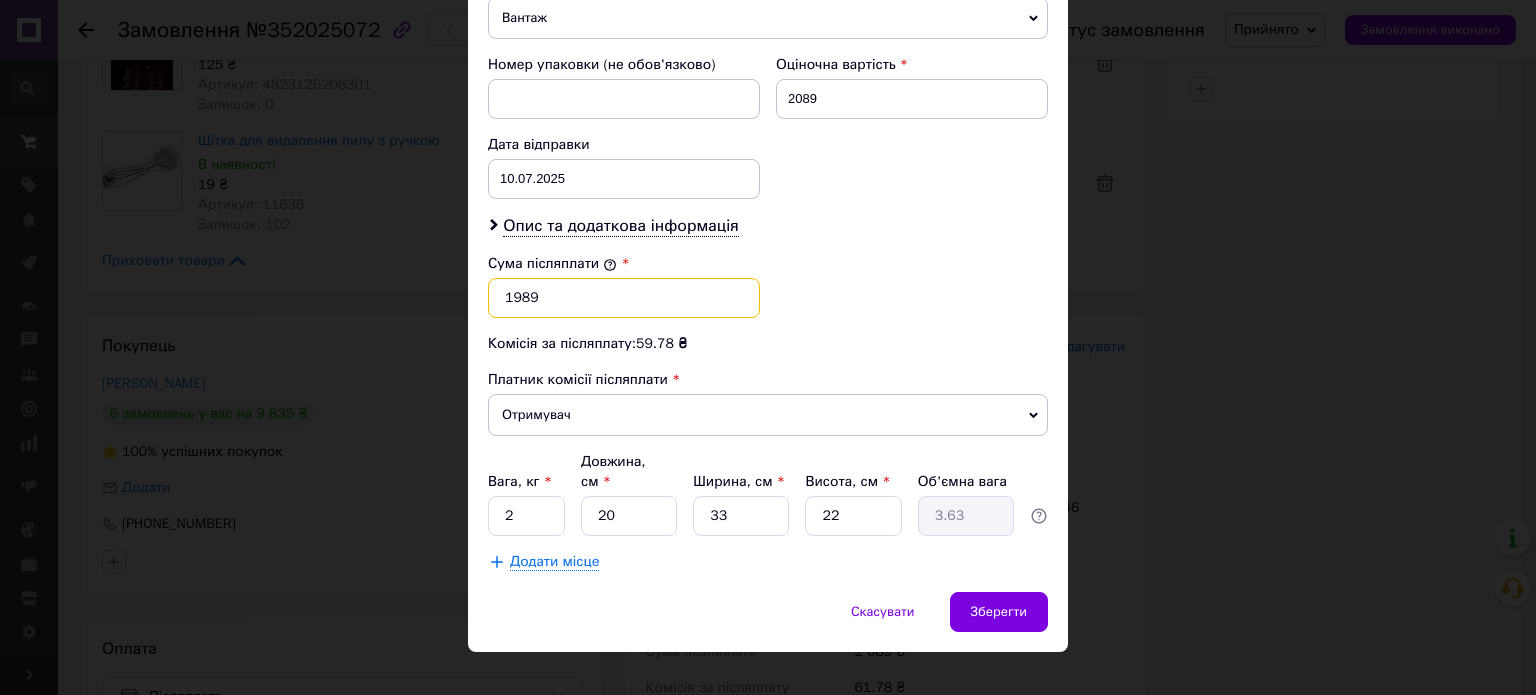 type on "1989" 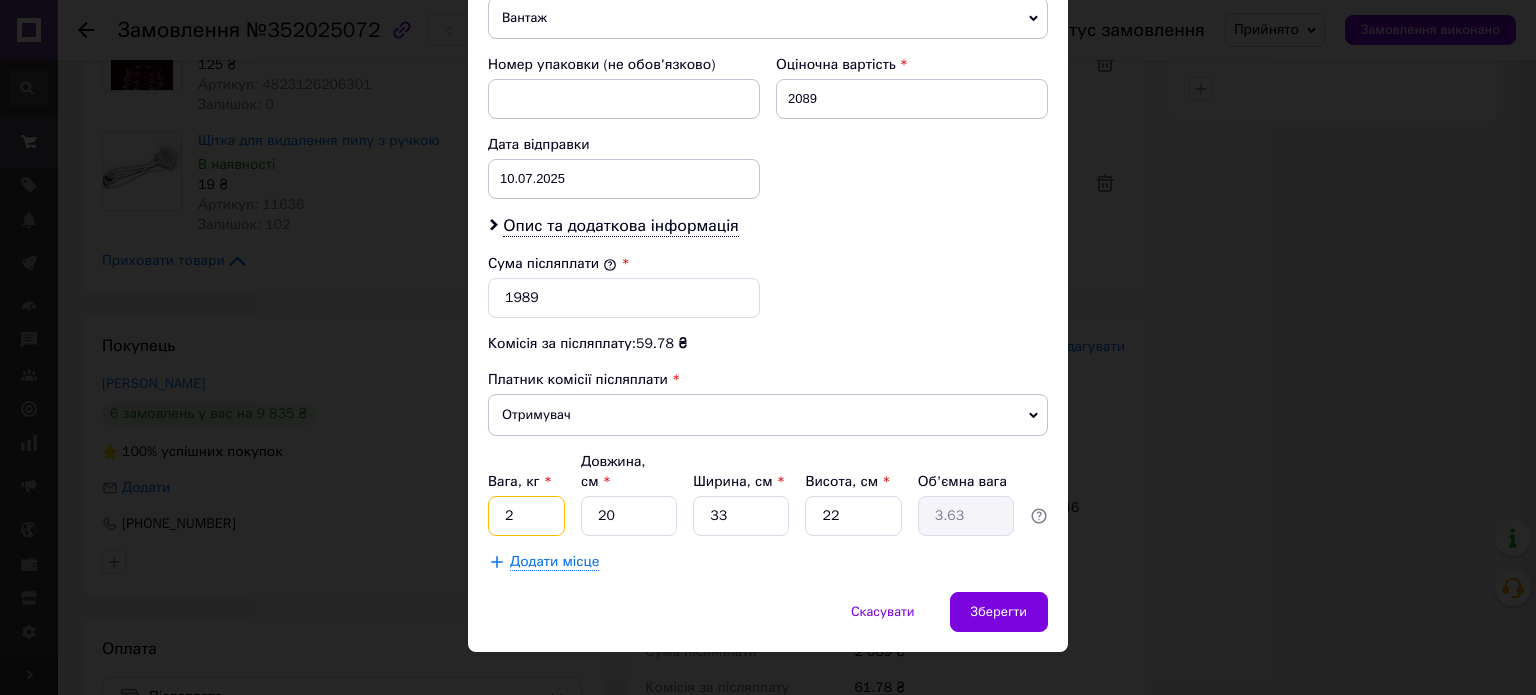 click on "2" at bounding box center (526, 516) 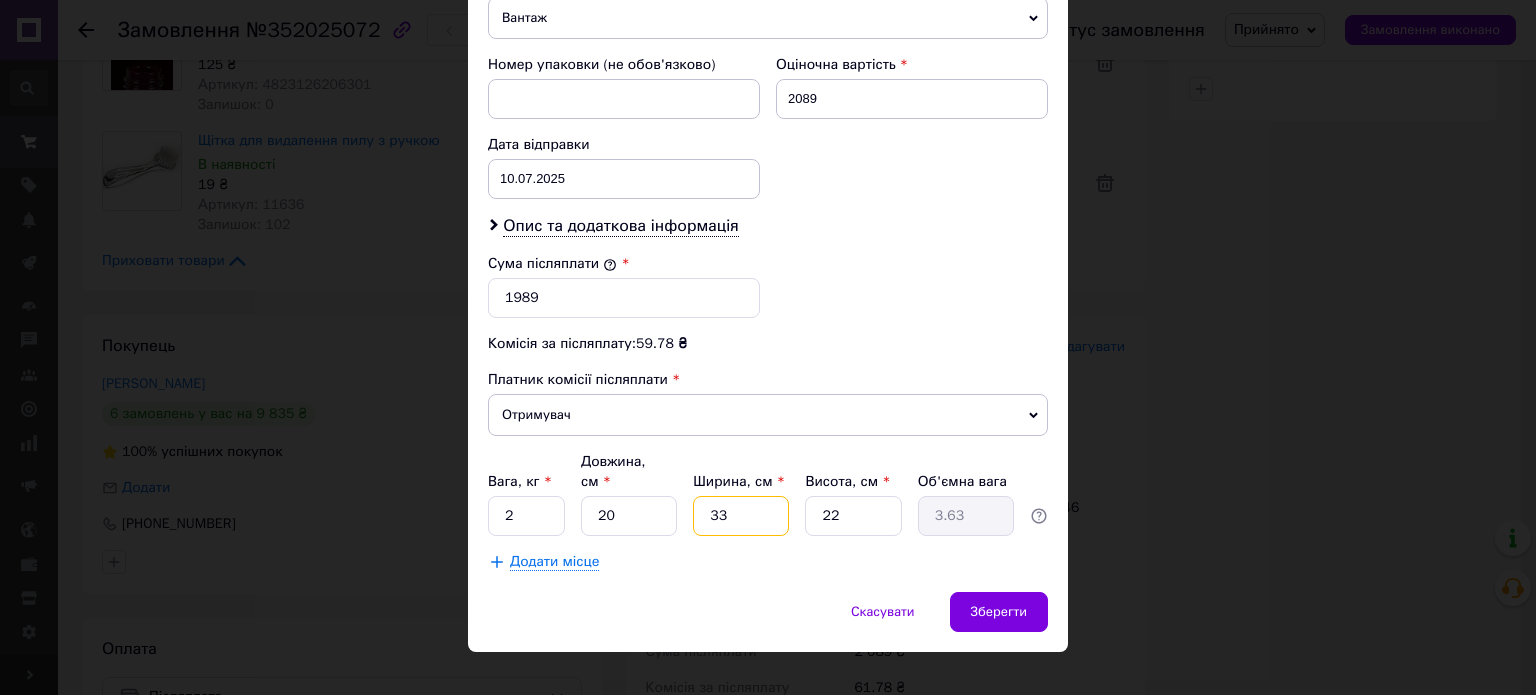 type on "2" 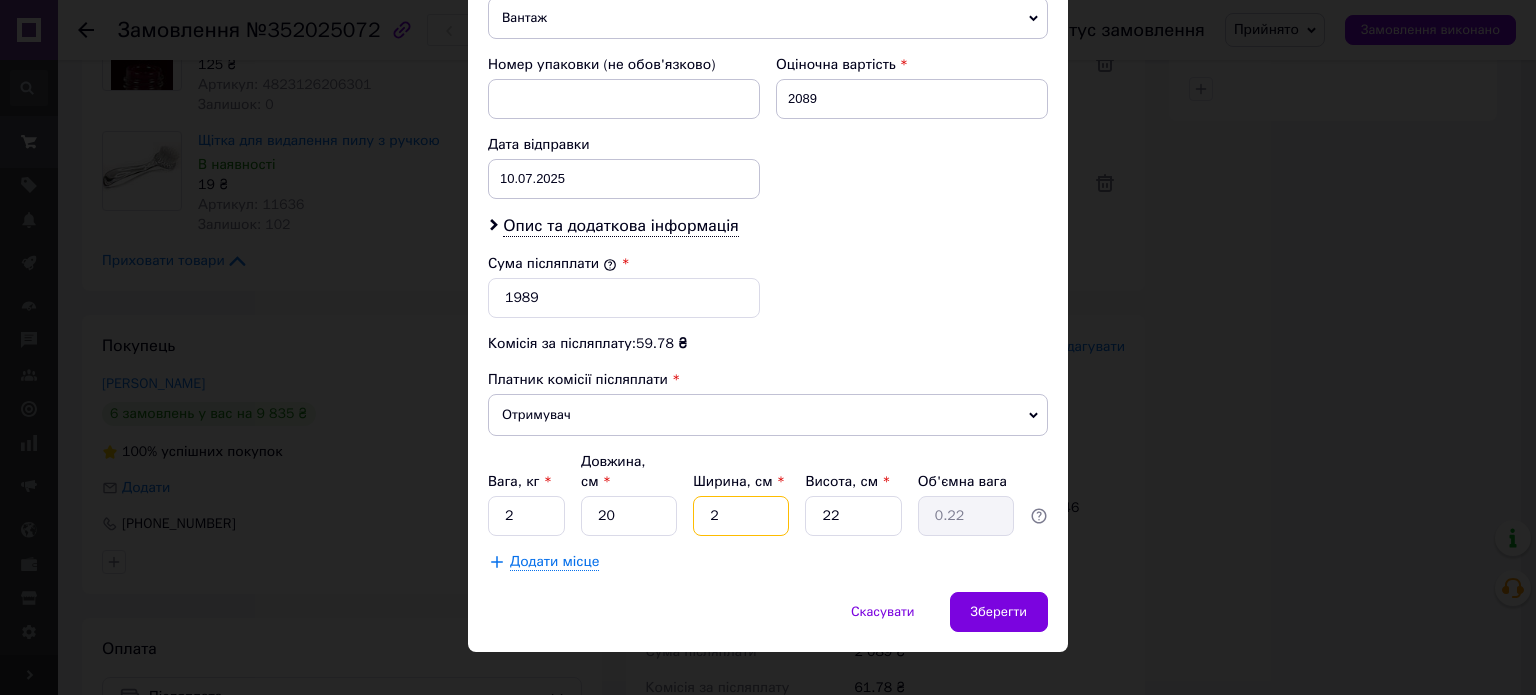 type on "20" 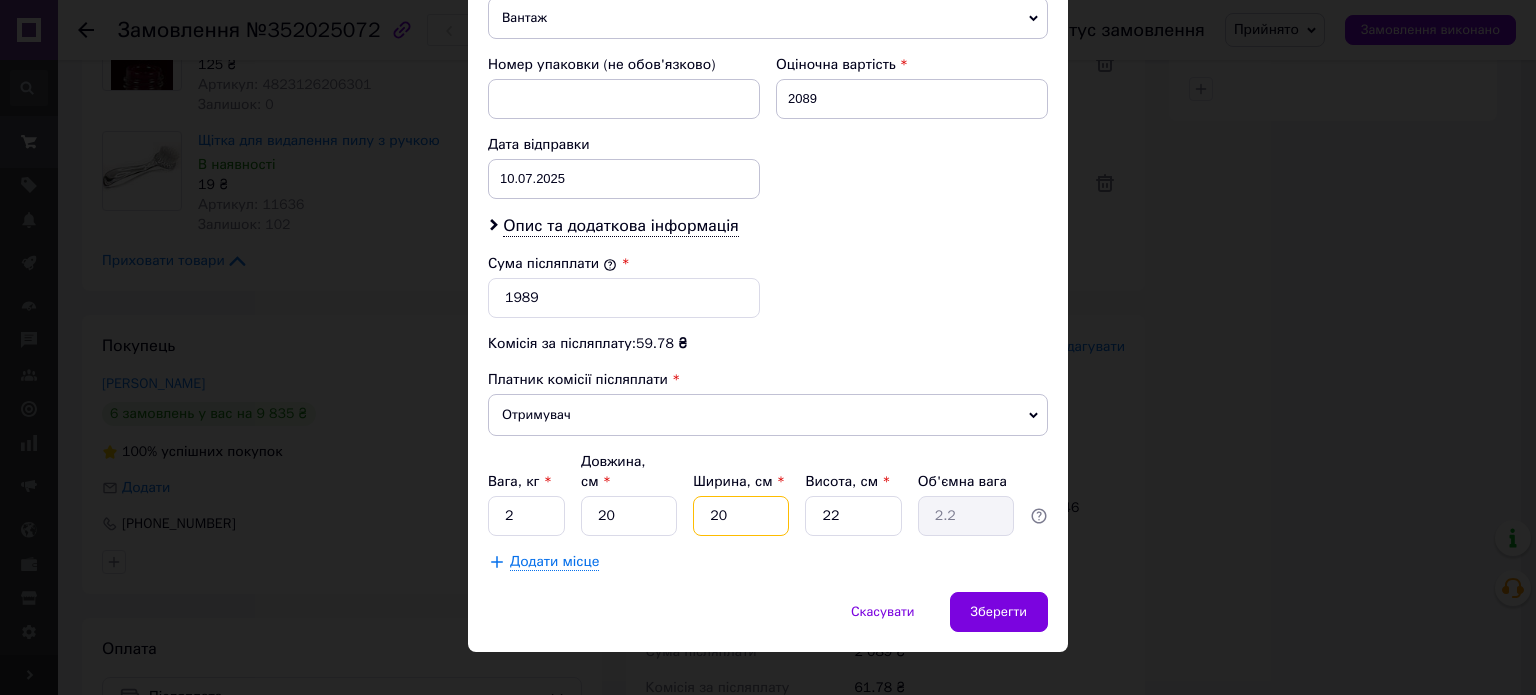 type on "20" 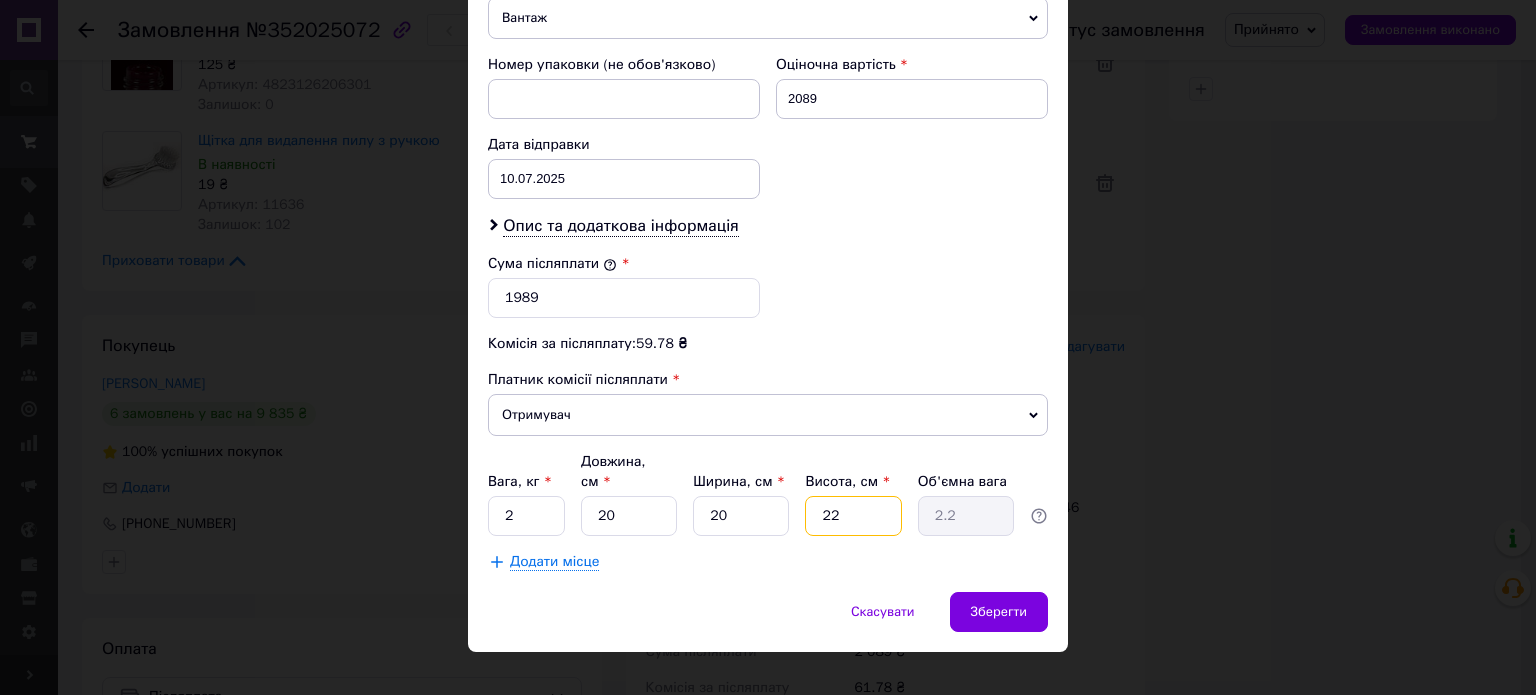 type on "2" 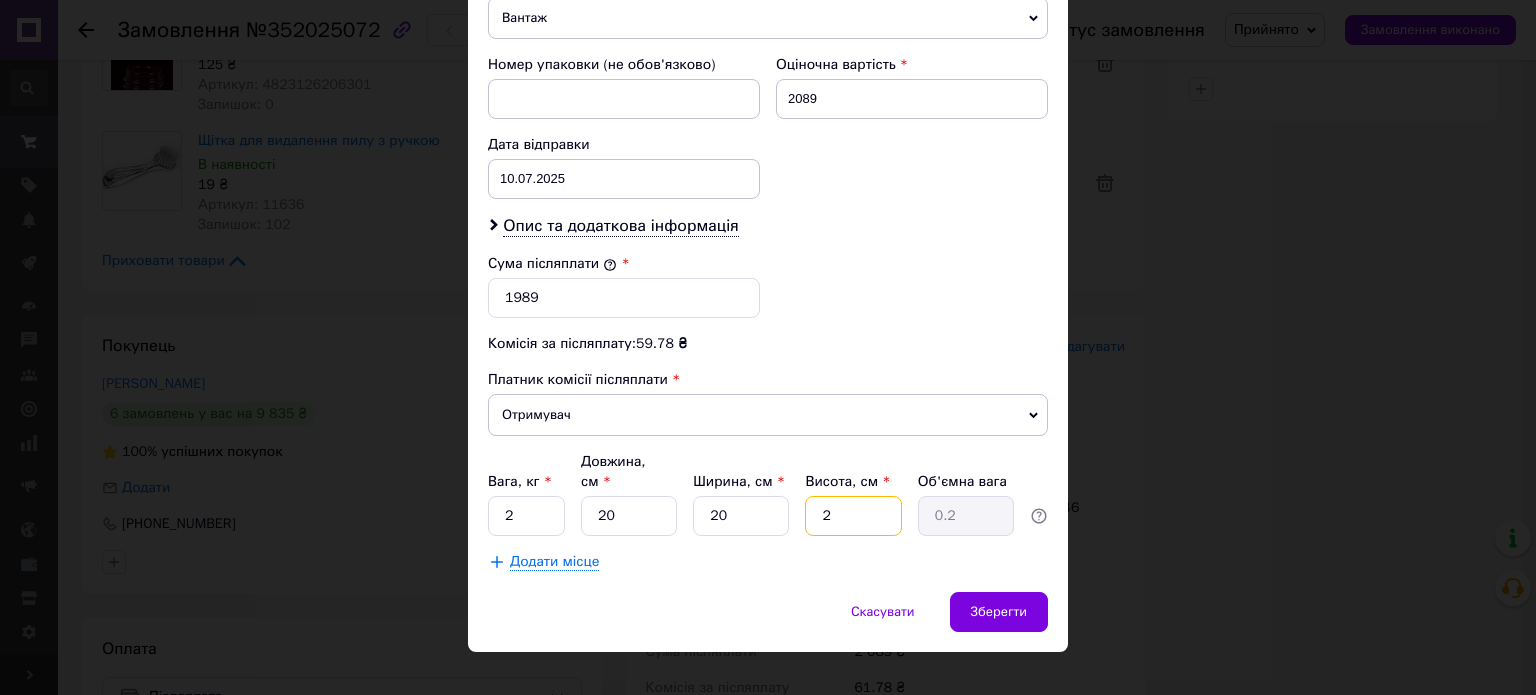type on "20" 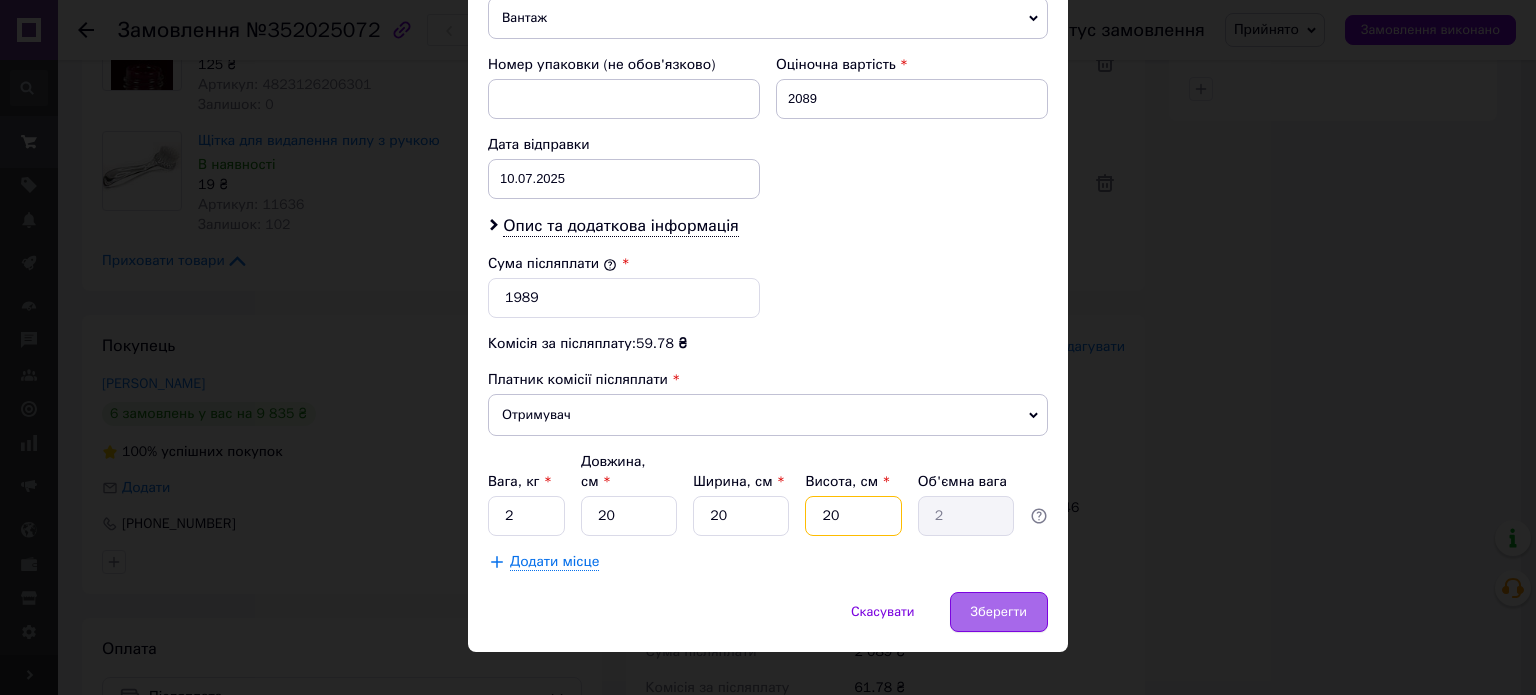 type on "20" 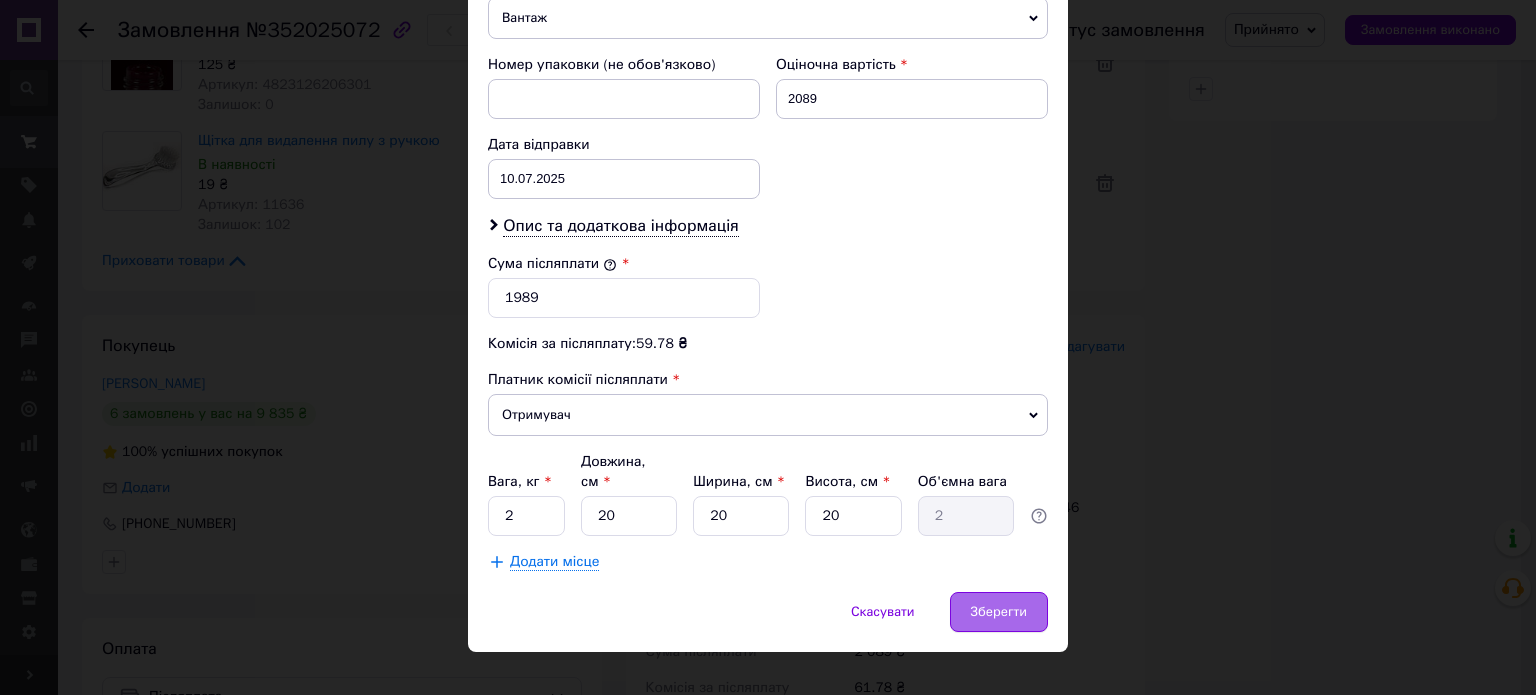 click on "Зберегти" at bounding box center (999, 612) 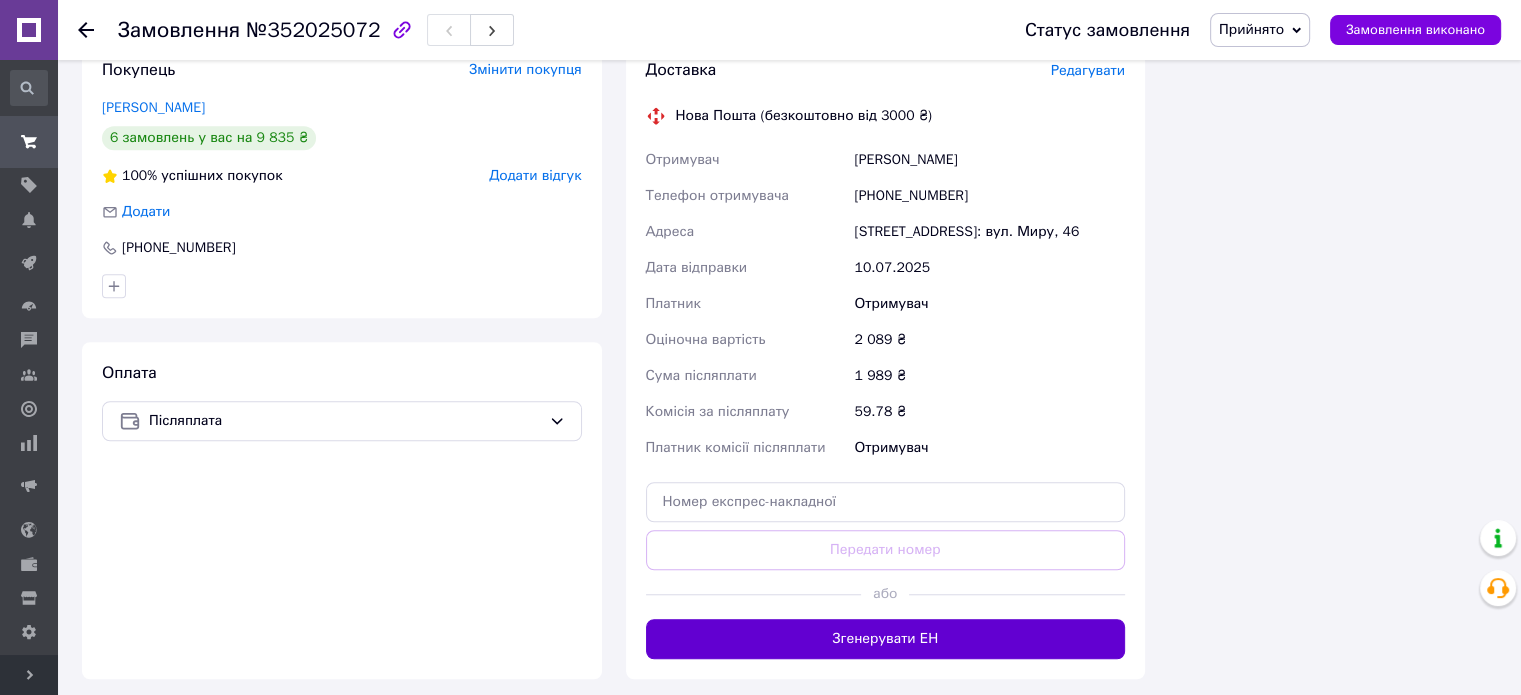 scroll, scrollTop: 1500, scrollLeft: 0, axis: vertical 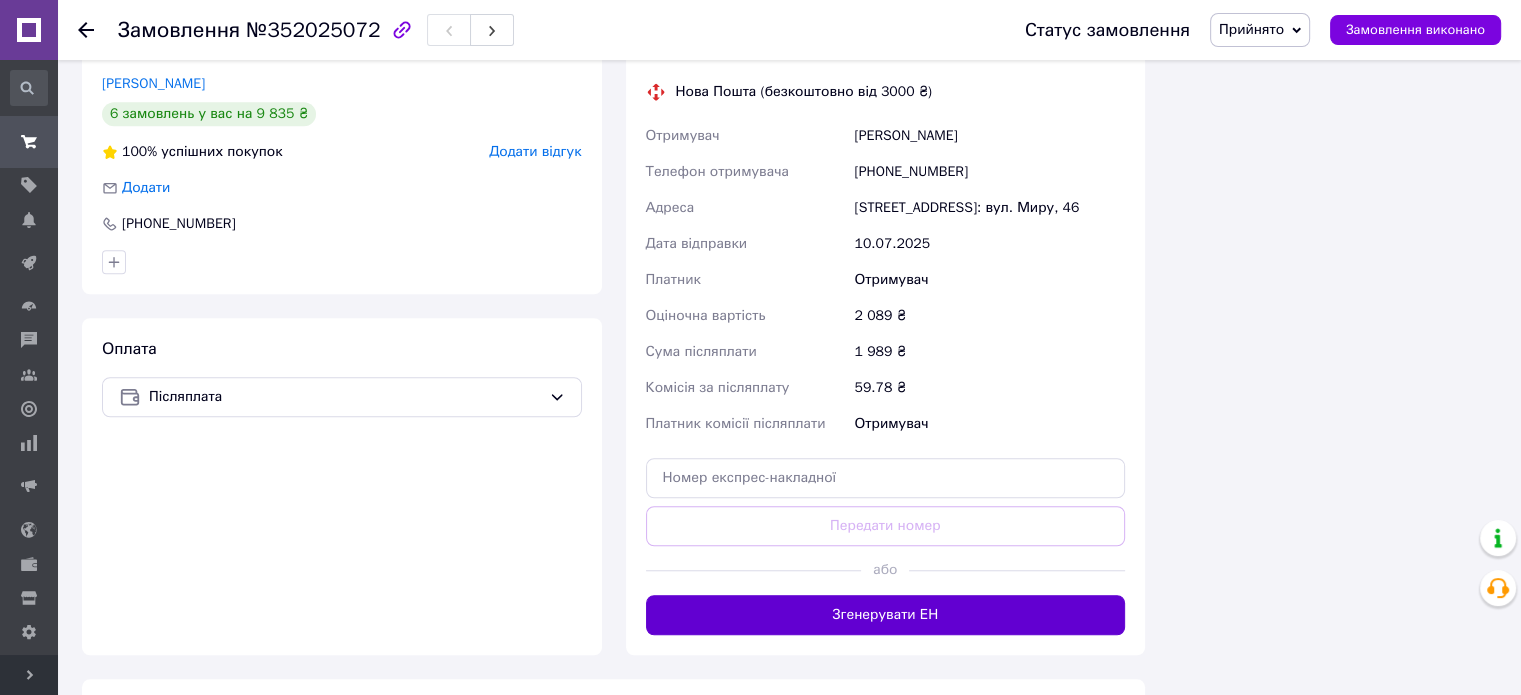 click on "Згенерувати ЕН" at bounding box center [886, 615] 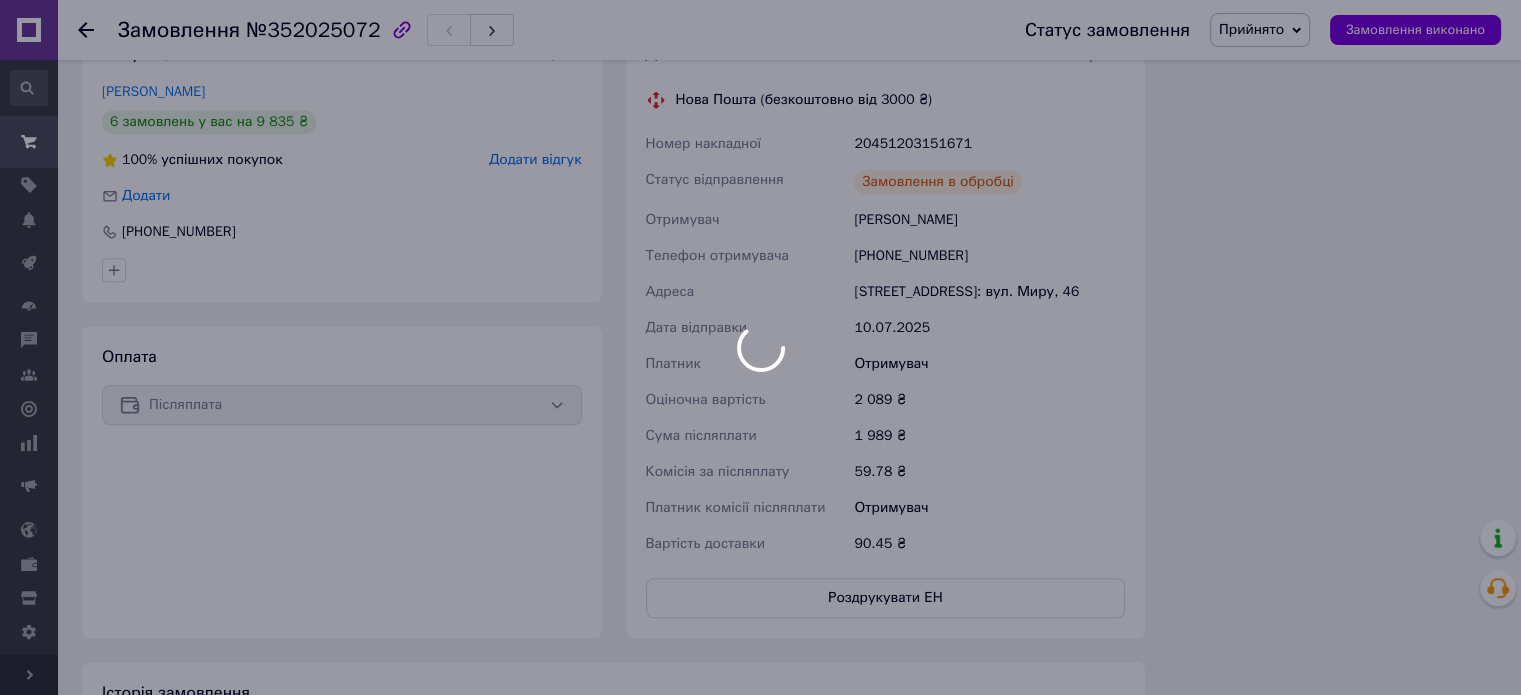 scroll, scrollTop: 1500, scrollLeft: 0, axis: vertical 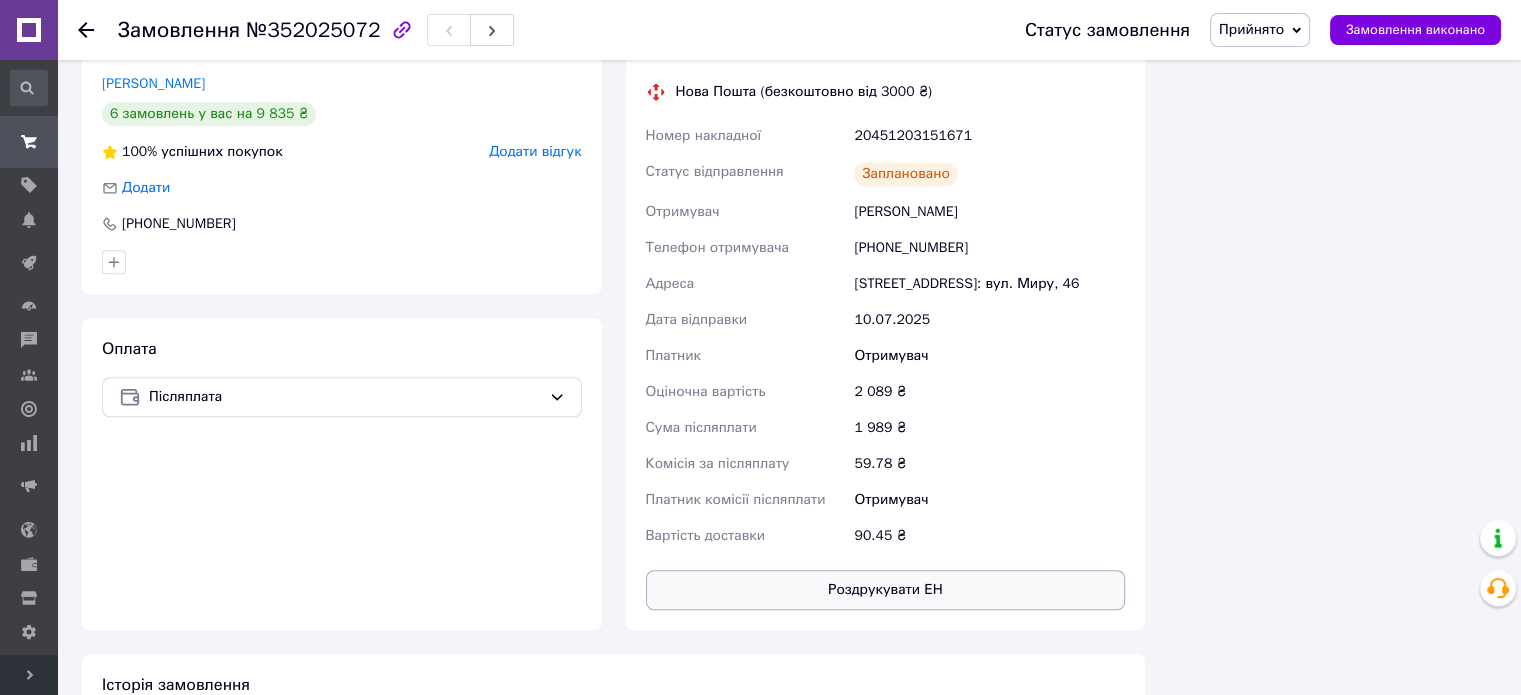 click on "Роздрукувати ЕН" at bounding box center (886, 590) 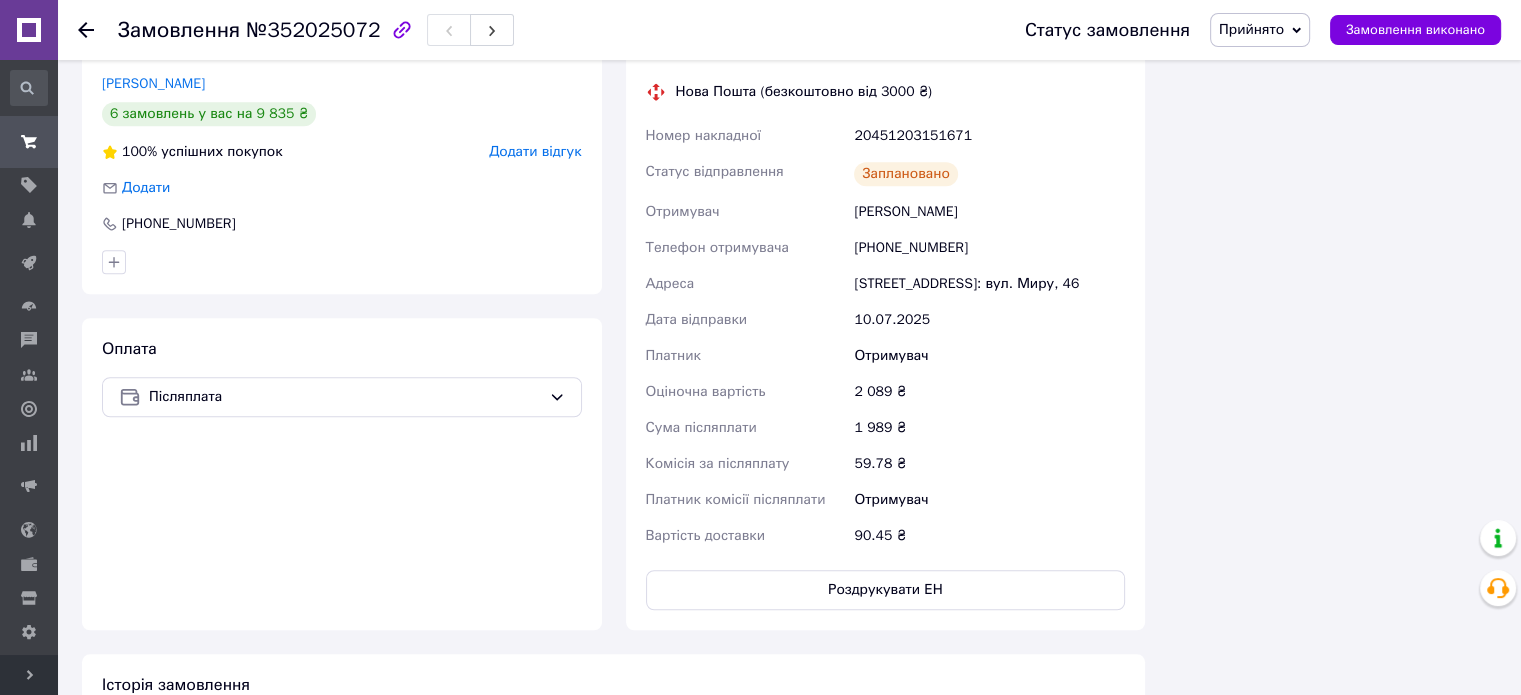 click on "Всього 9 товарів 2 089 ₴ Доставка 90.45 ₴ Знижка Додати Всього до сплати 2089 ₴ Примітки ВНИМАТЕЛЬНО! ЕСТЬ ДВОЙНЫЕ ПОЗИЦИИ!
оплата [PERSON_NAME] ФОП 100 грн
Залишилося 235 символів Очистити Зберегти Дії Написати покупцеві Viber Telegram SMS Запит на відгук про компанію   Скопіювати запит на відгук У вас є 30 днів, щоб відправити запит на відгук покупцеві, скопіювавши посилання.   Видати чек   Завантажити PDF   Друк PDF   Дублювати замовлення Мітки Особисті нотатки, які бачите лише ви. З їх допомогою можна фільтрувати замовлення" at bounding box center [1333, -148] 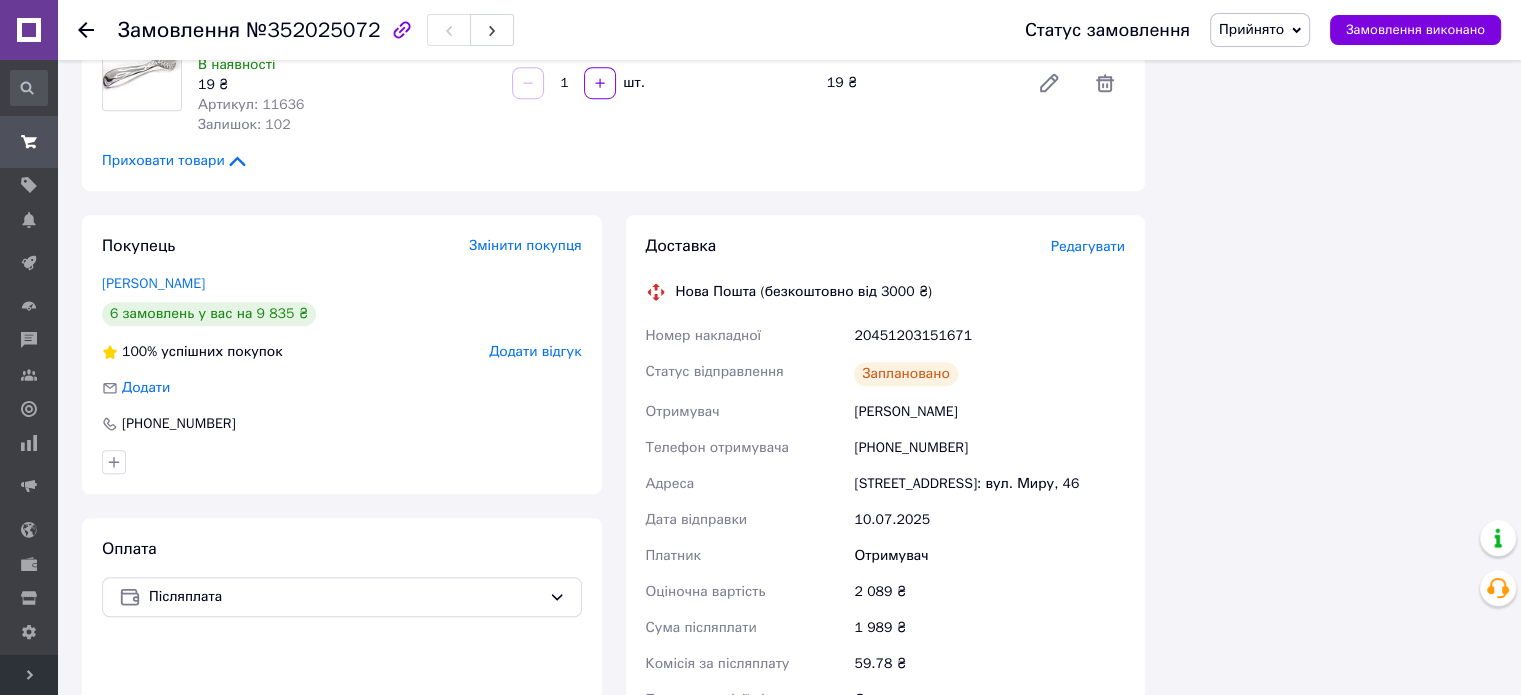 click on "20451203151671" at bounding box center (989, 336) 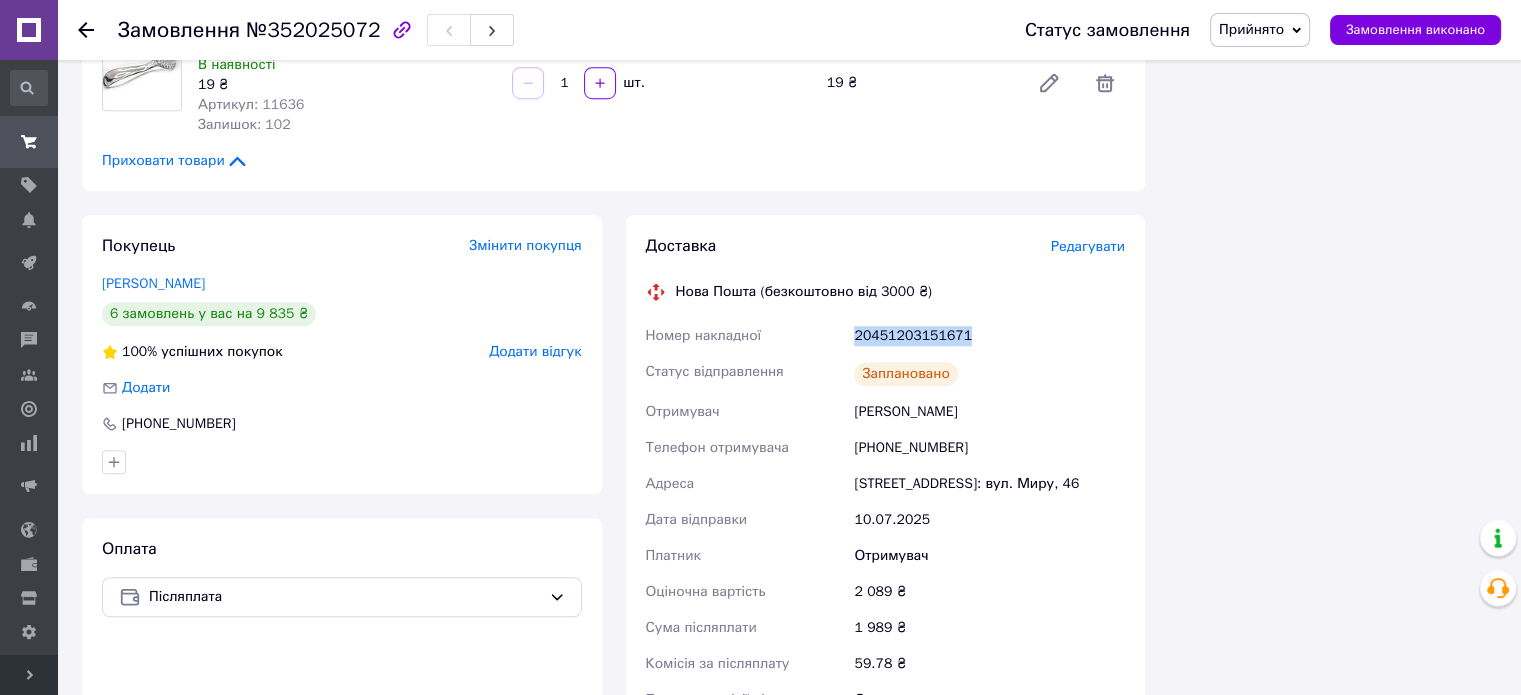 click on "20451203151671" at bounding box center (989, 336) 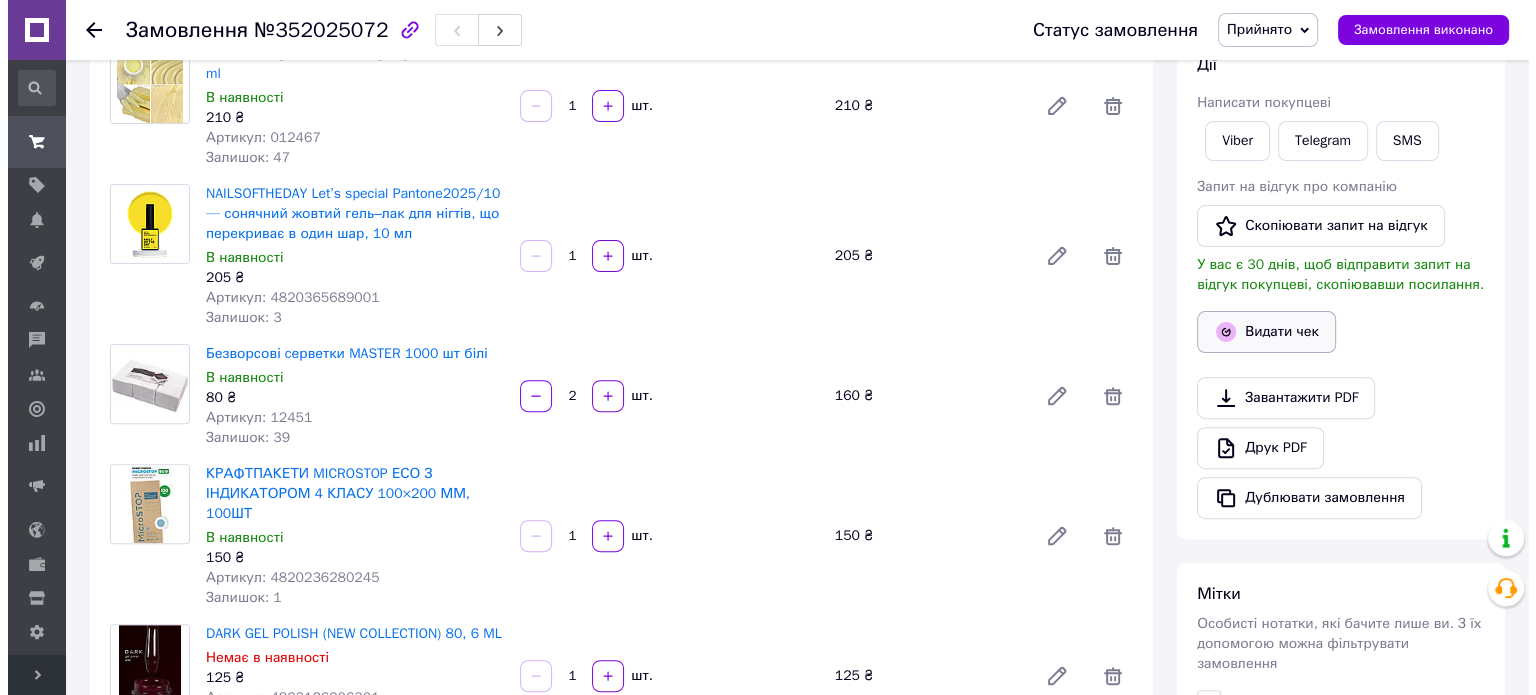 scroll, scrollTop: 400, scrollLeft: 0, axis: vertical 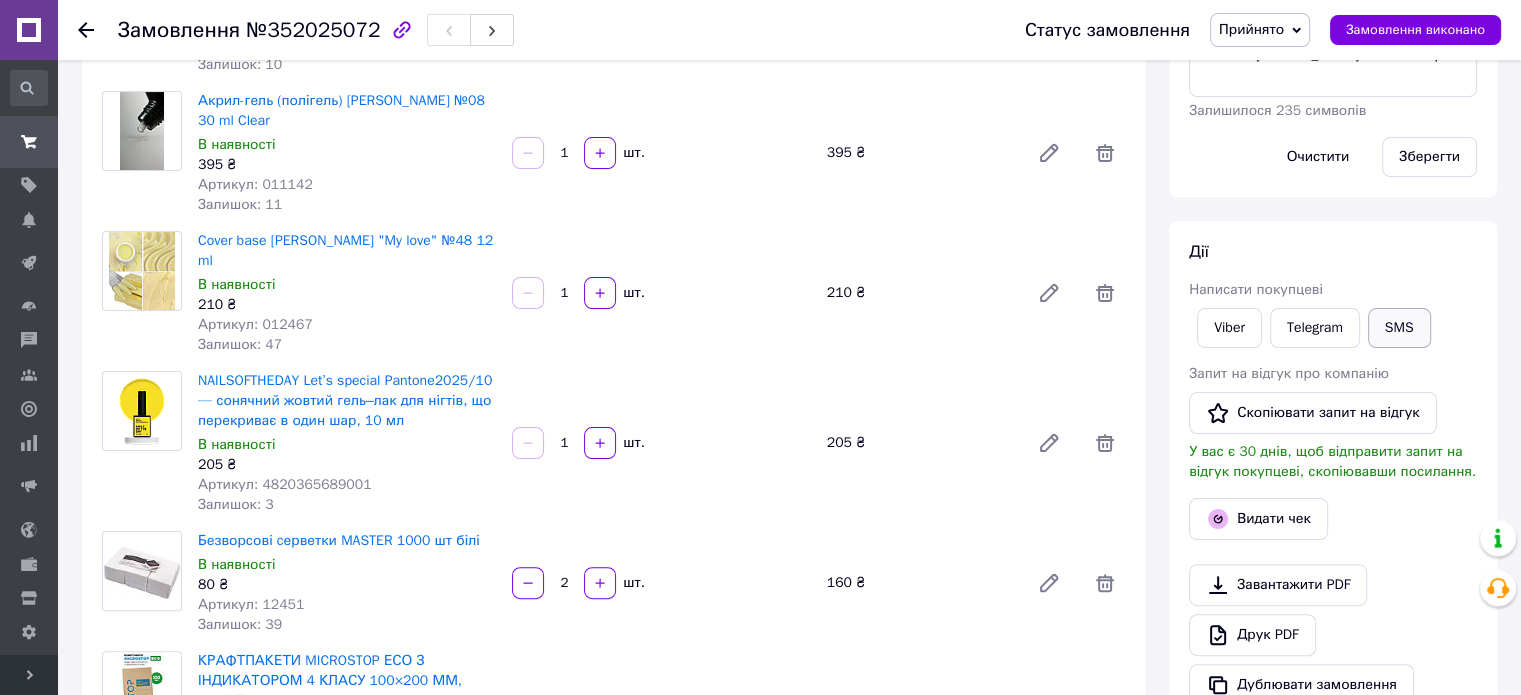 click on "SMS" at bounding box center [1399, 328] 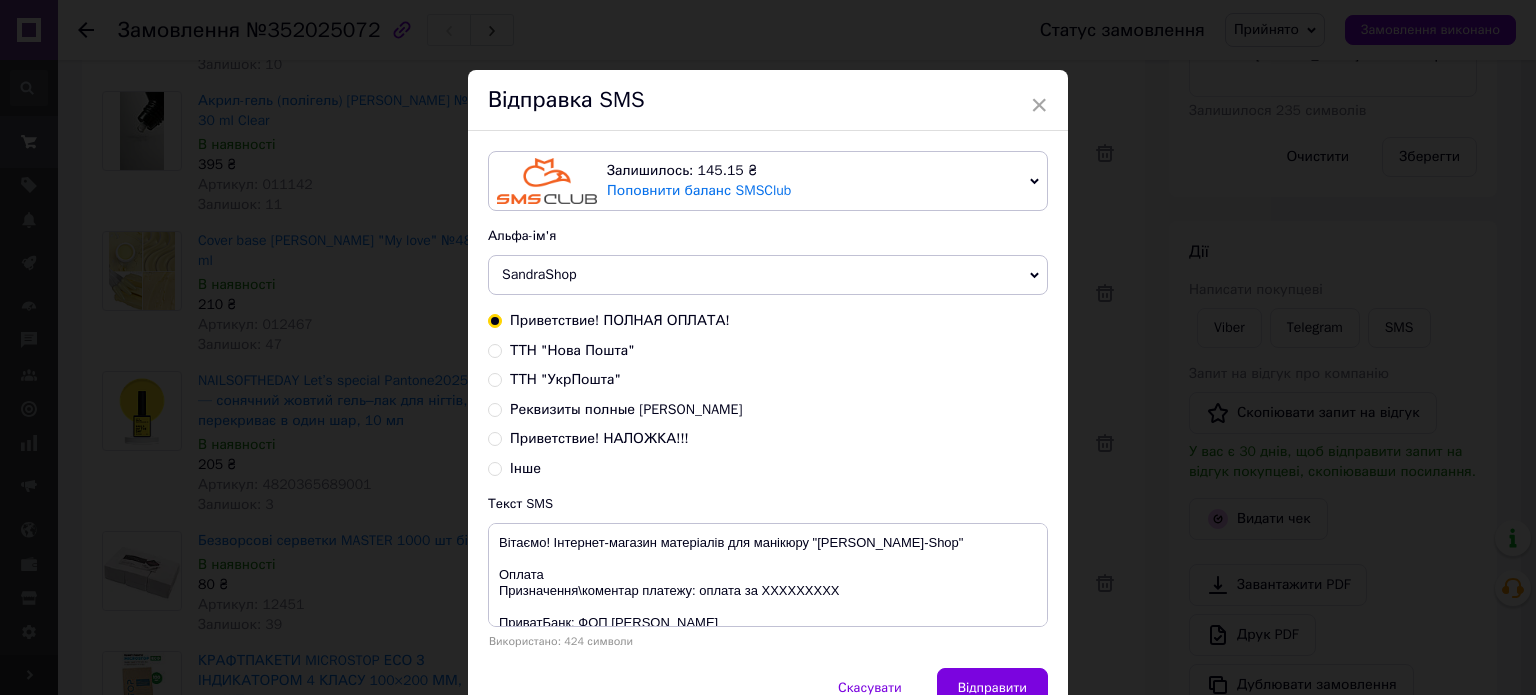 click on "Приветствие! ПОЛНАЯ ОПЛАТА!  ТТН "Нова Пошта" ТТН "УкрПошта" Реквизиты полные [PERSON_NAME] Приветствие! НАЛОЖКА!!!  Інше" at bounding box center [768, 395] 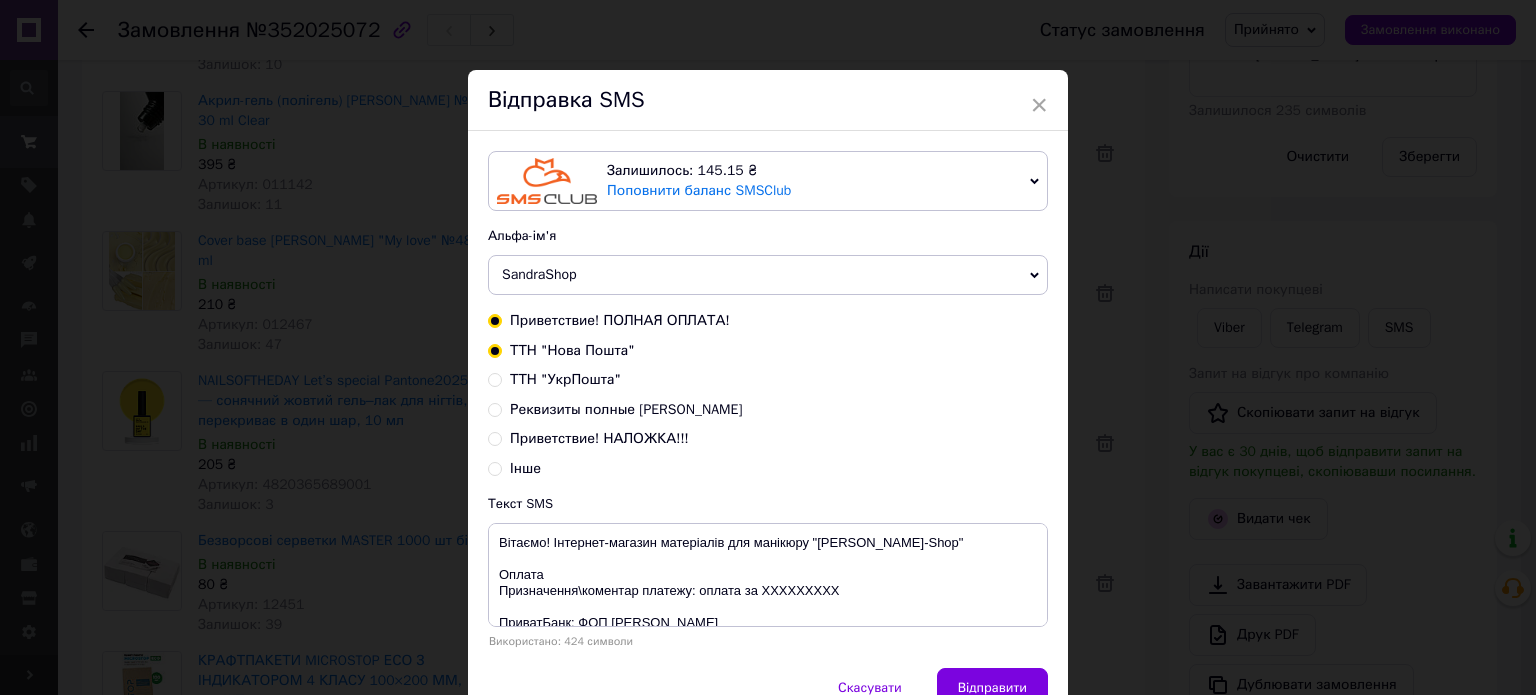 radio on "true" 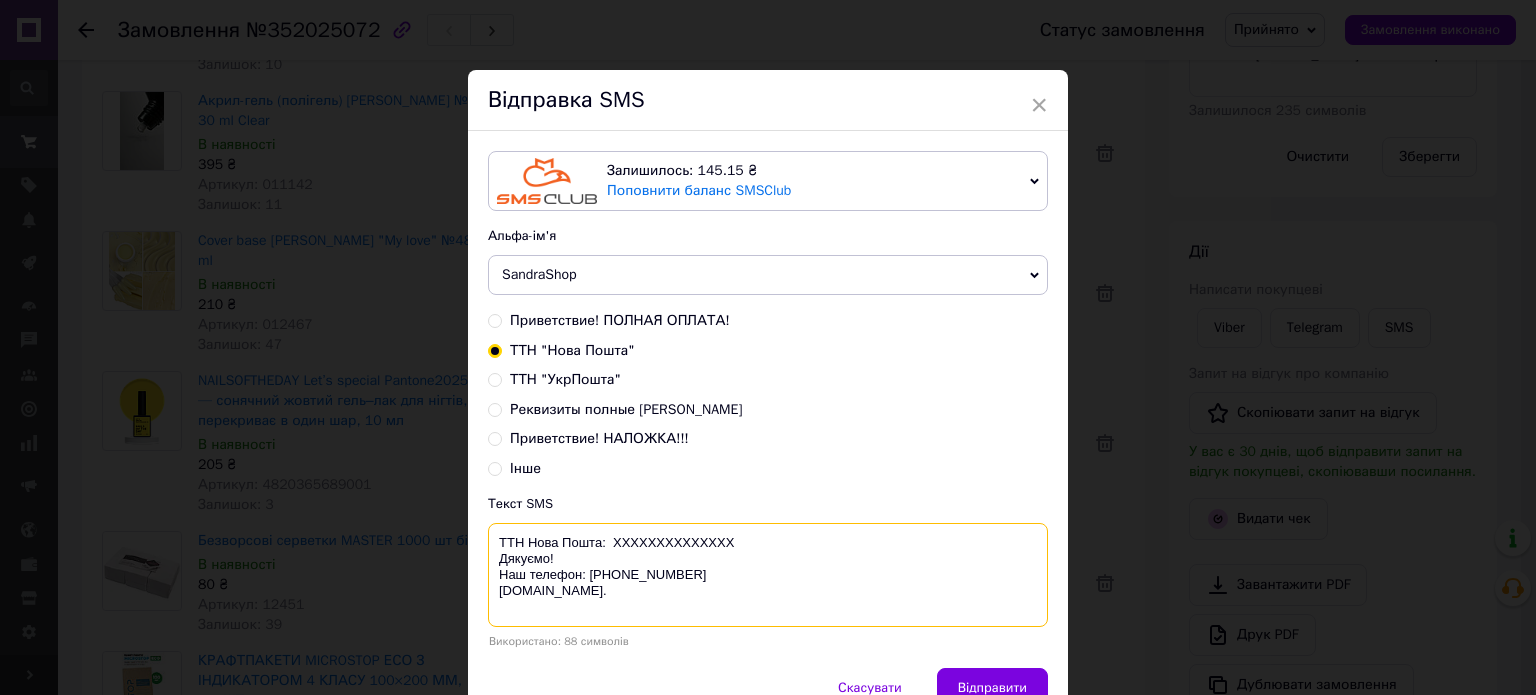 click on "ТТН Нова Пошта:  XXXXXXXXXXXXXX
Дякуємо!
Наш телефон: [PHONE_NUMBER]
[DOMAIN_NAME]." at bounding box center [768, 575] 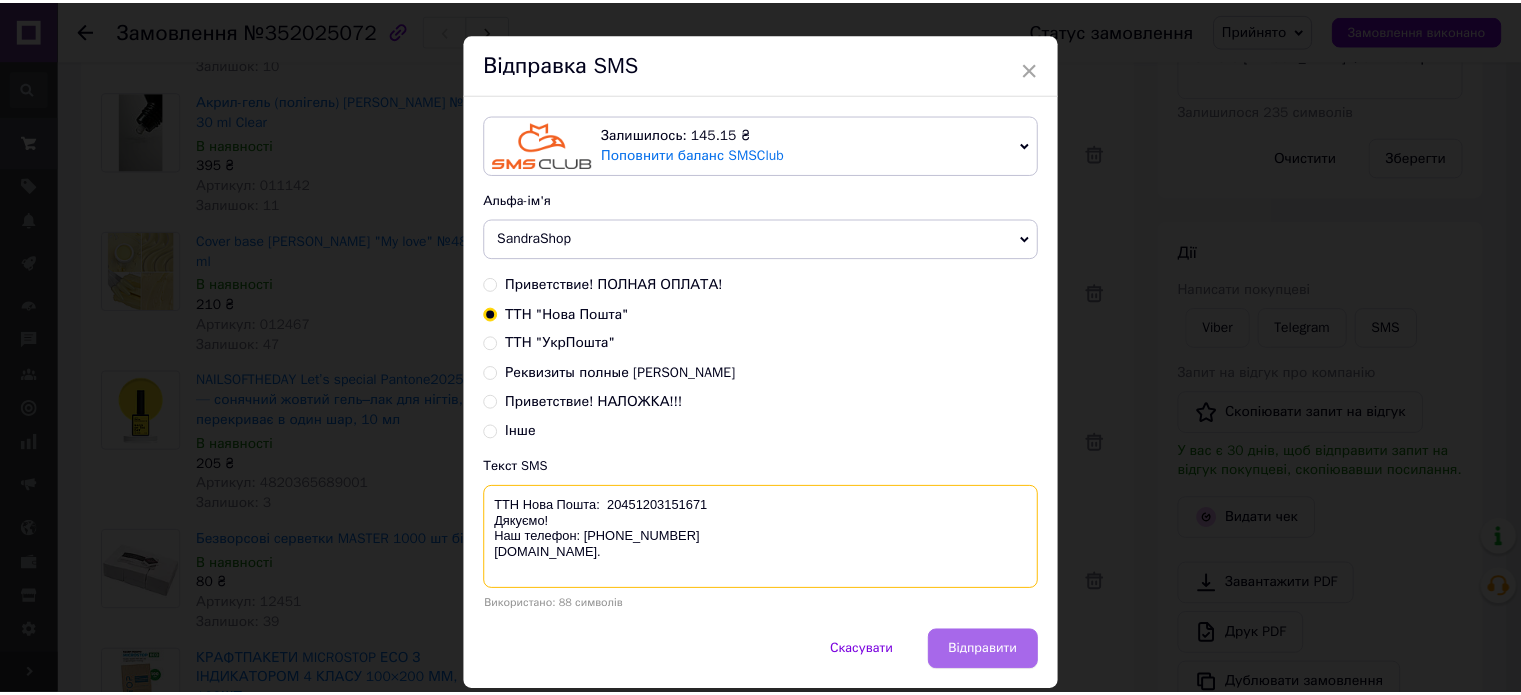 scroll, scrollTop: 100, scrollLeft: 0, axis: vertical 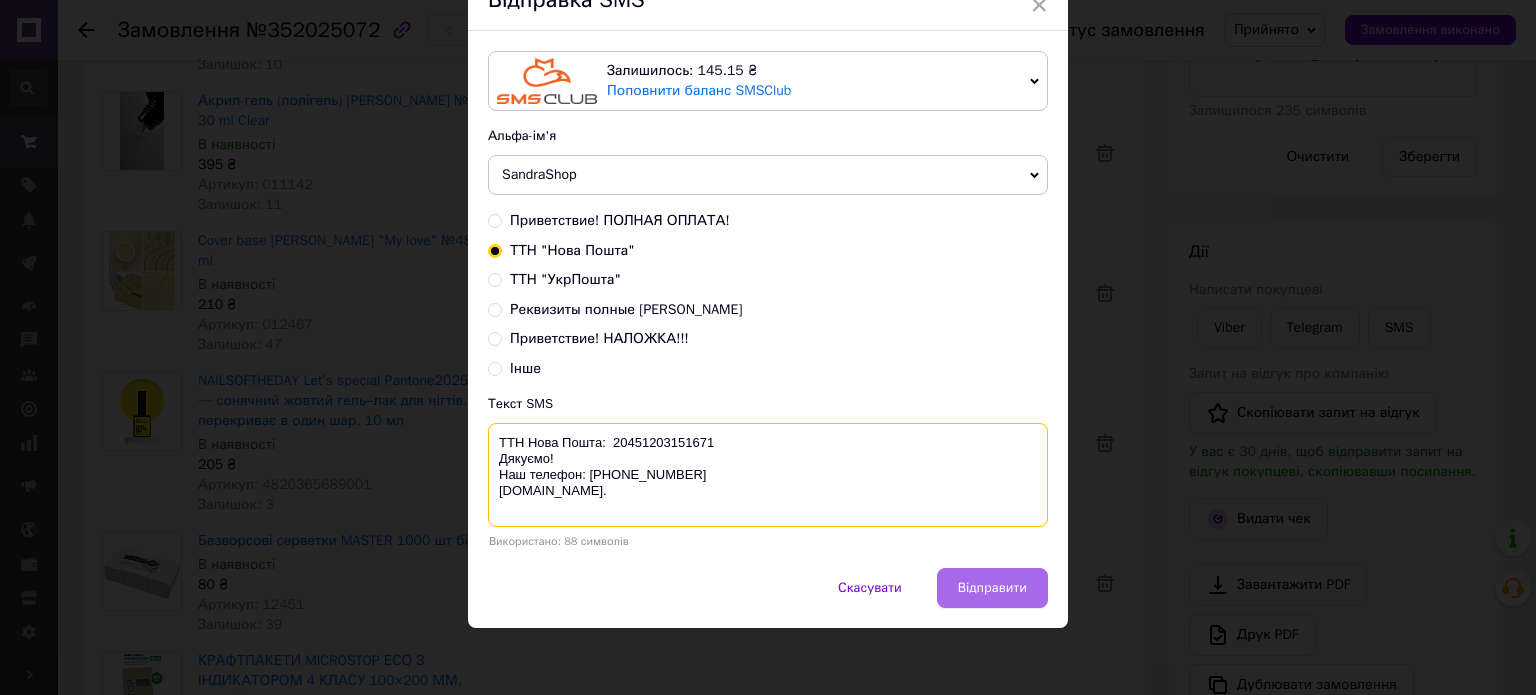 type on "ТТН Нова Пошта:  20451203151671
Дякуємо!
Наш телефон: [PHONE_NUMBER]
[DOMAIN_NAME]." 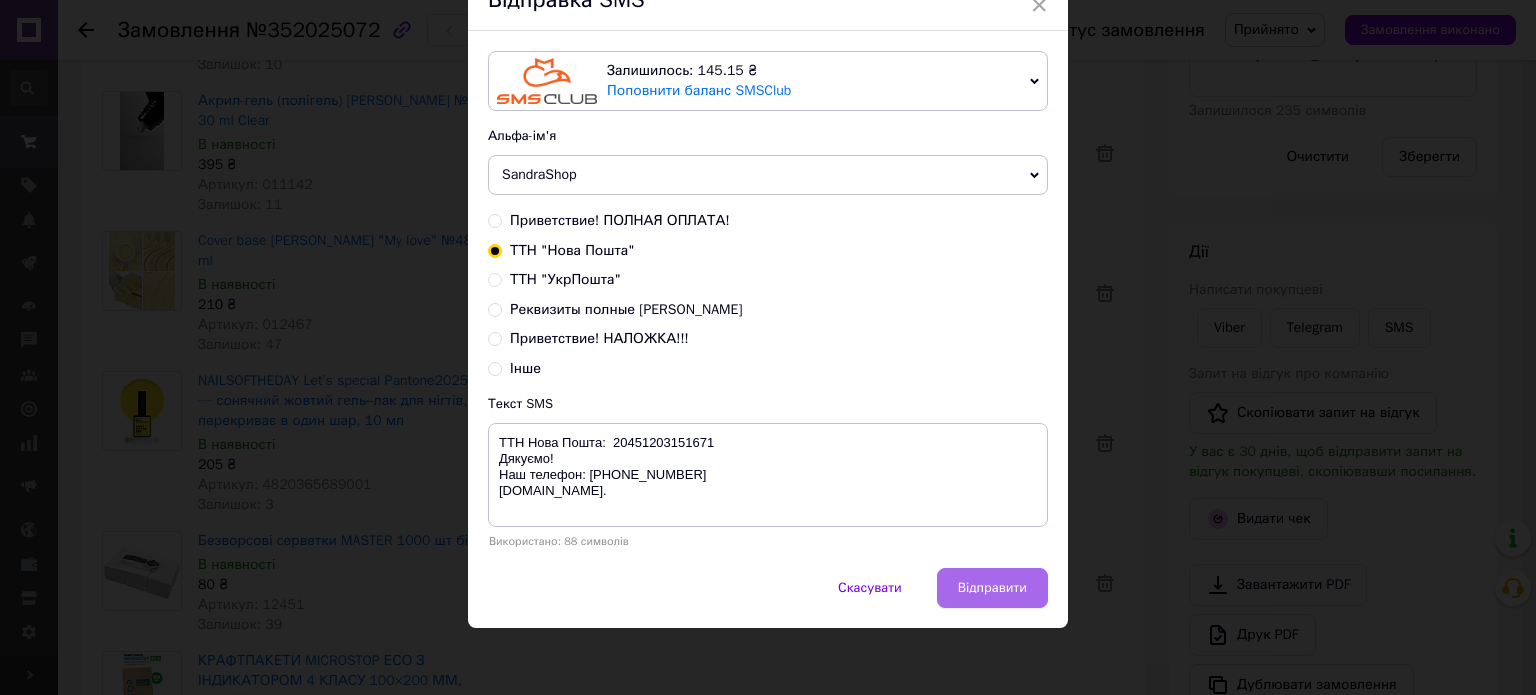 click on "Відправити" at bounding box center (992, 588) 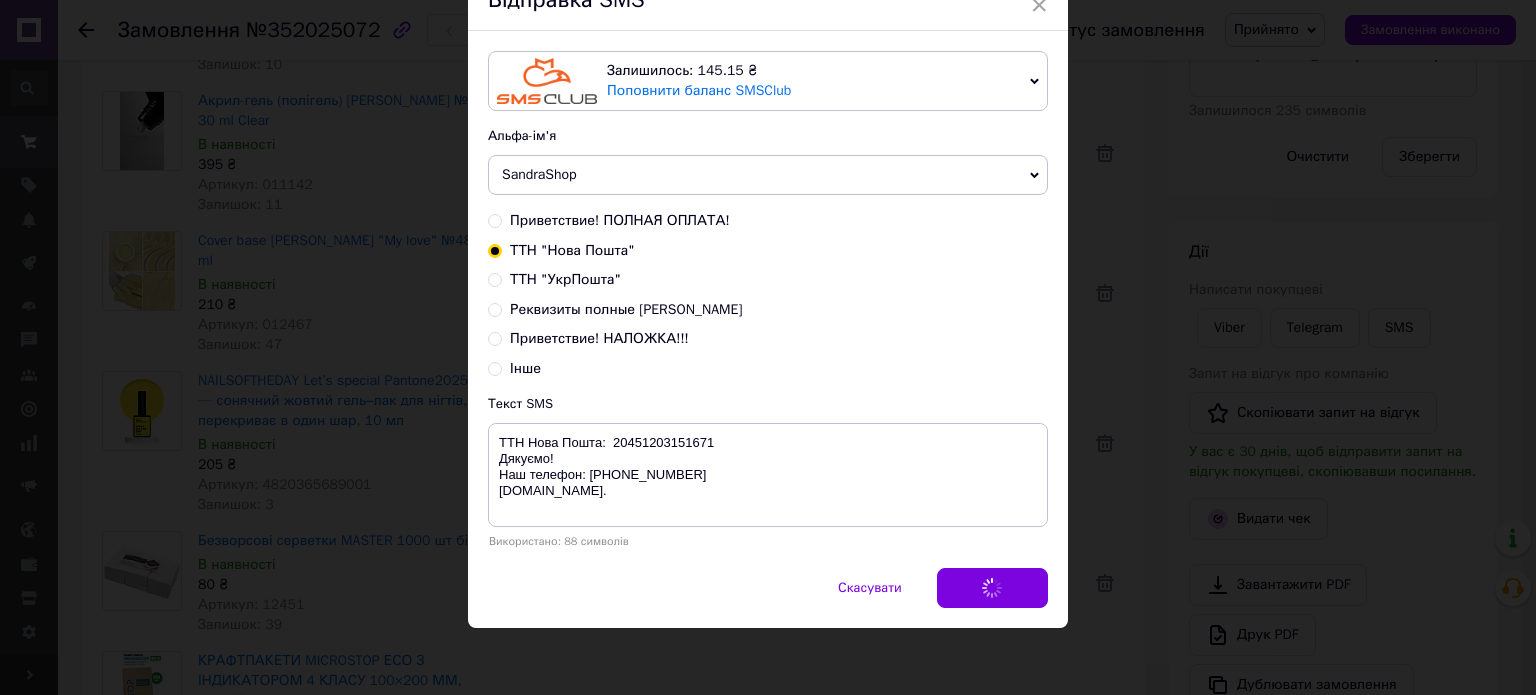click on "× Відправка SMS Залишилось: 145.15 ₴ Поповнити баланс SMSClub Підключити LetsAds Альфа-ім'я  SandraShop Shop Zakaz Оновити список альфа-імен Приветствие! ПОЛНАЯ ОПЛАТА!  ТТН "Нова Пошта" ТТН "УкрПошта" Реквизиты полные [PERSON_NAME] Приветствие! НАЛОЖКА!!!  Інше Текст SMS ТТН Нова Пошта:  20451203151671
Дякуємо!
Наш телефон: [PHONE_NUMBER]
[DOMAIN_NAME]. Використано: 88 символів Скасувати   Відправити" at bounding box center [768, 347] 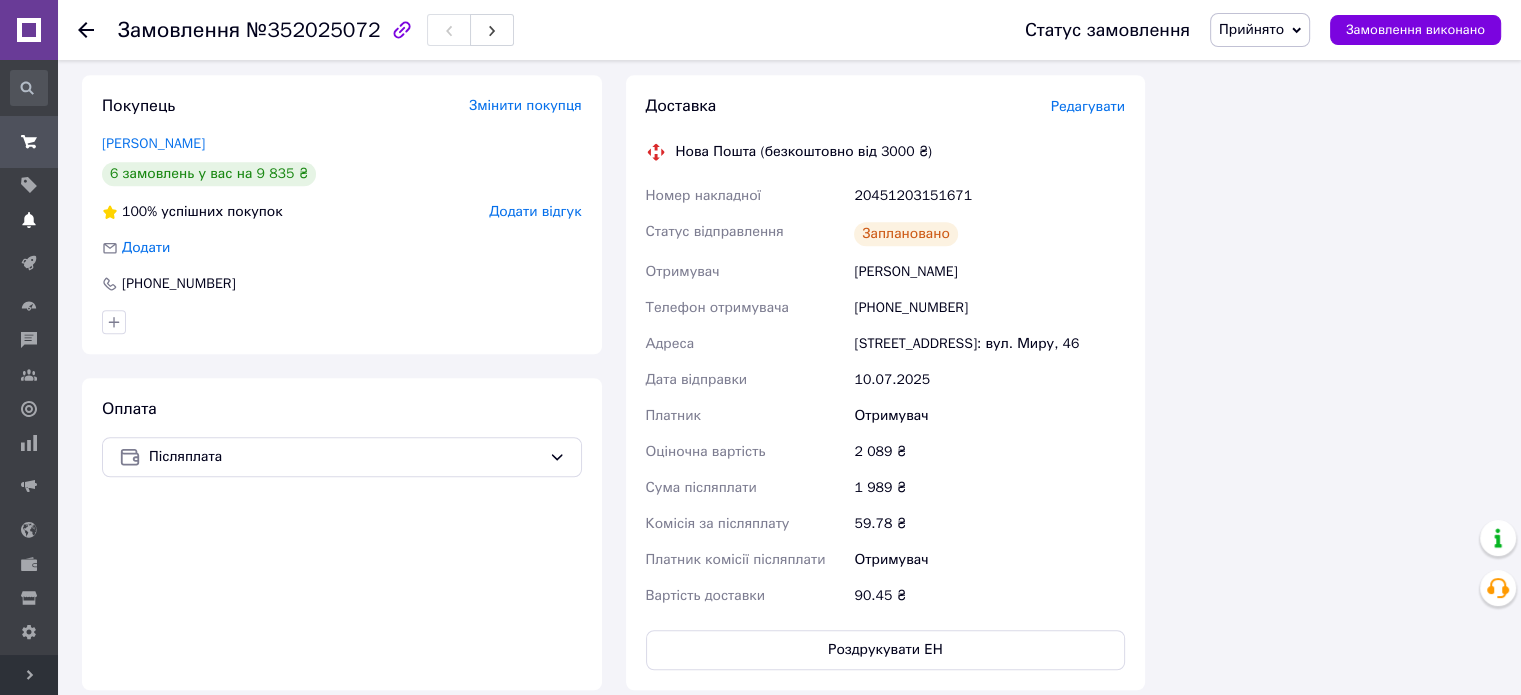 scroll, scrollTop: 1700, scrollLeft: 0, axis: vertical 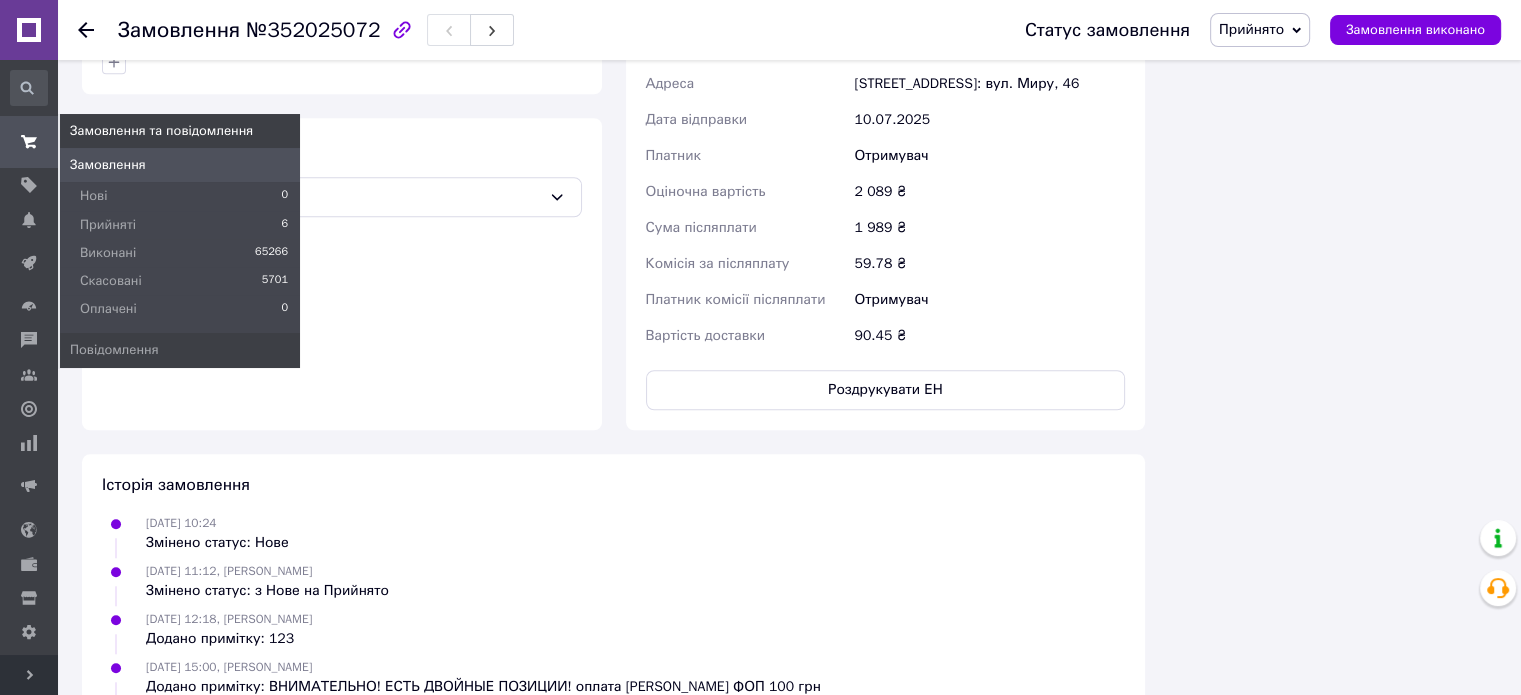 click on "Замовлення та повідомлення" at bounding box center [29, 142] 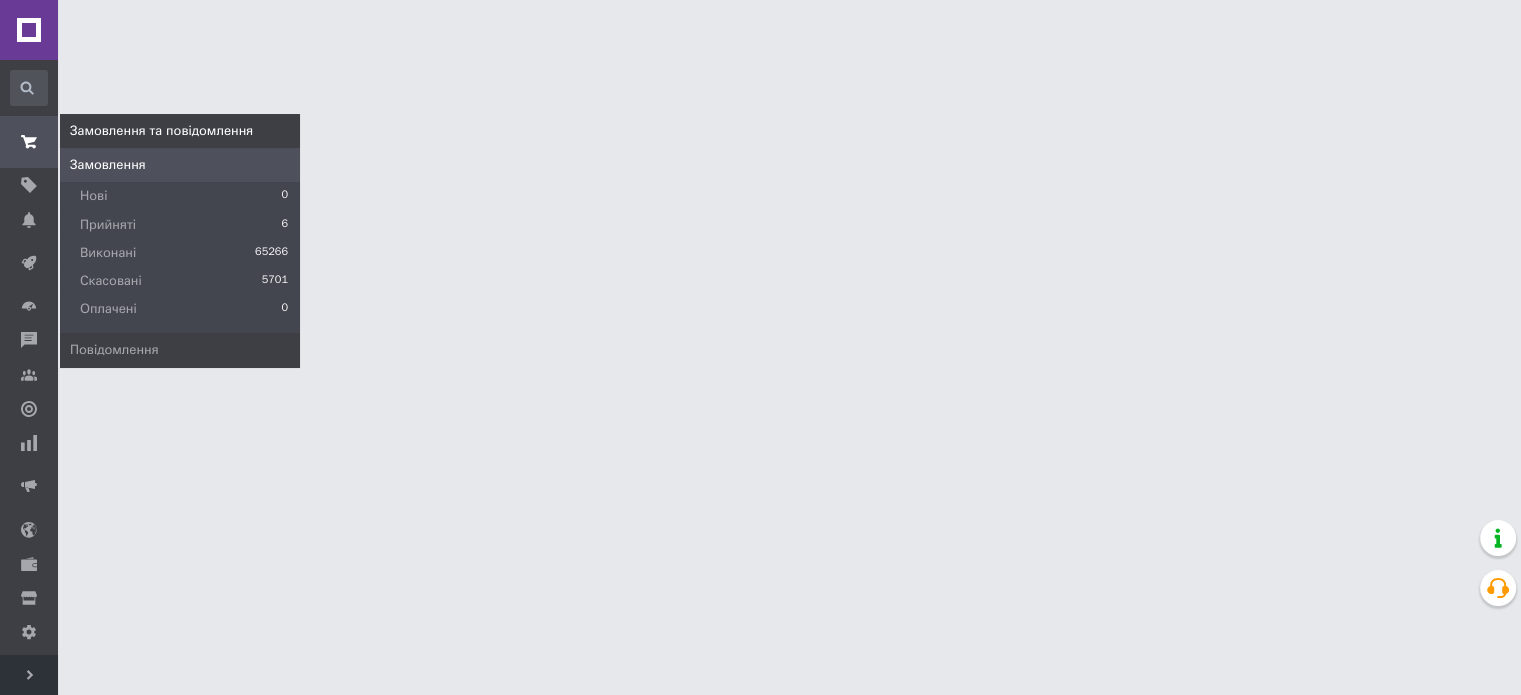 scroll, scrollTop: 0, scrollLeft: 0, axis: both 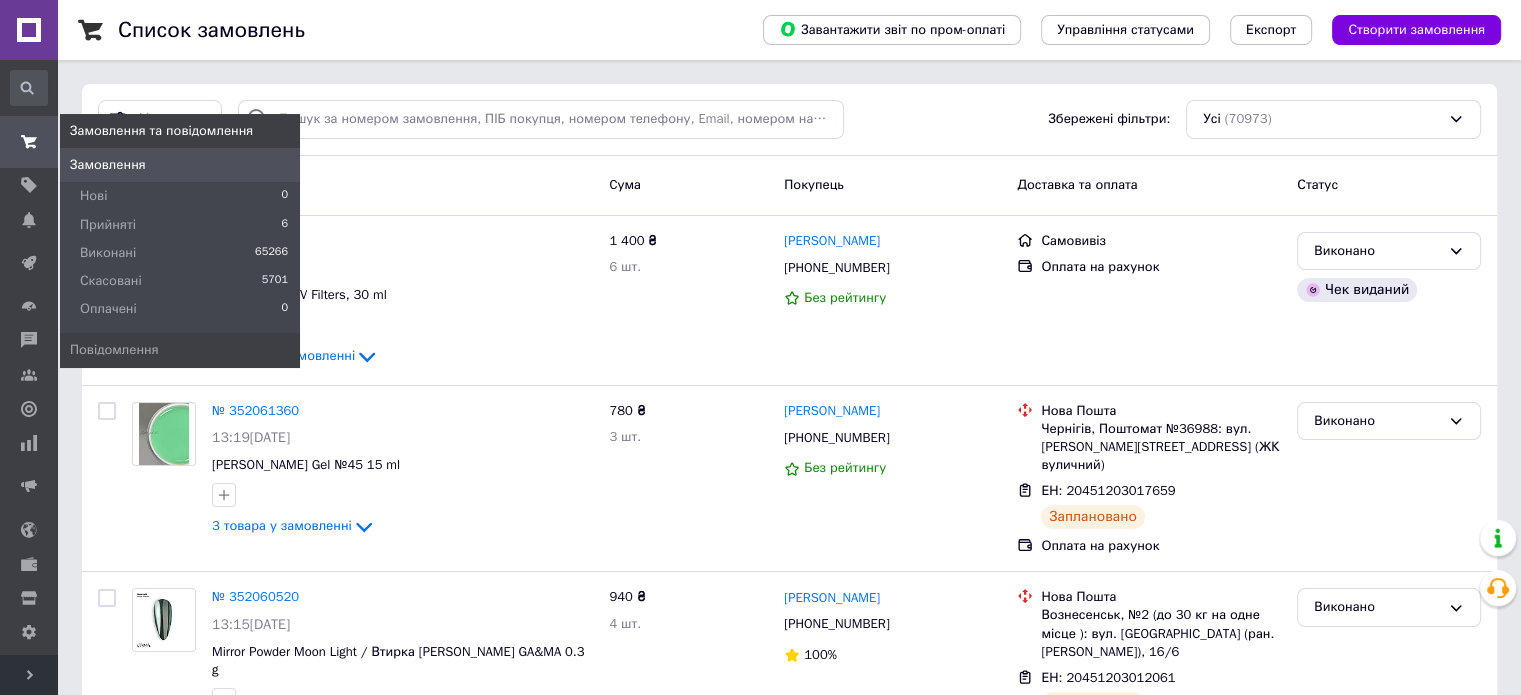click at bounding box center (29, 142) 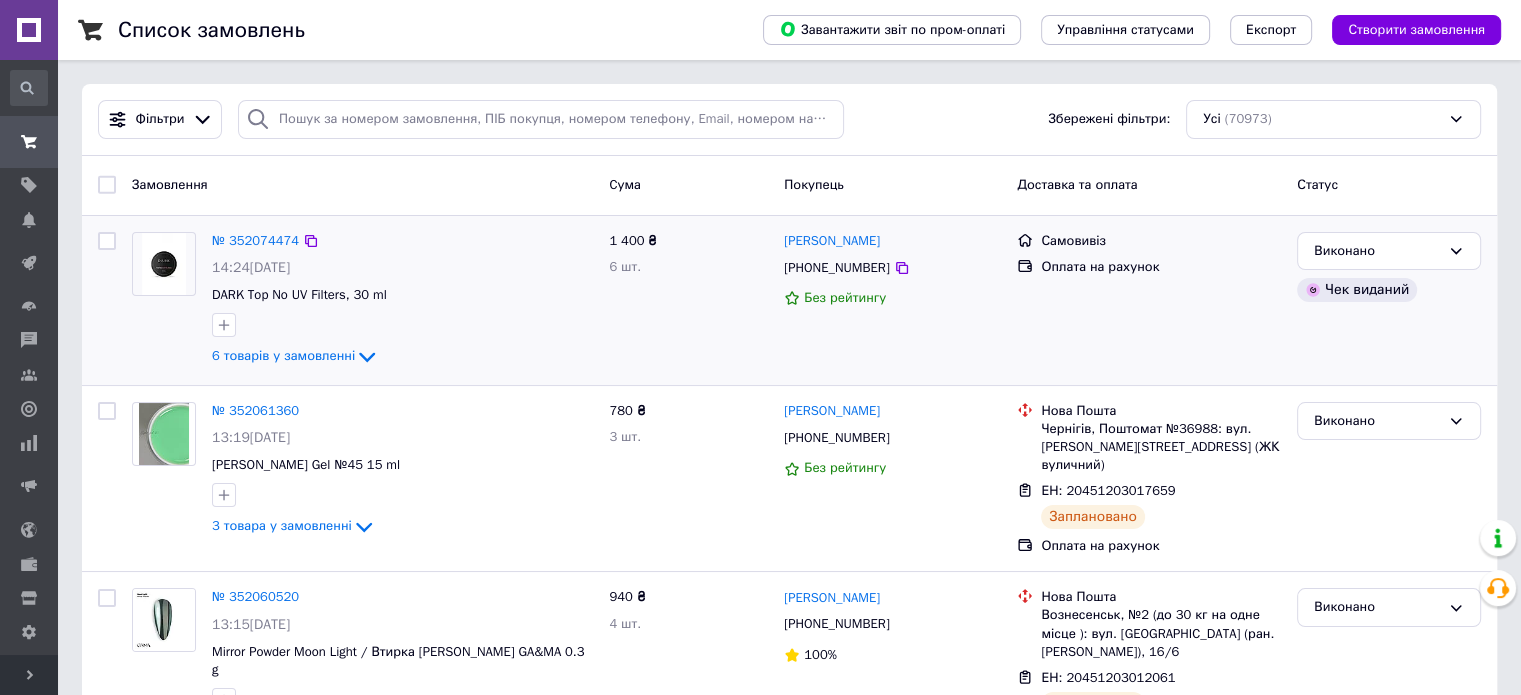 click on "[PERSON_NAME] [PHONE_NUMBER] Без рейтингу" at bounding box center (892, 300) 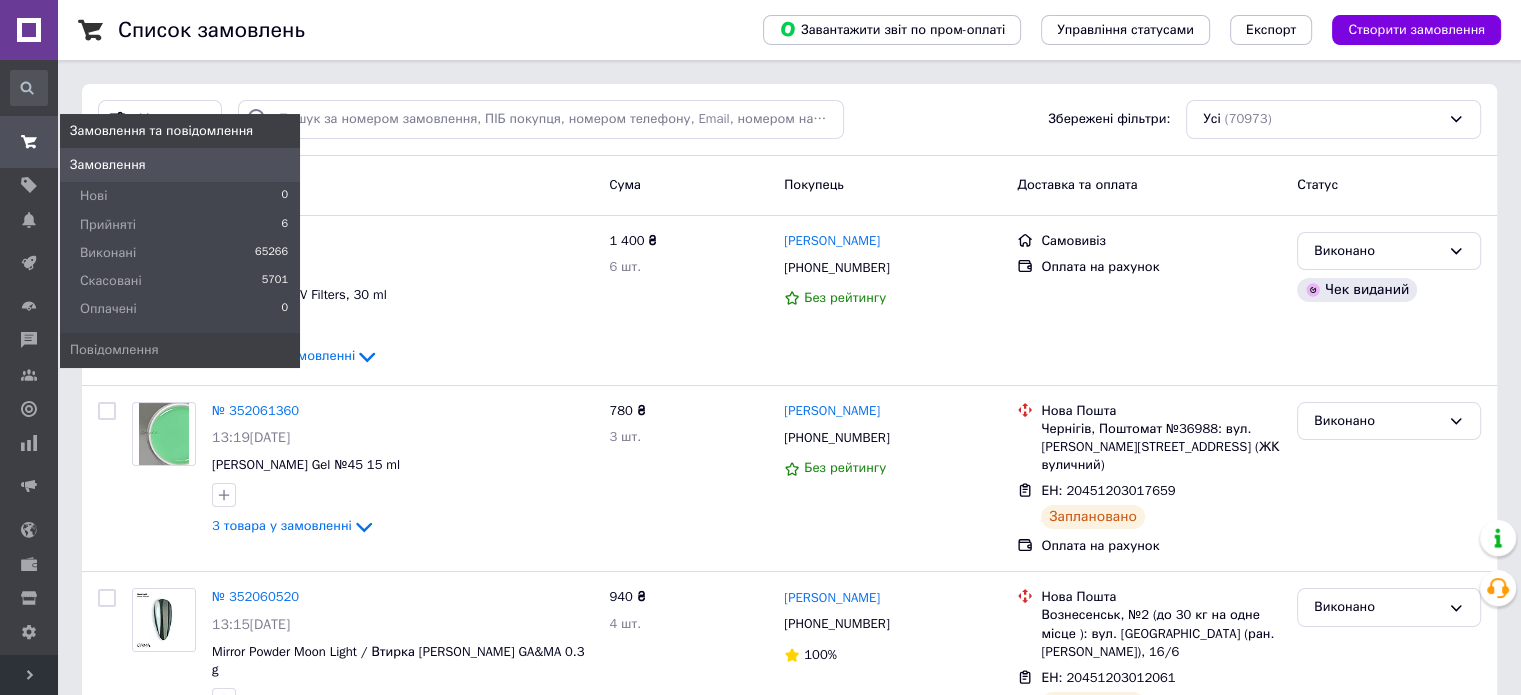 click at bounding box center [29, 142] 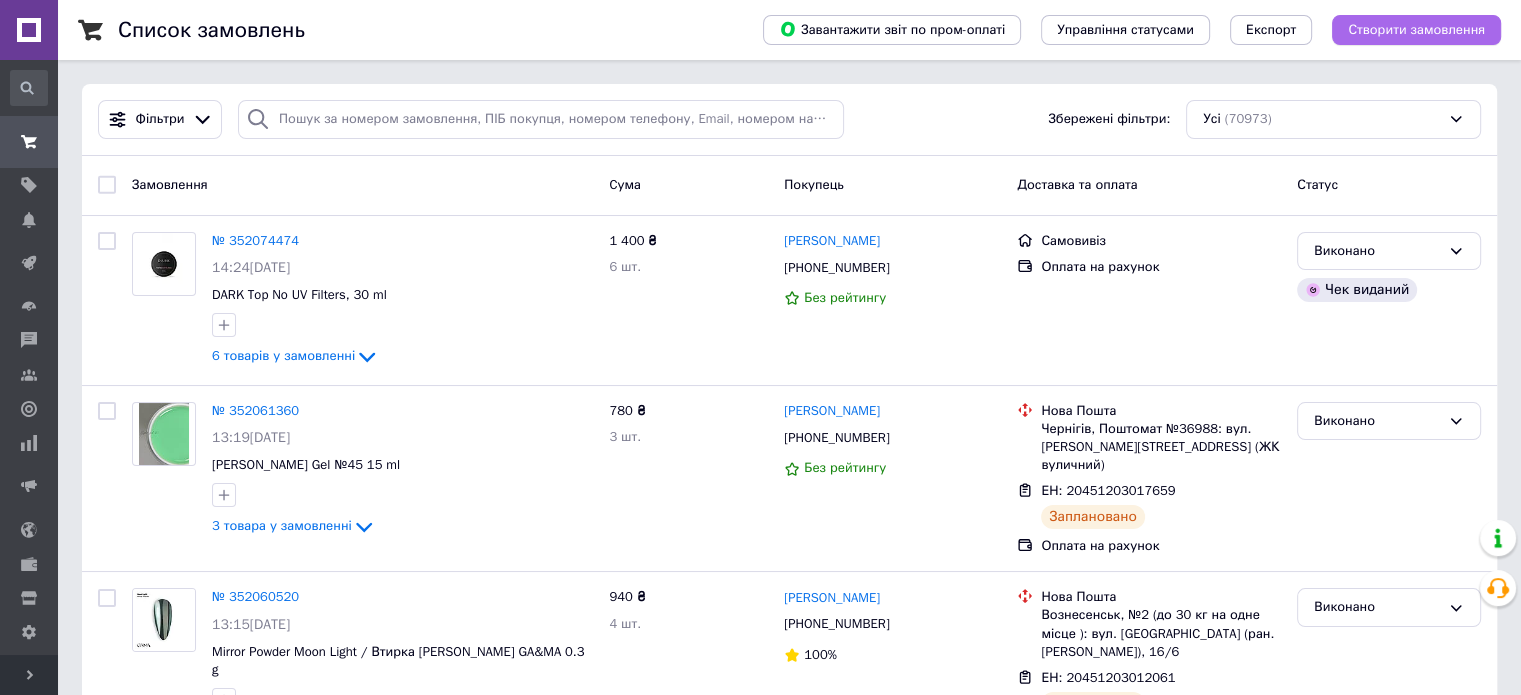 click on "Створити замовлення" at bounding box center [1416, 30] 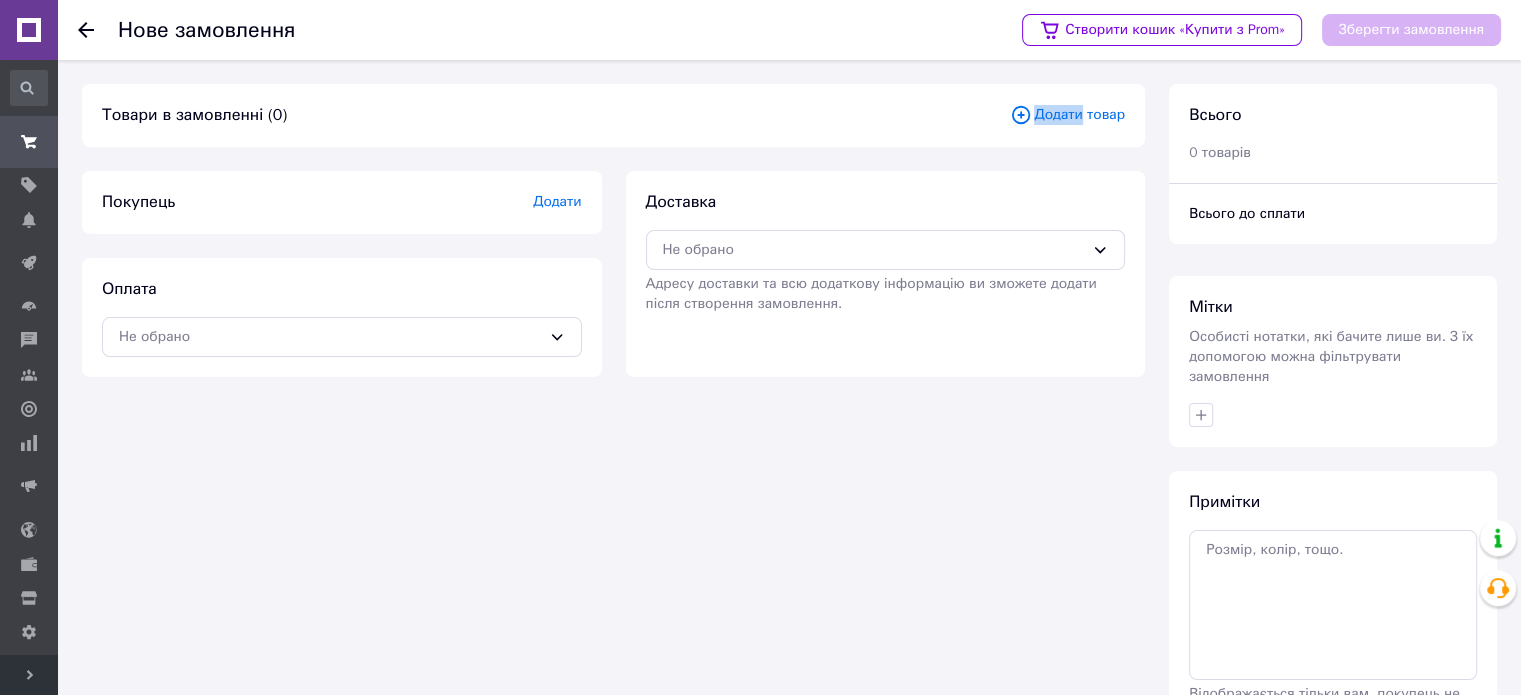 click on "Додати товар" at bounding box center (1067, 115) 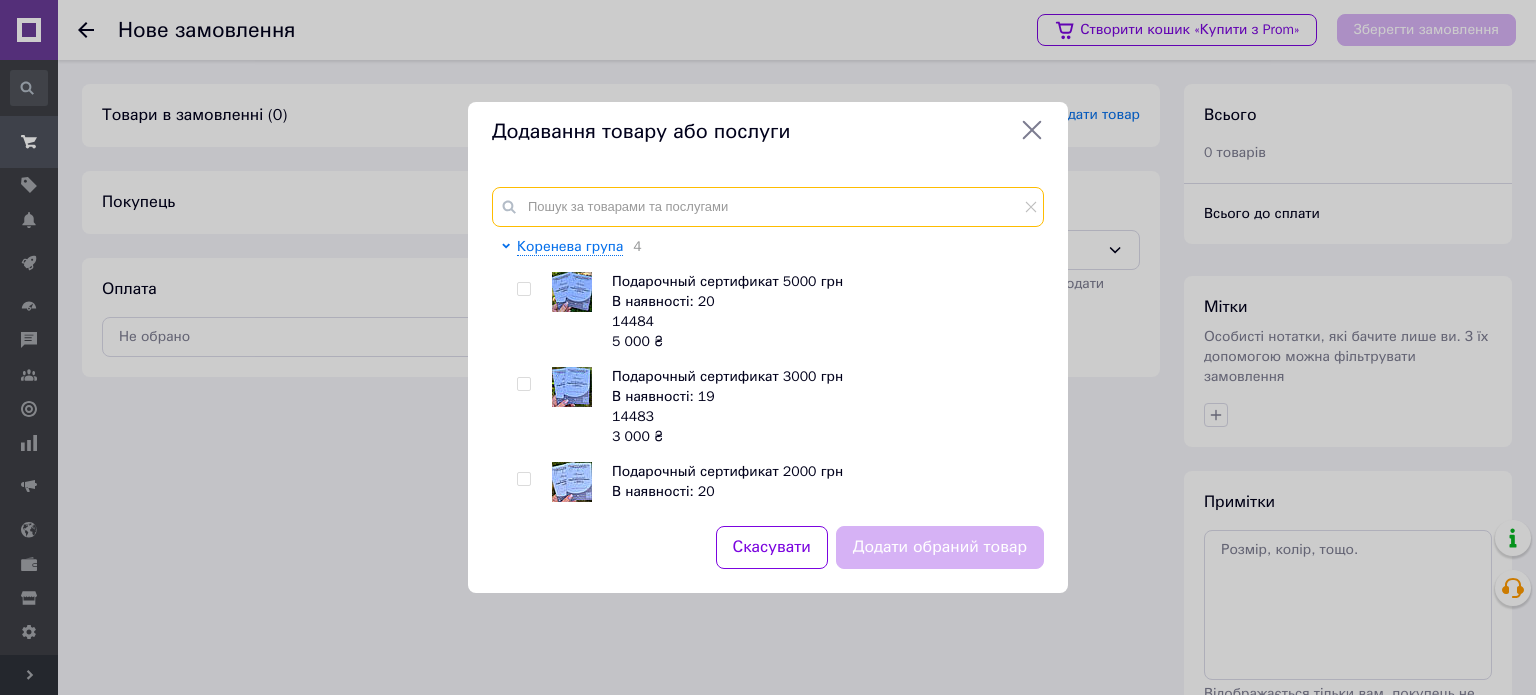 drag, startPoint x: 888, startPoint y: 195, endPoint x: 876, endPoint y: 210, distance: 19.209373 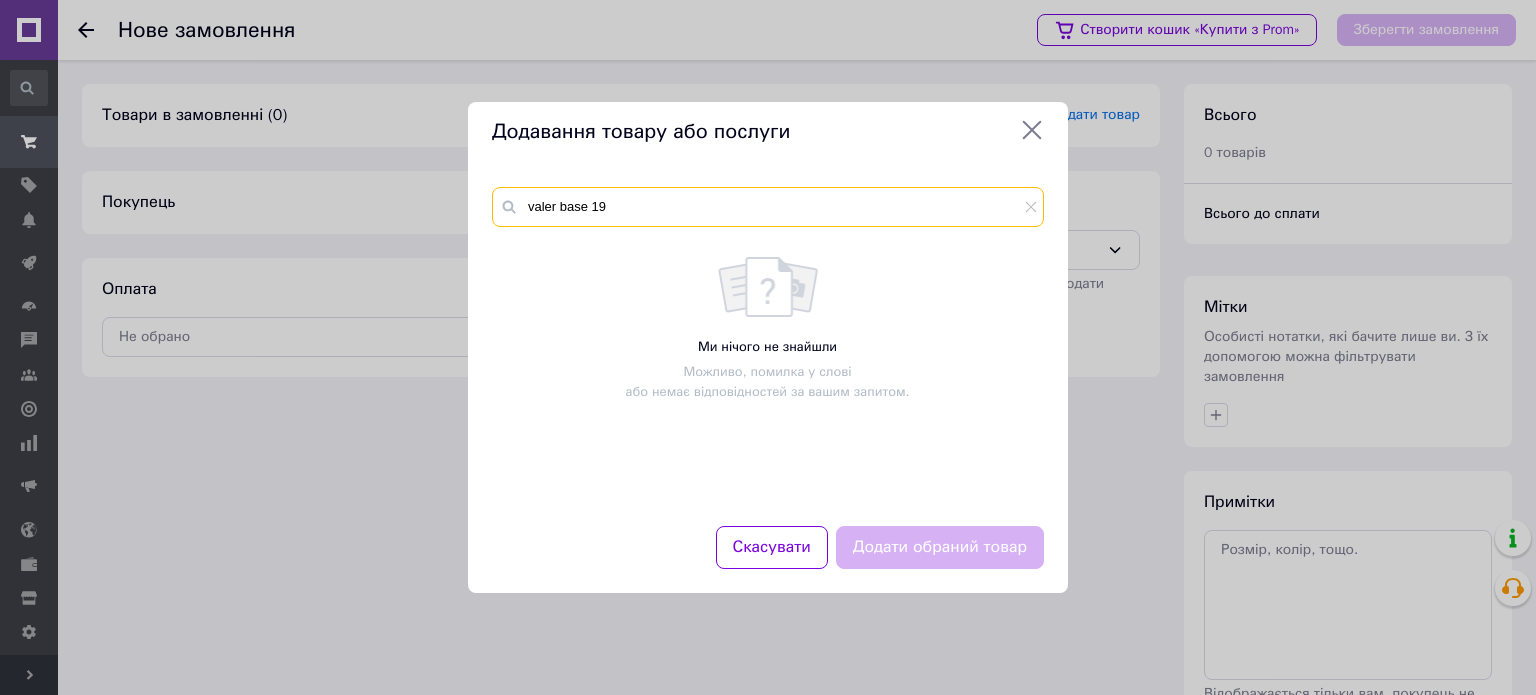 click on "valer base 19" at bounding box center [768, 207] 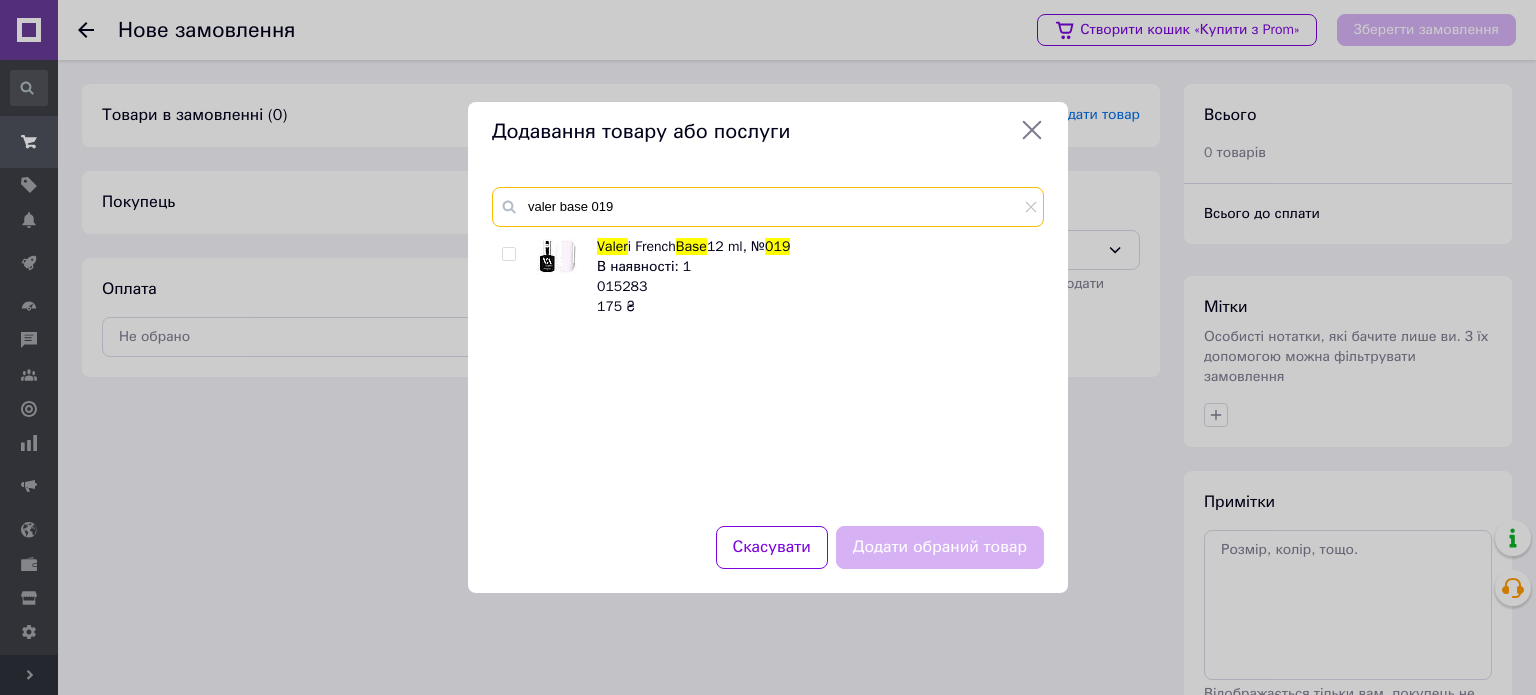 type on "valer base 019" 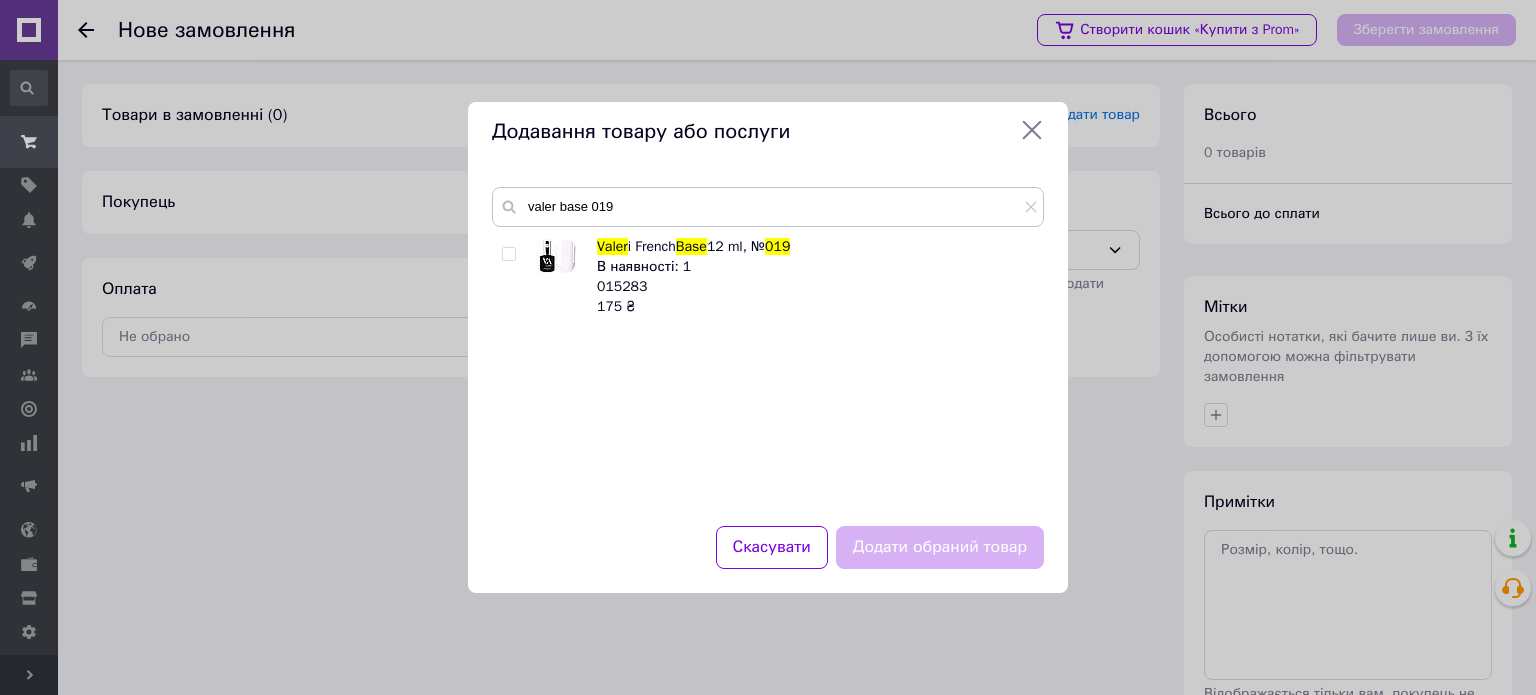 click at bounding box center [508, 254] 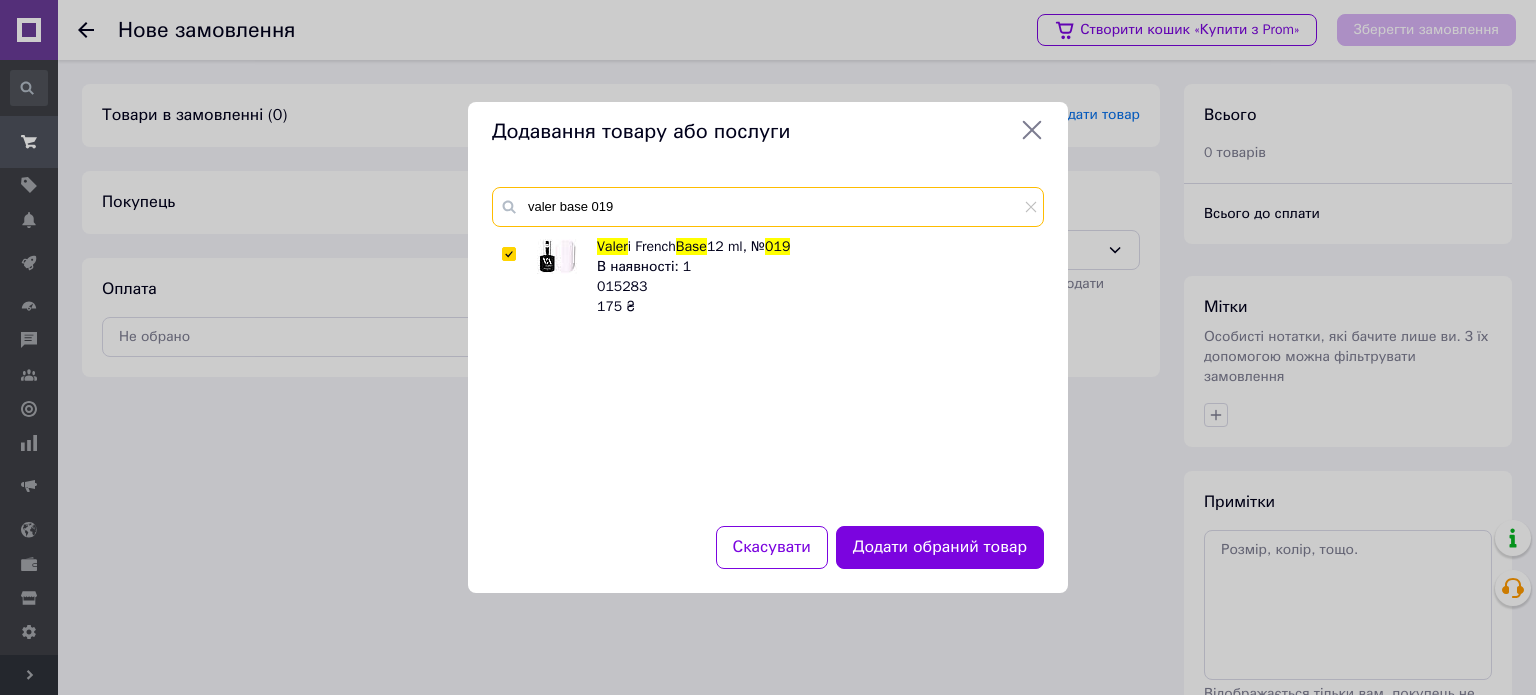 drag, startPoint x: 634, startPoint y: 215, endPoint x: 644, endPoint y: 207, distance: 12.806249 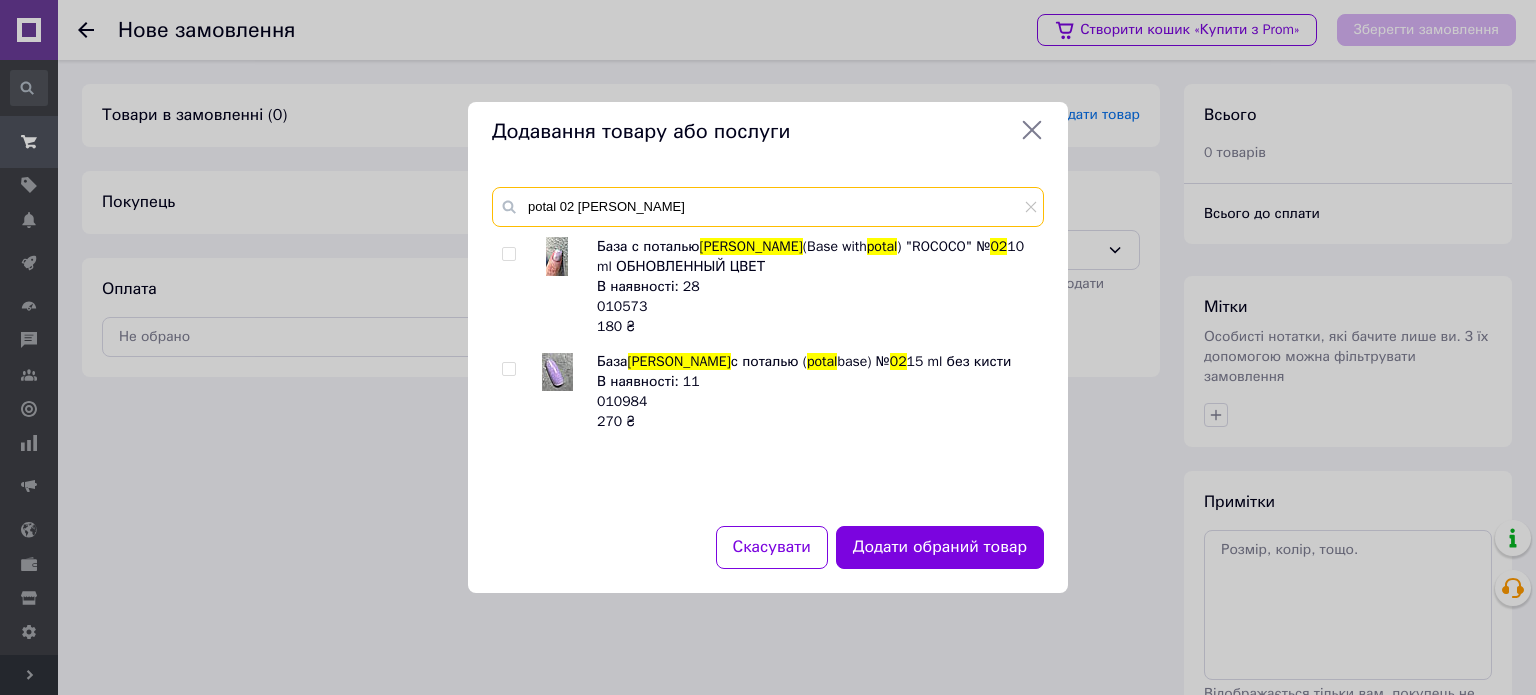 type on "potal 02 [PERSON_NAME]" 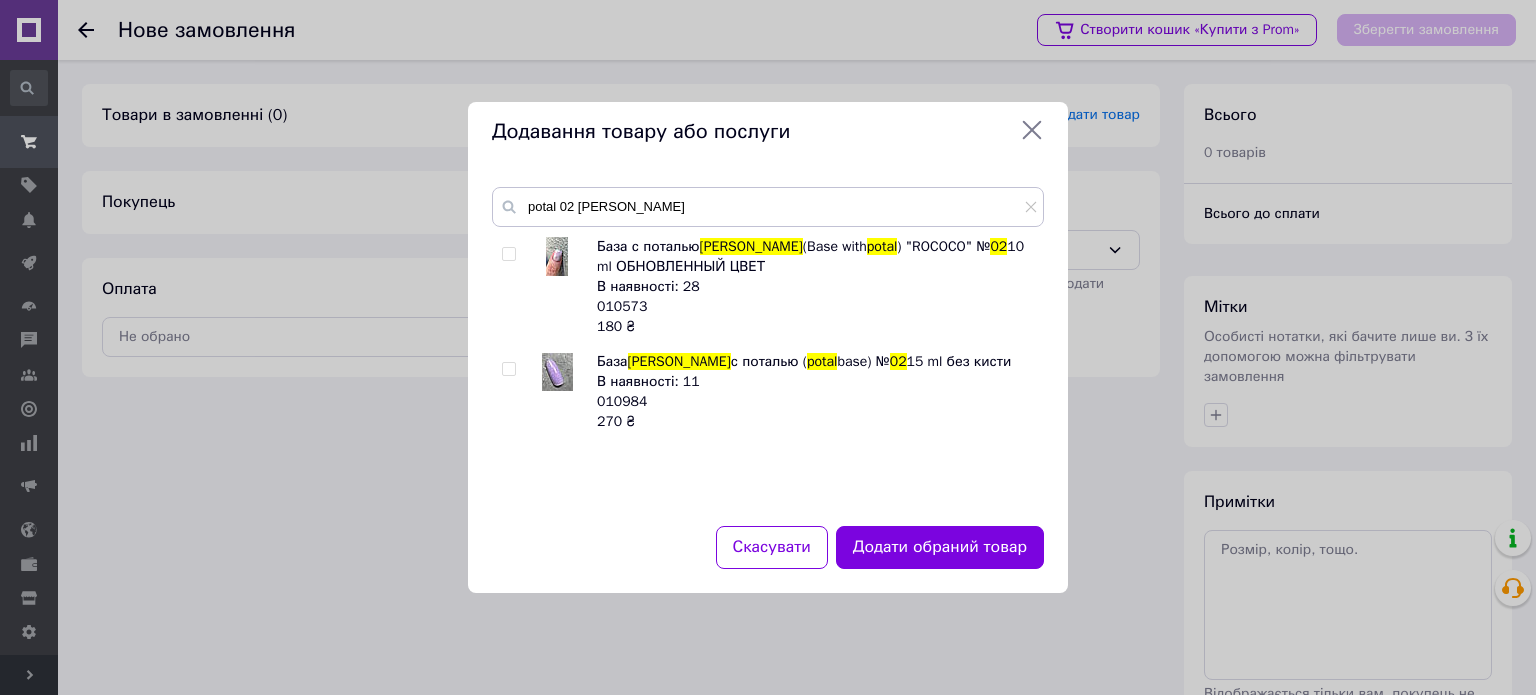 click at bounding box center (508, 369) 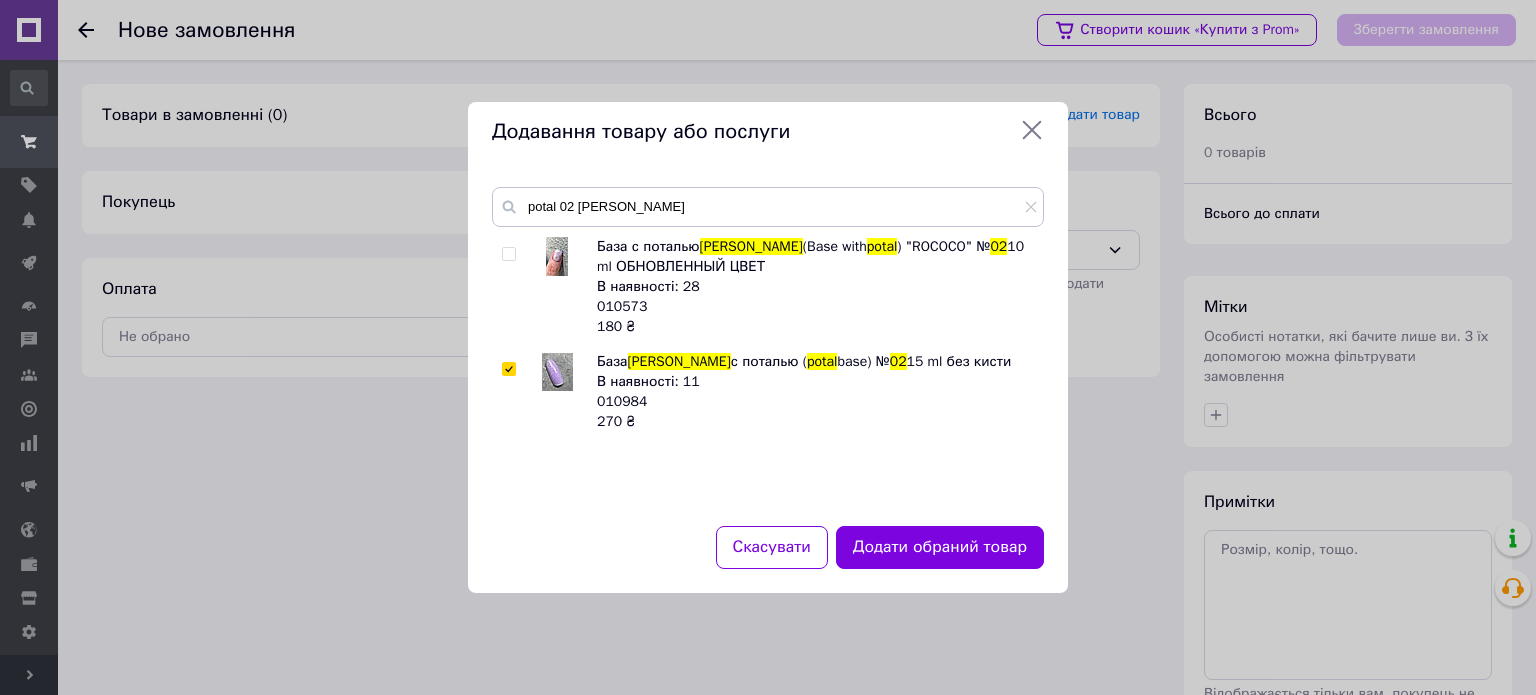 checkbox on "true" 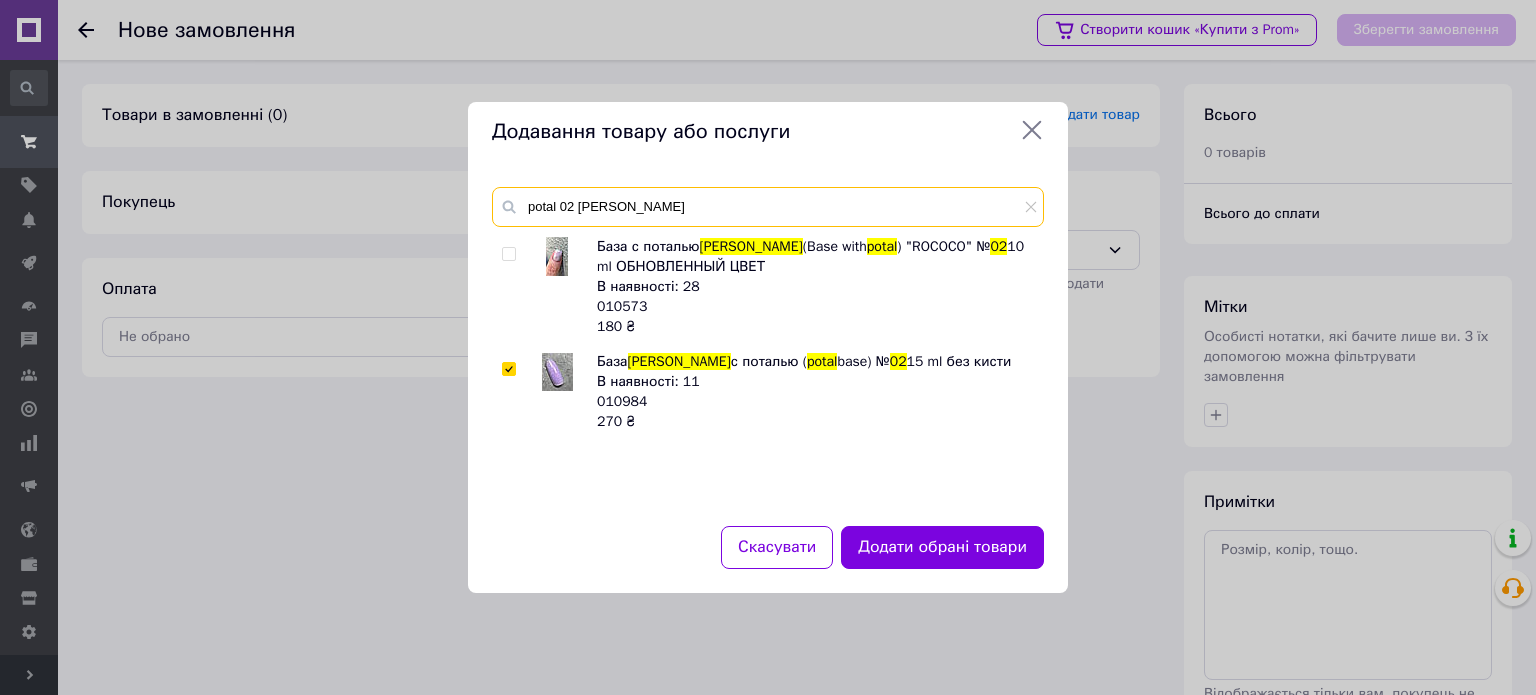 drag, startPoint x: 602, startPoint y: 208, endPoint x: 697, endPoint y: 223, distance: 96.17692 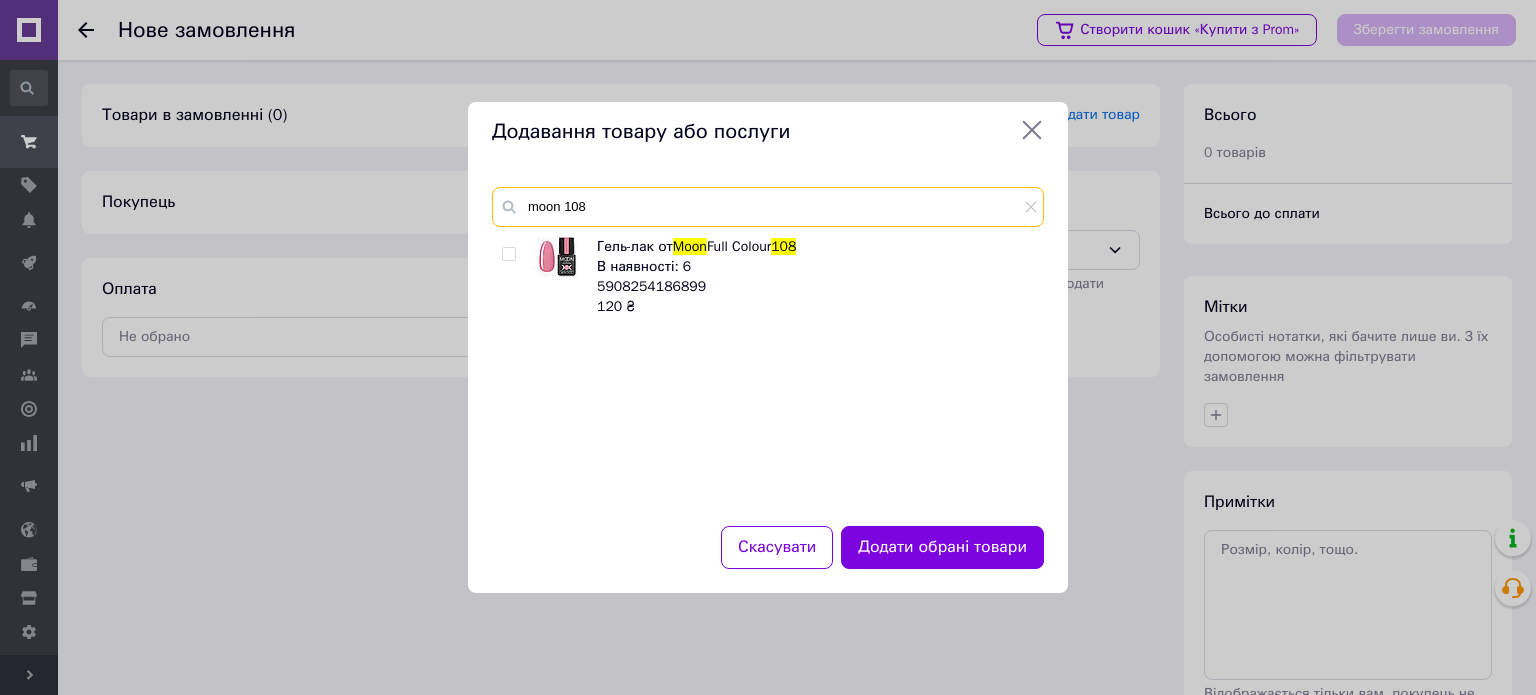 type on "moon 108" 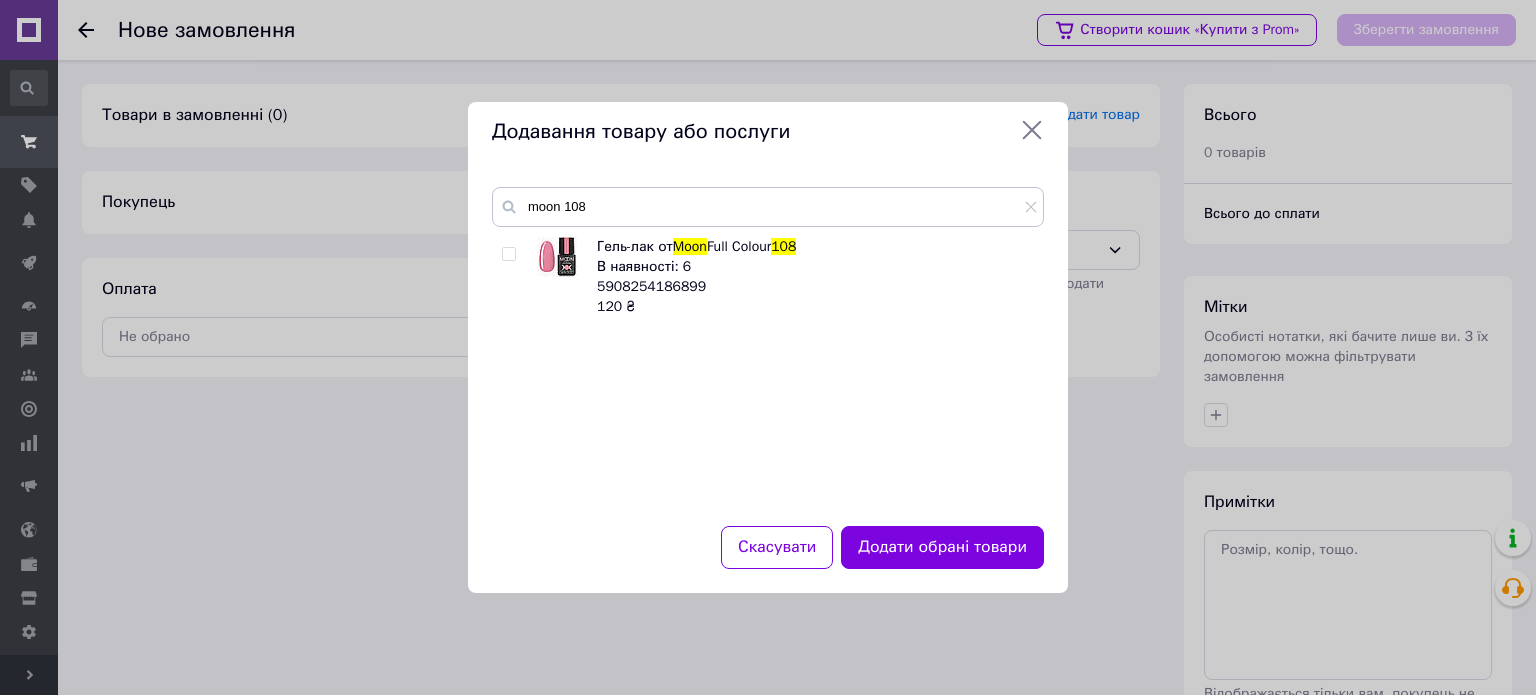 click at bounding box center [508, 254] 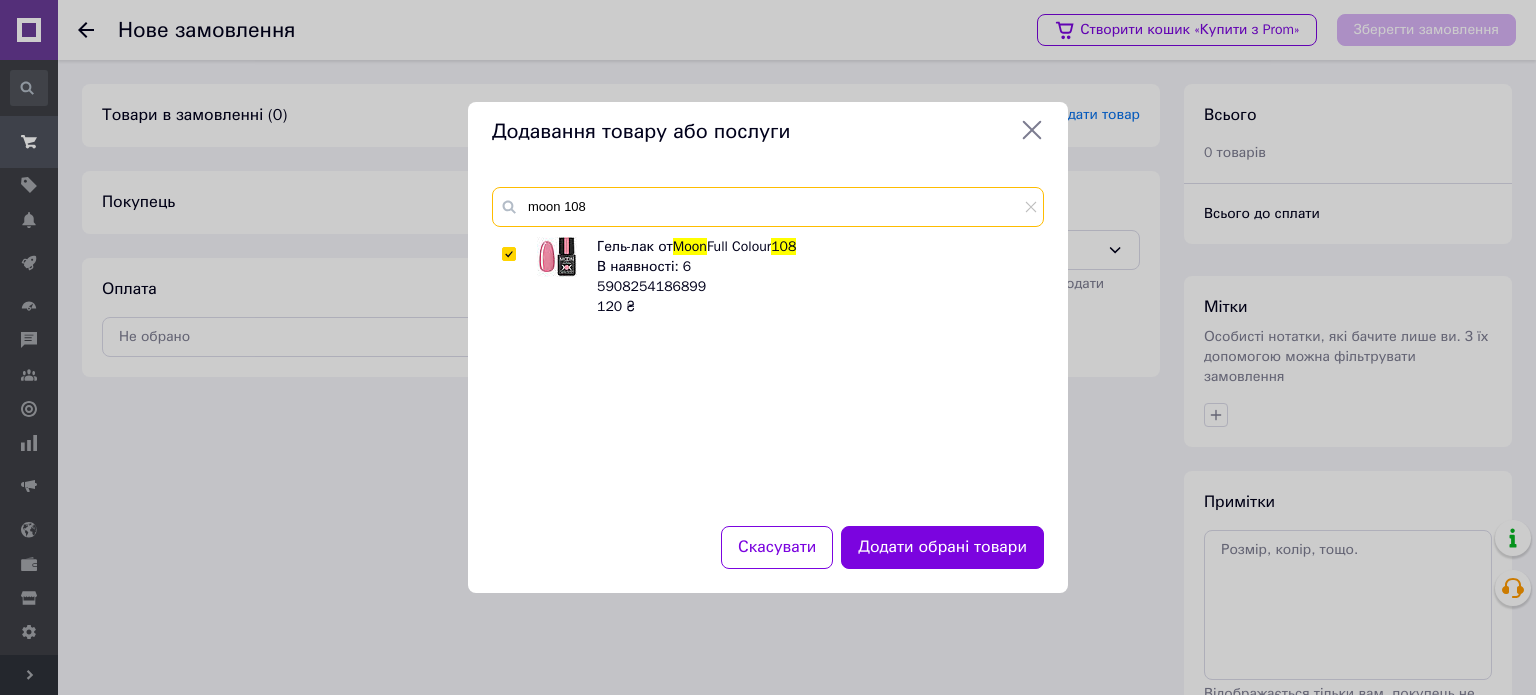 click on "moon 108" at bounding box center (768, 207) 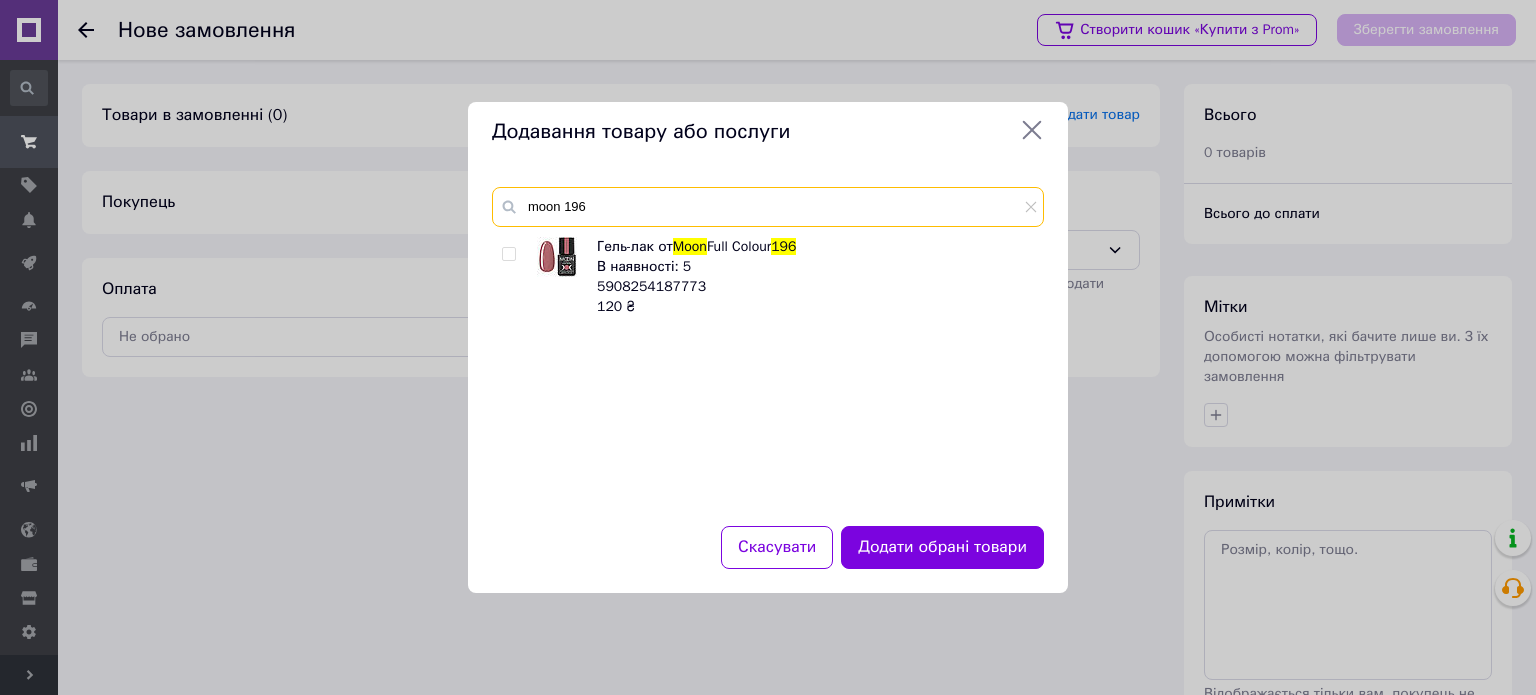type on "moon 196" 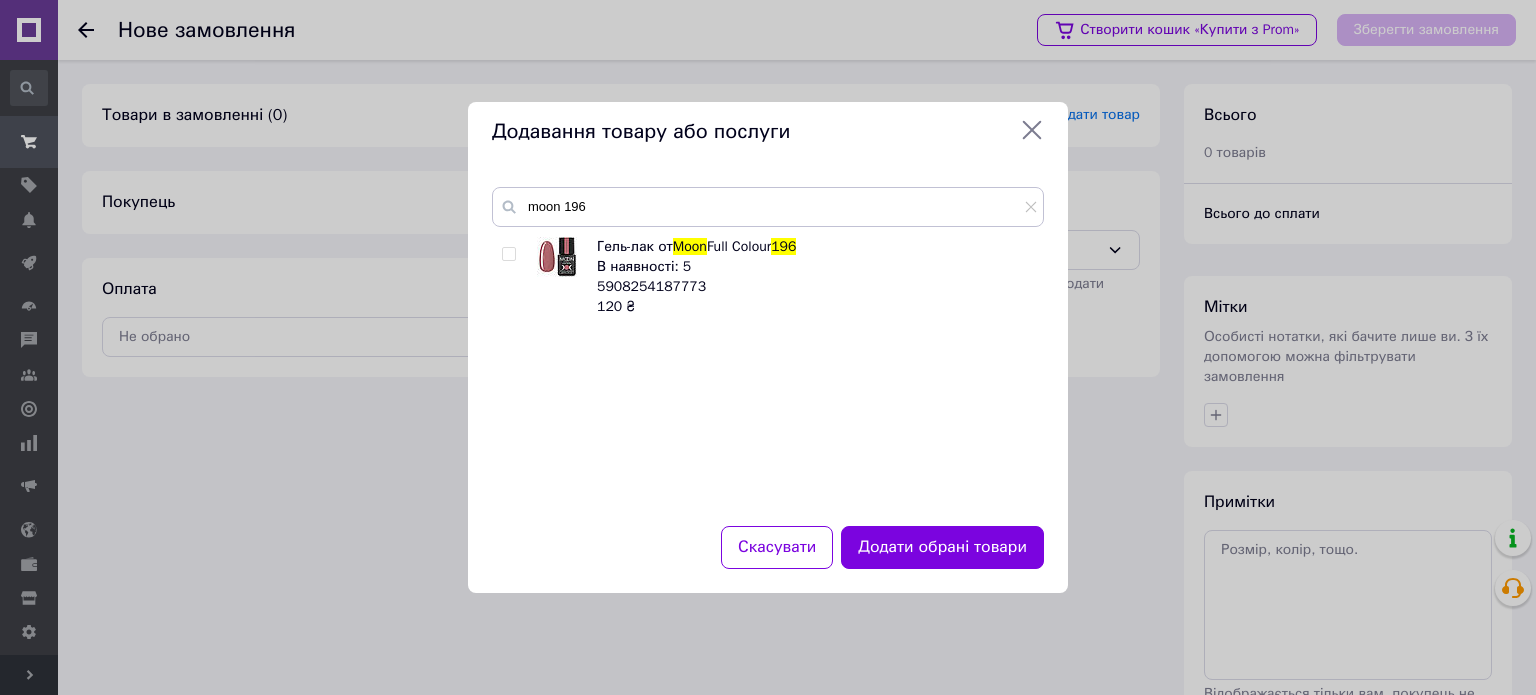 click at bounding box center [508, 254] 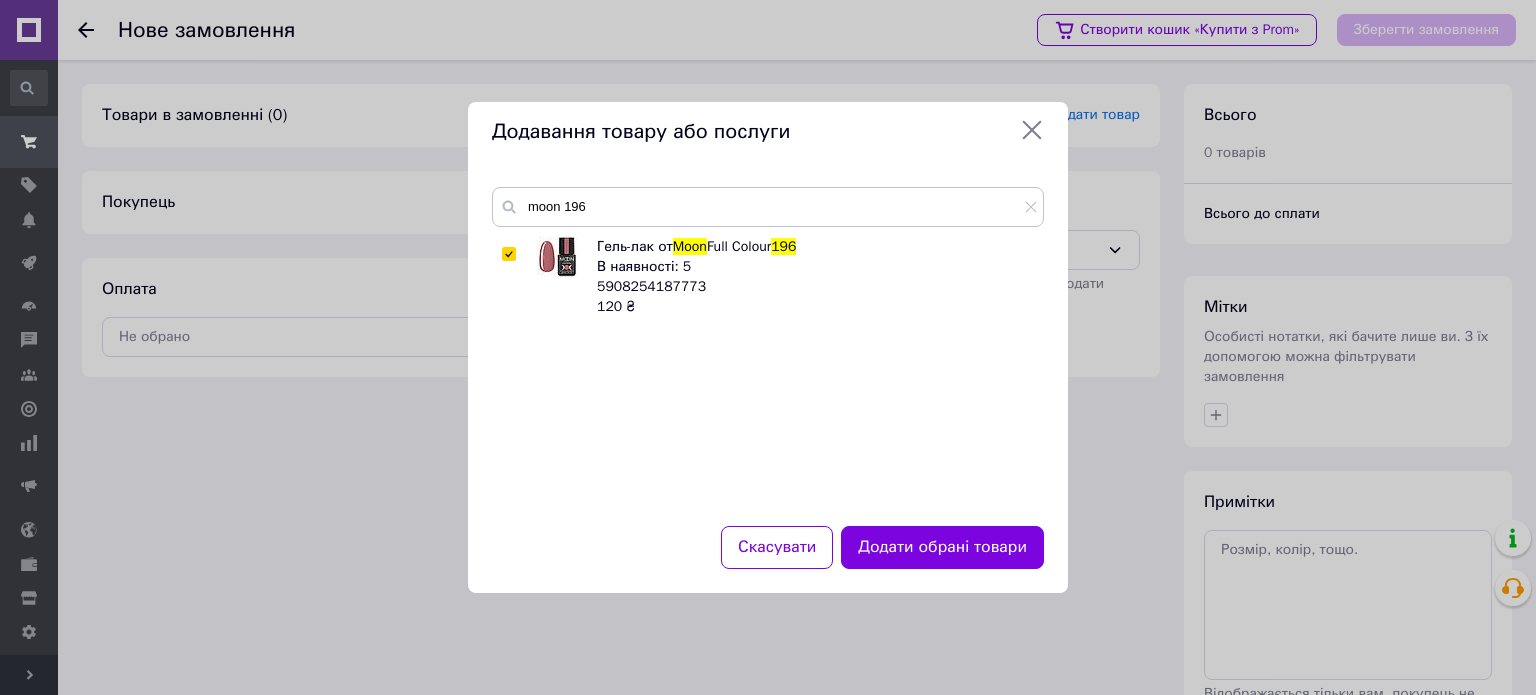 checkbox on "true" 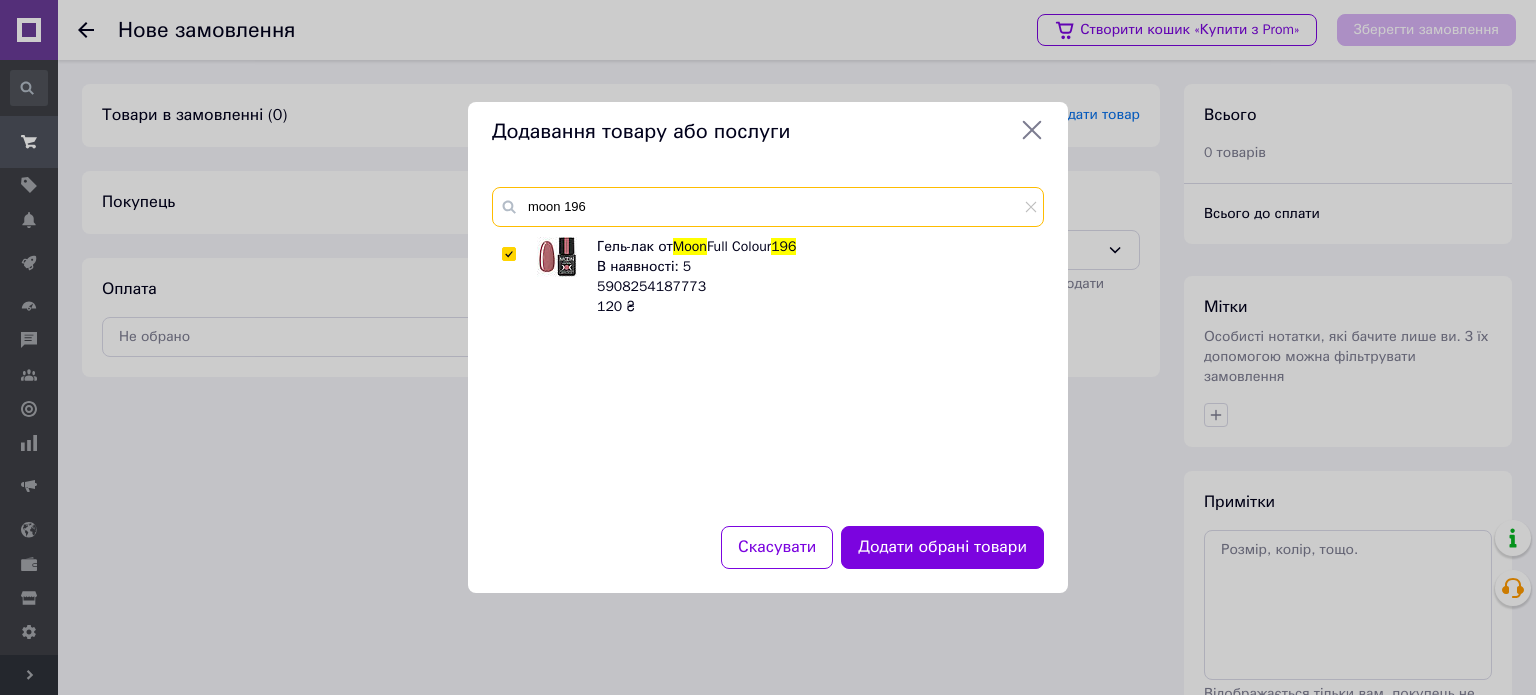 click on "moon 196" at bounding box center (768, 207) 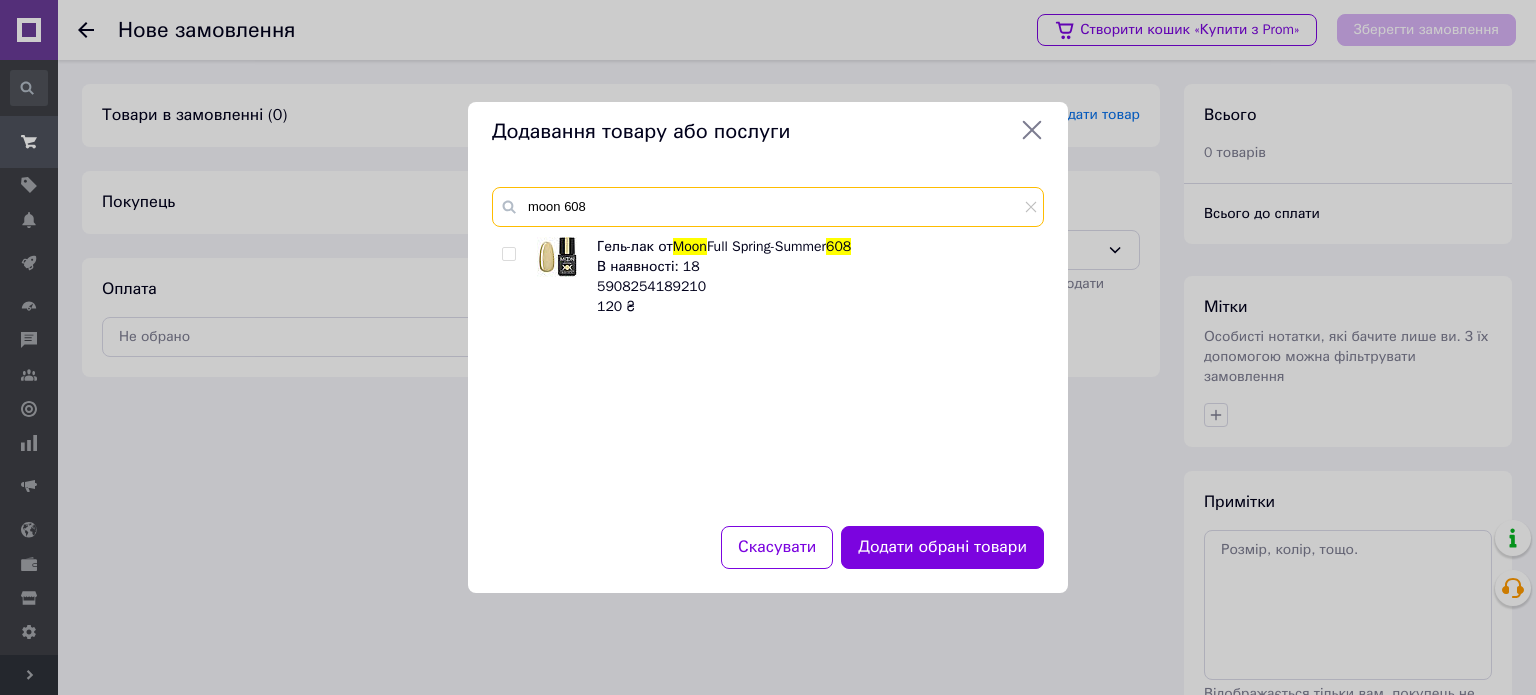 type on "moon 608" 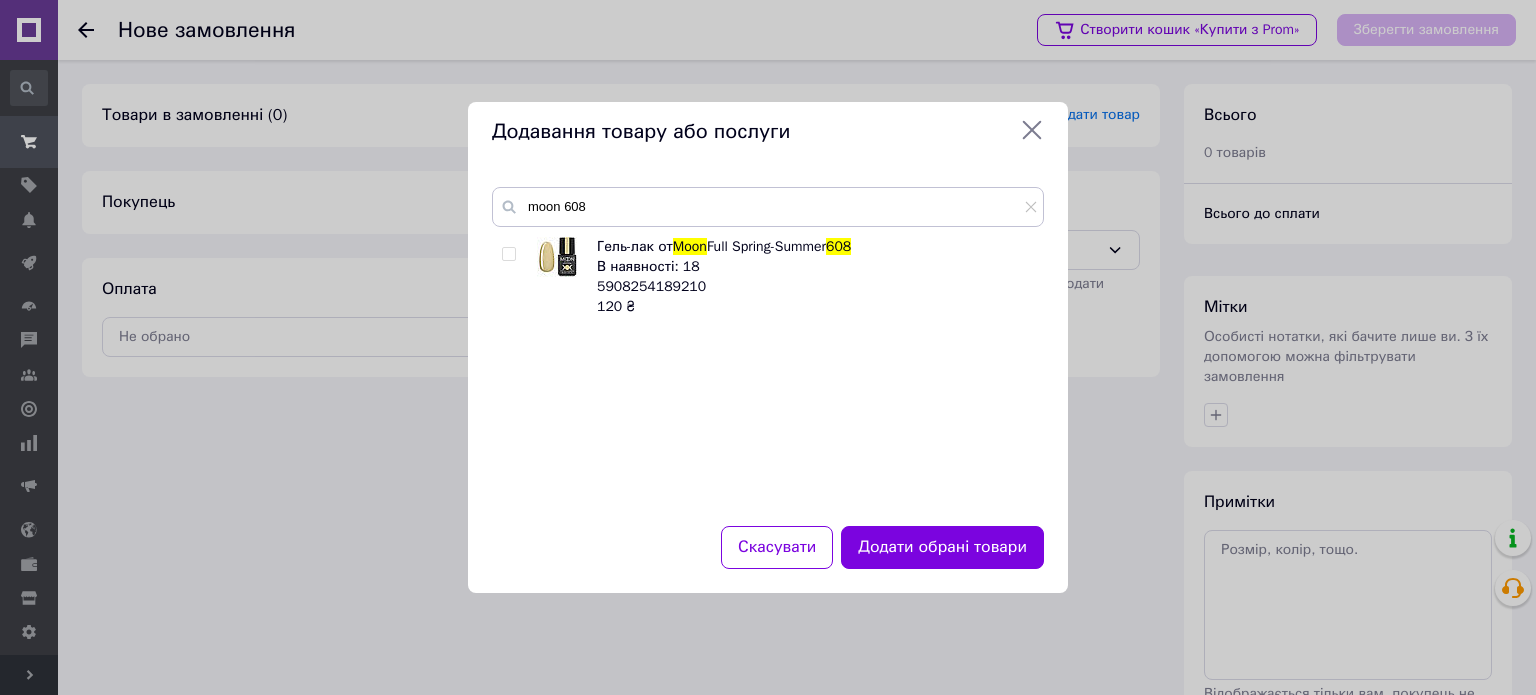 click at bounding box center (508, 254) 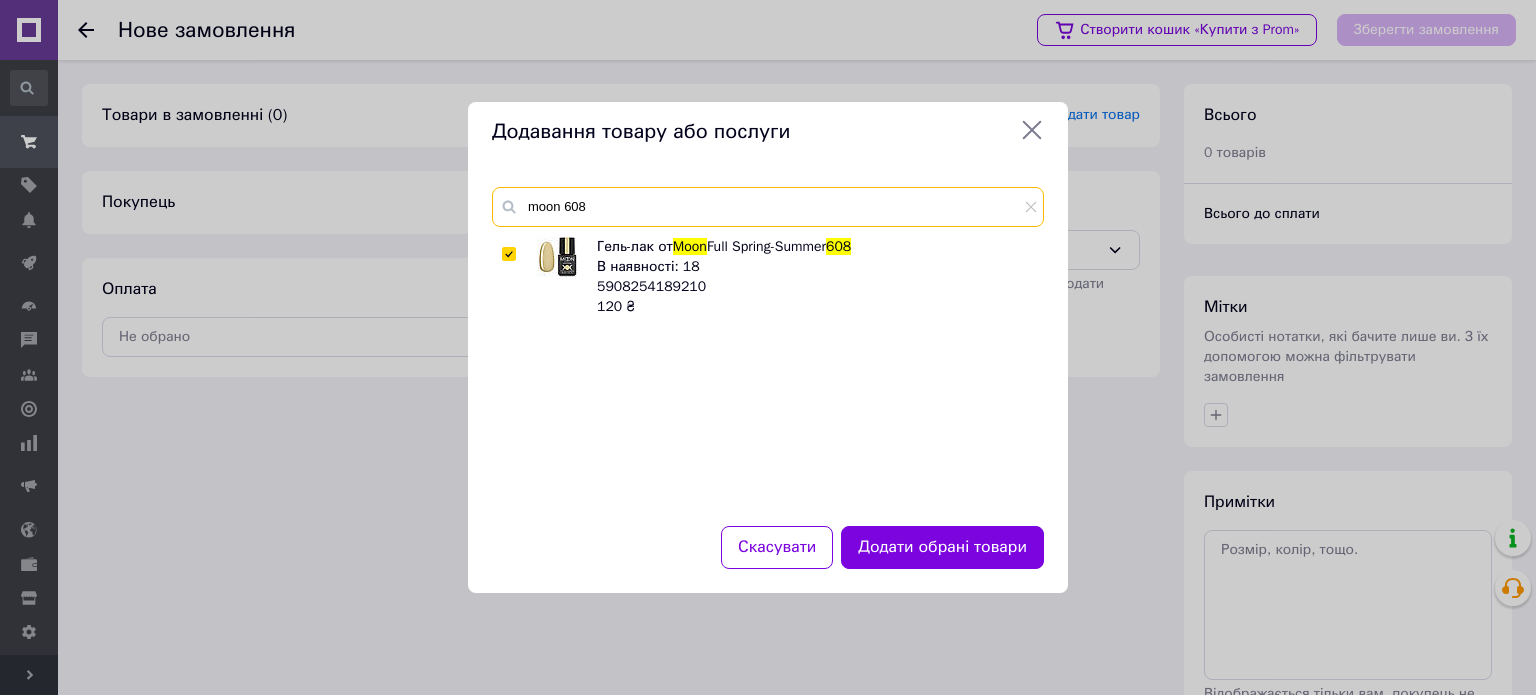 click on "moon 608" at bounding box center [768, 207] 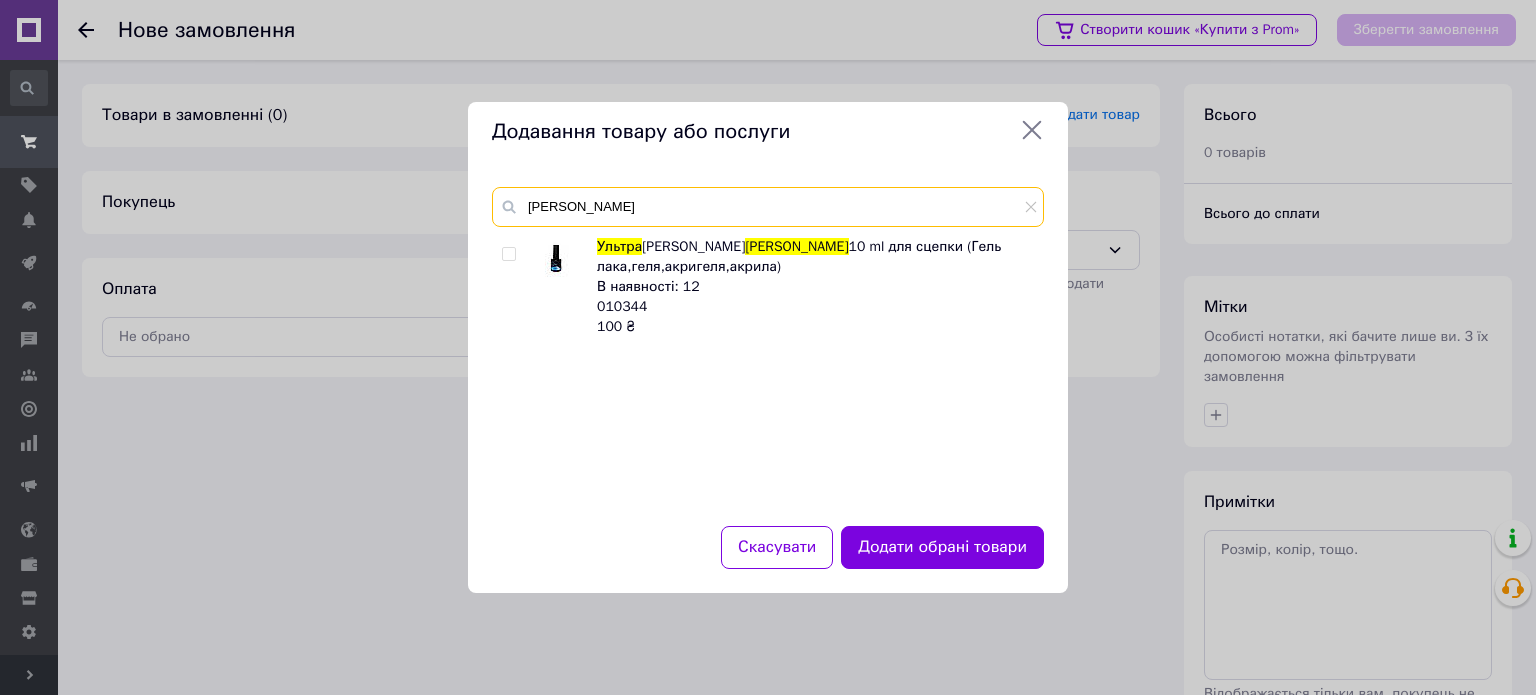 type on "[PERSON_NAME]" 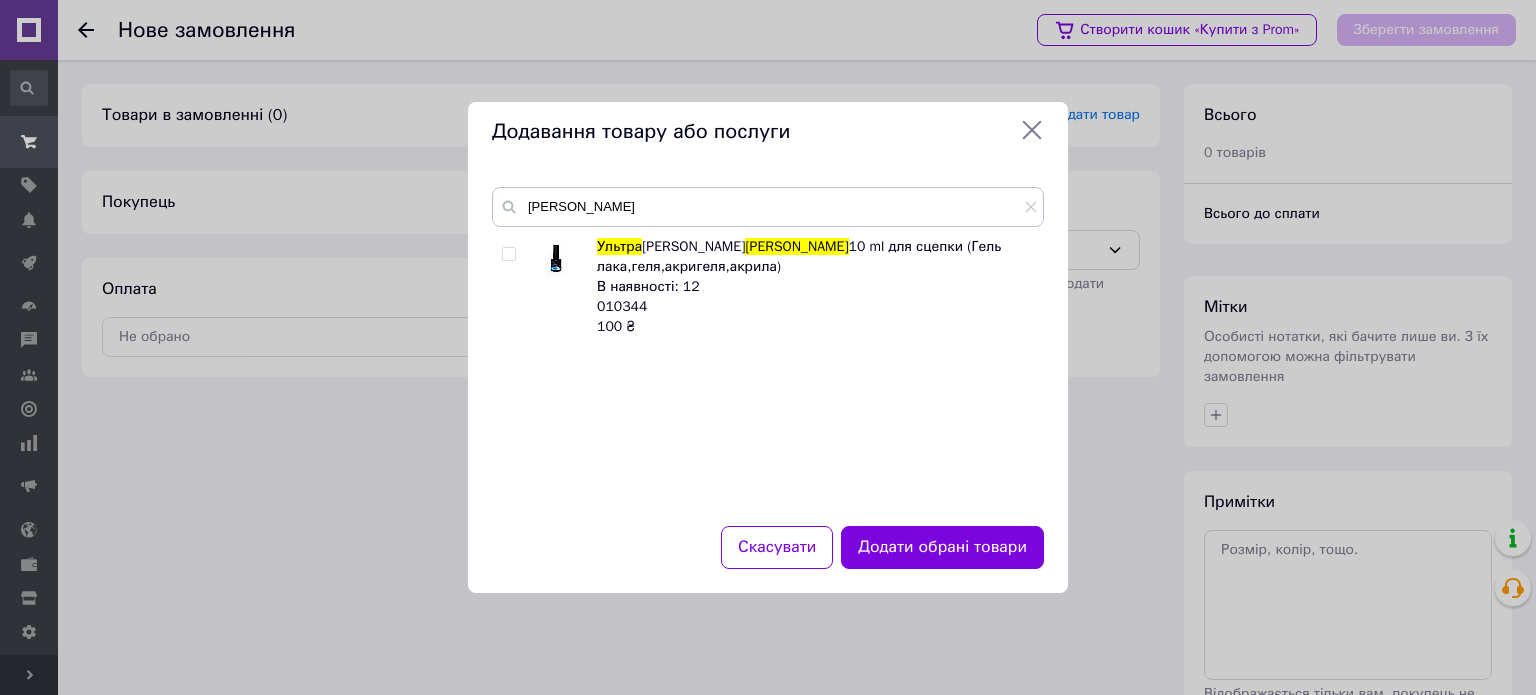 click at bounding box center [512, 287] 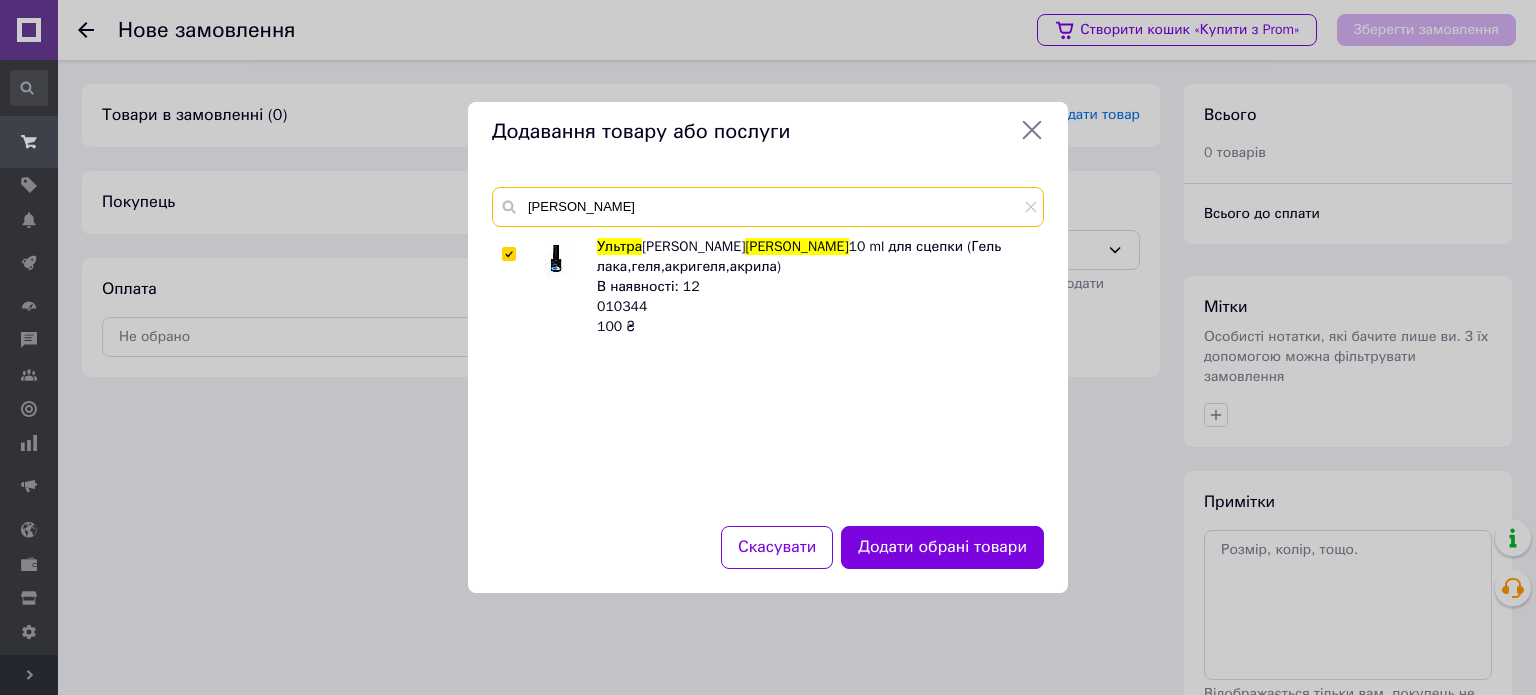 click on "[PERSON_NAME]" at bounding box center (768, 207) 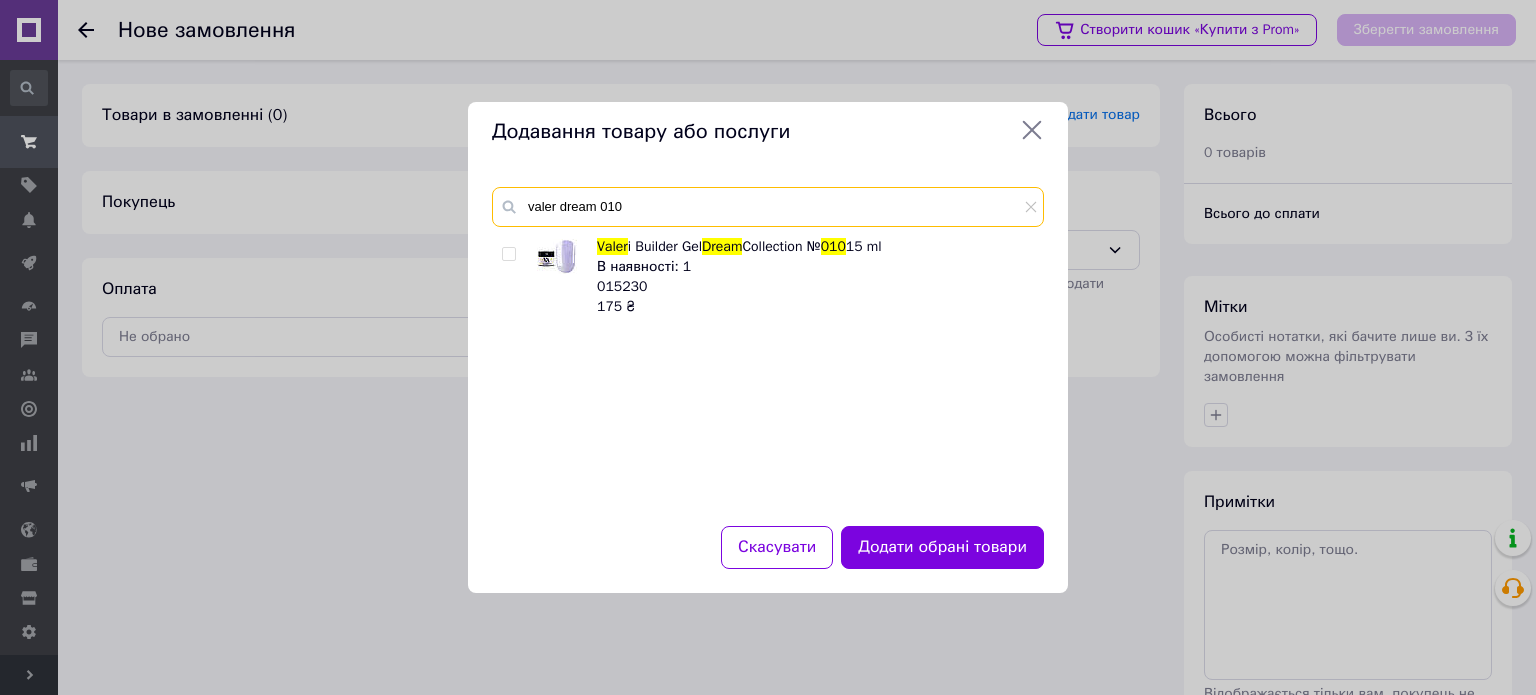 type on "valer dream 010" 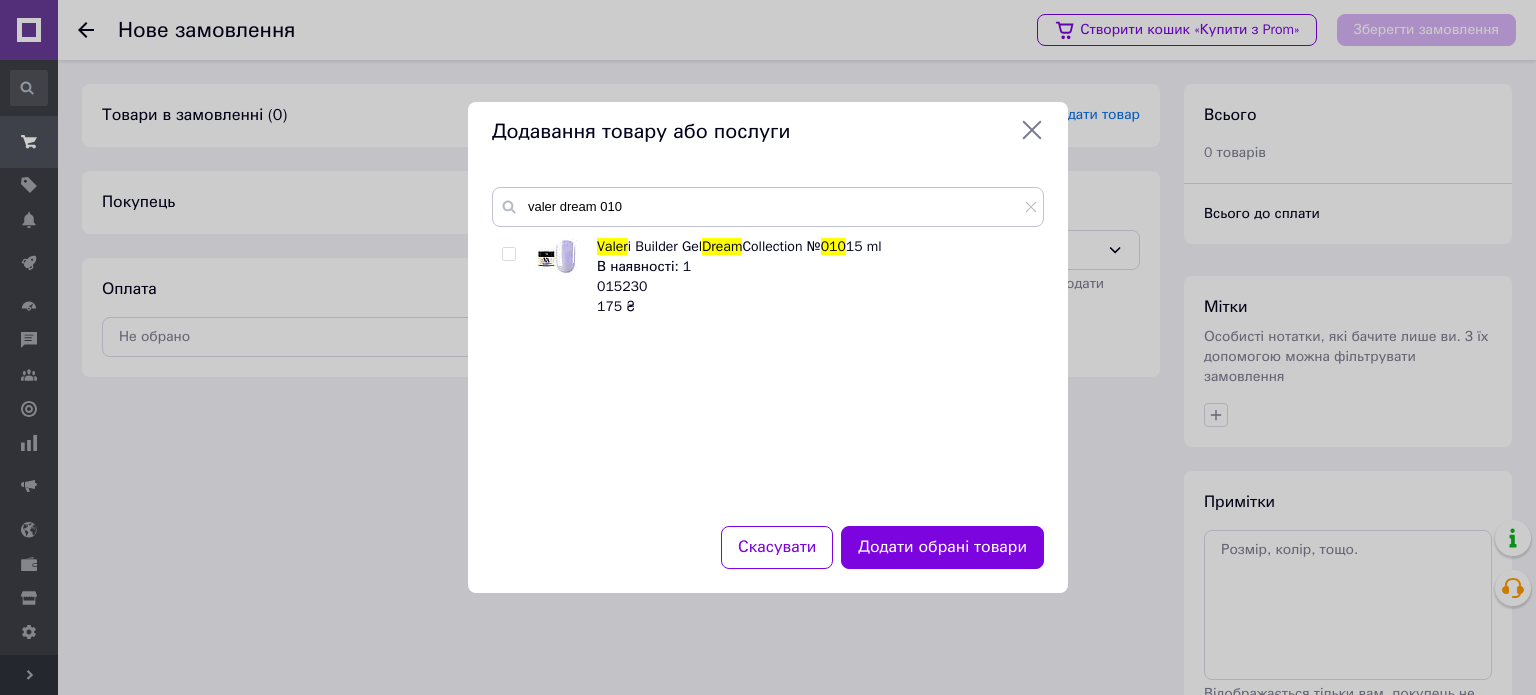 click at bounding box center [508, 254] 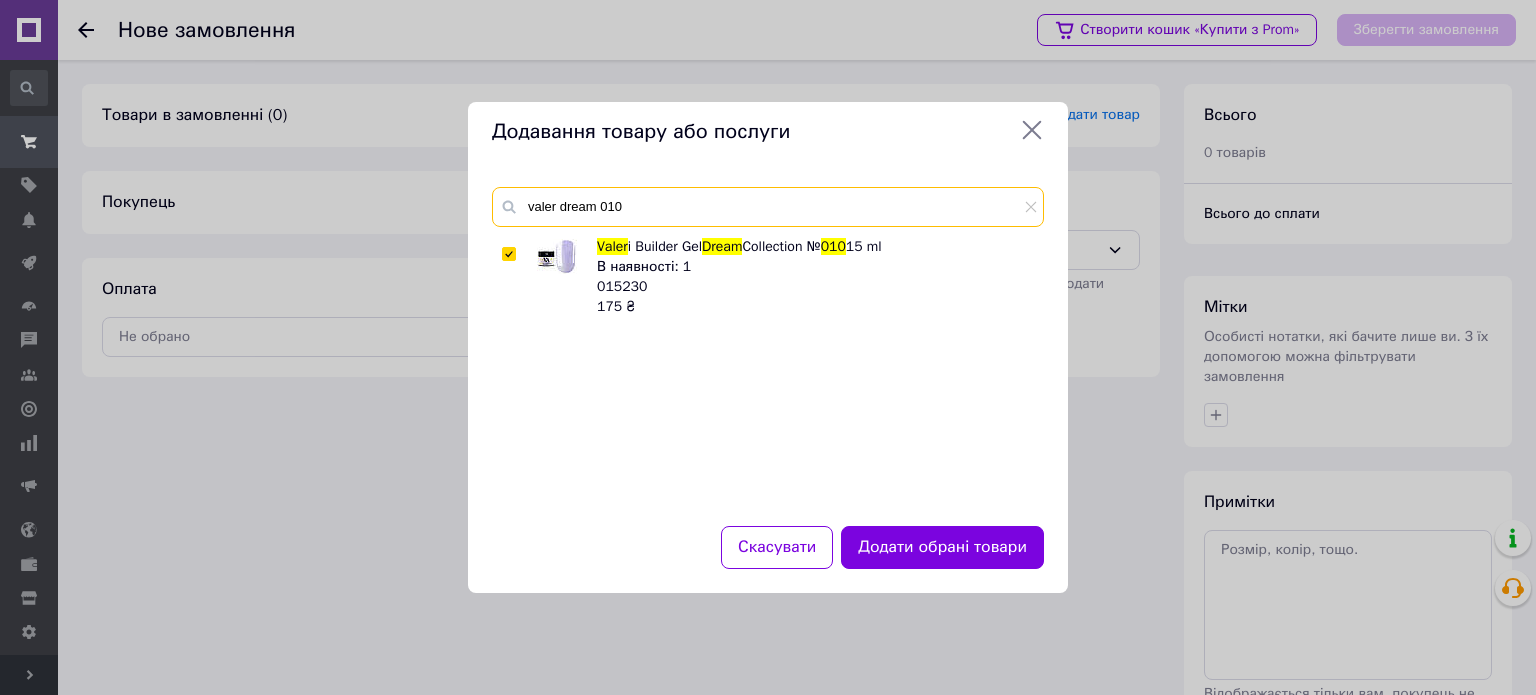 click on "valer dream 010" at bounding box center (768, 207) 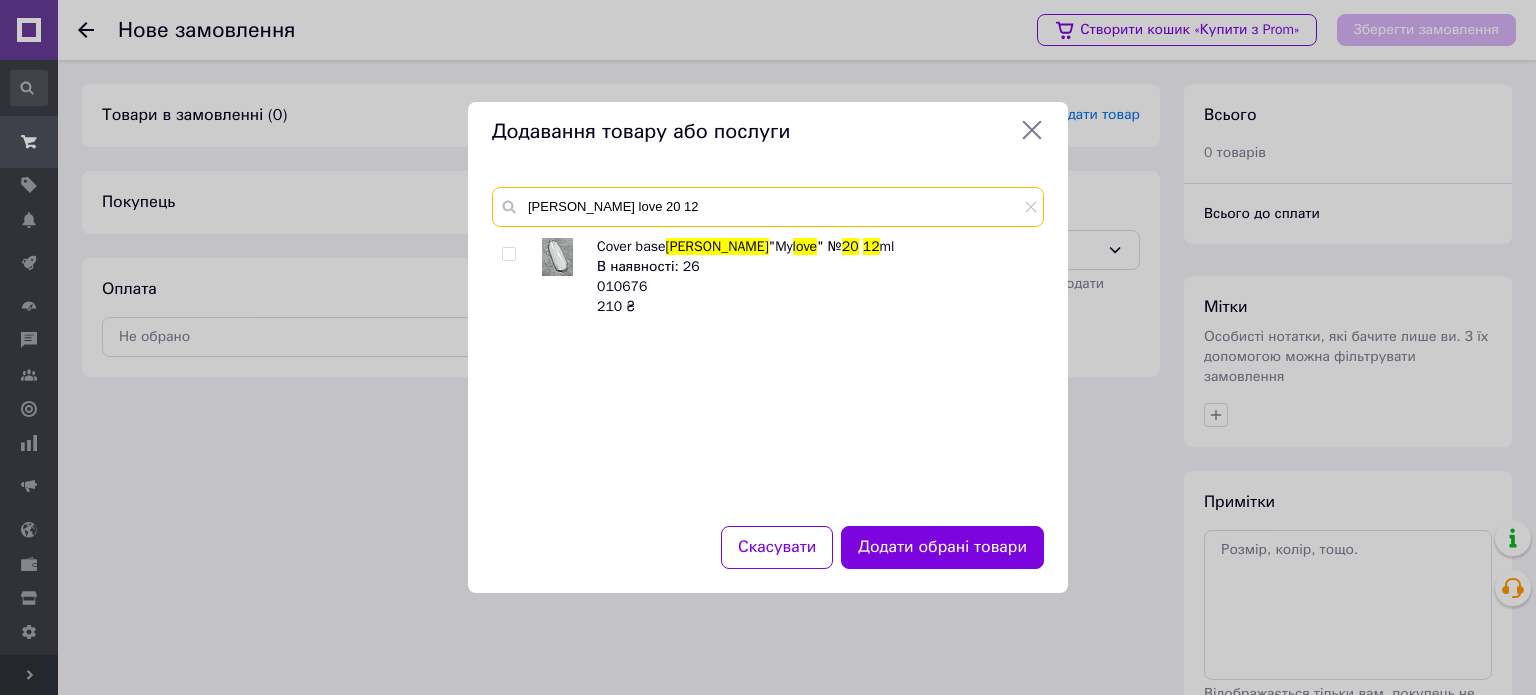 type on "[PERSON_NAME] love 20 12" 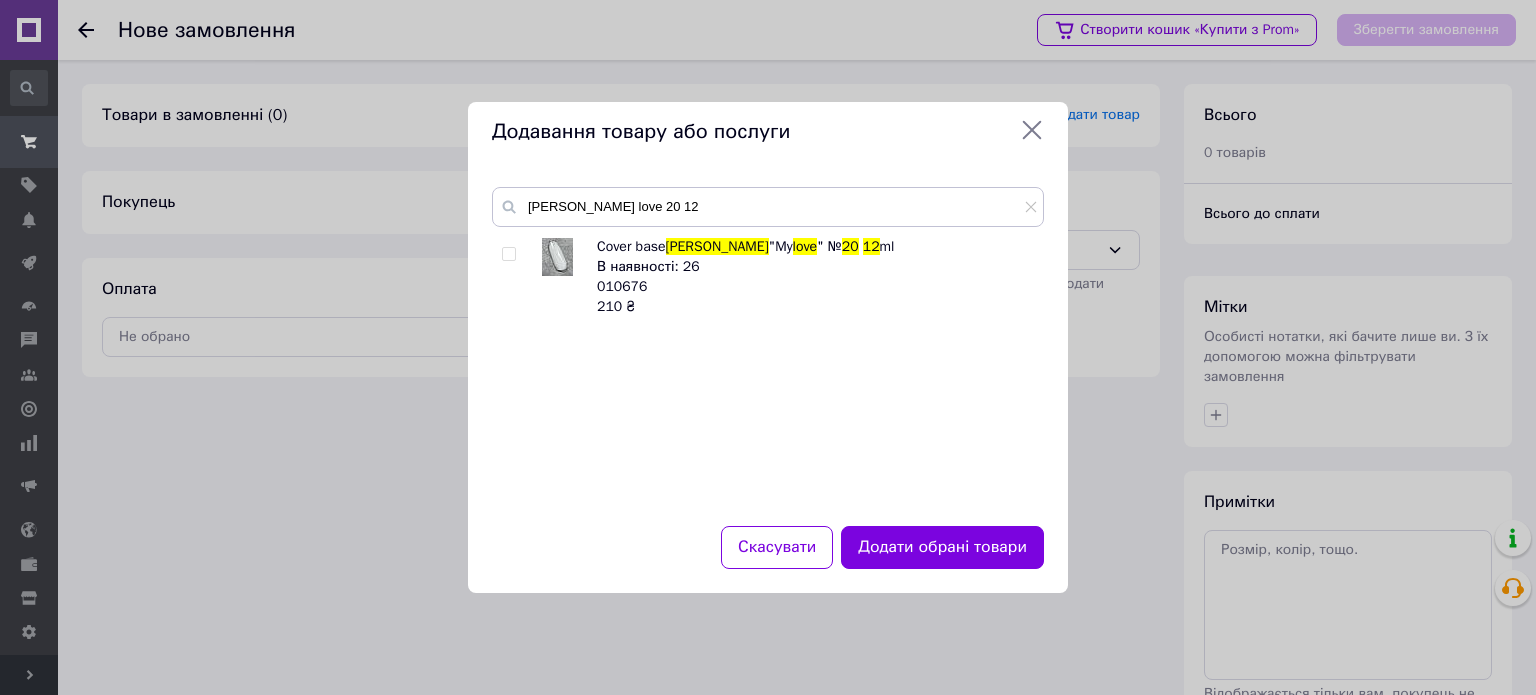 click at bounding box center (508, 254) 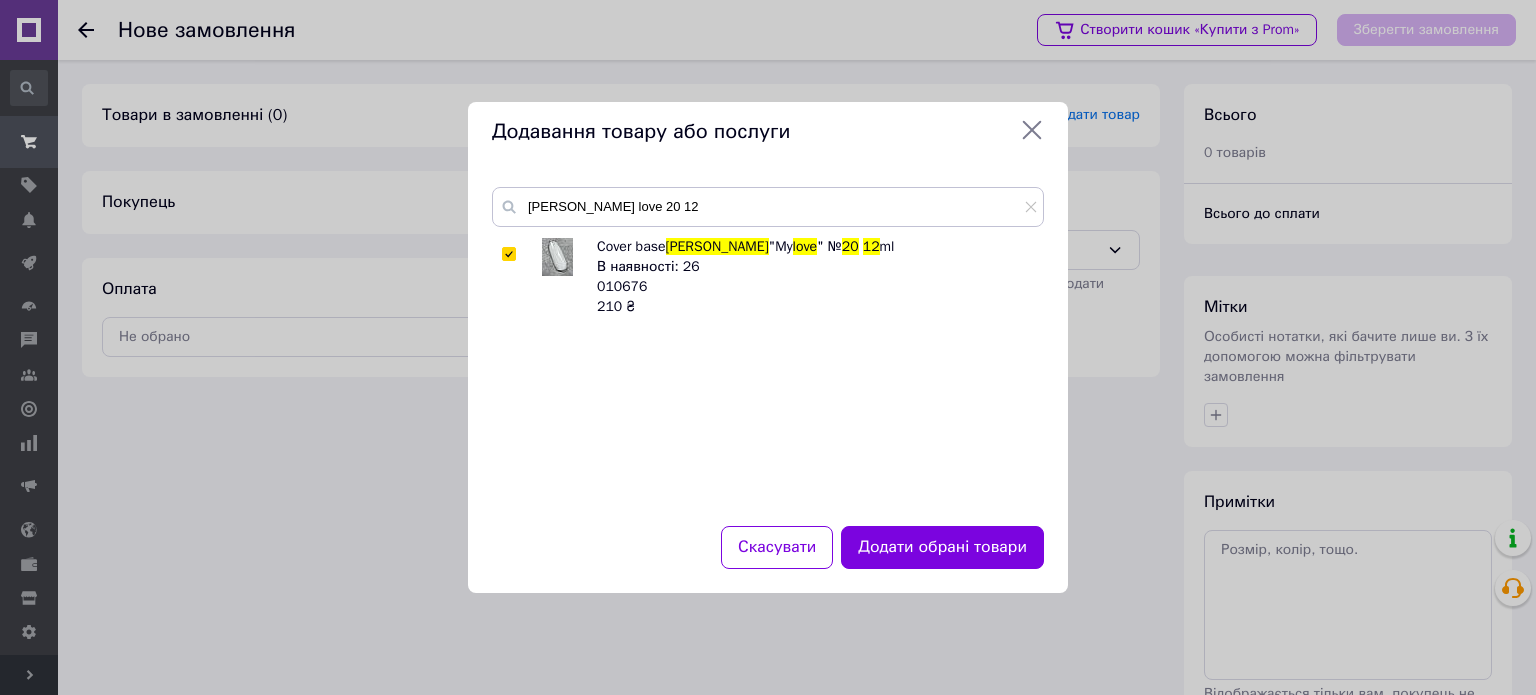 click on "Додати обрані товари" at bounding box center (942, 547) 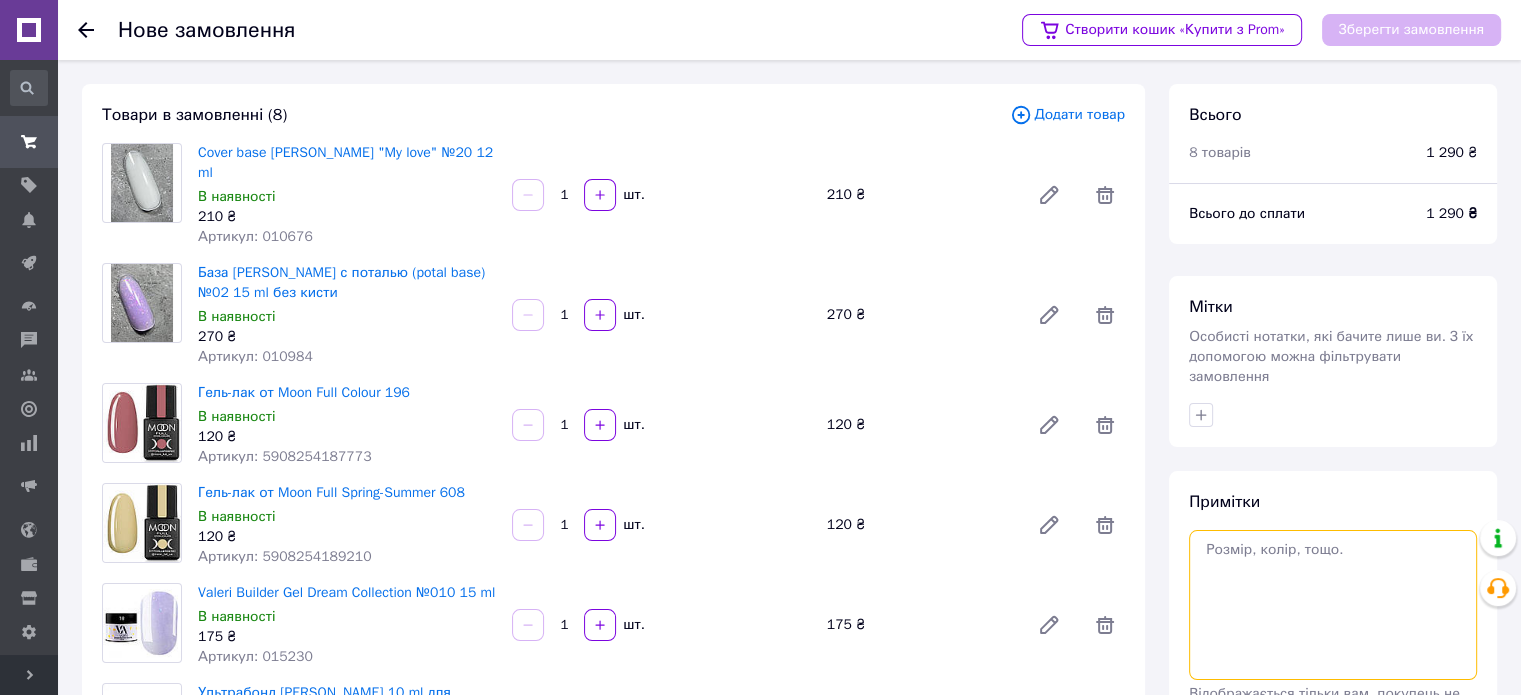 drag, startPoint x: 1348, startPoint y: 583, endPoint x: 987, endPoint y: 568, distance: 361.3115 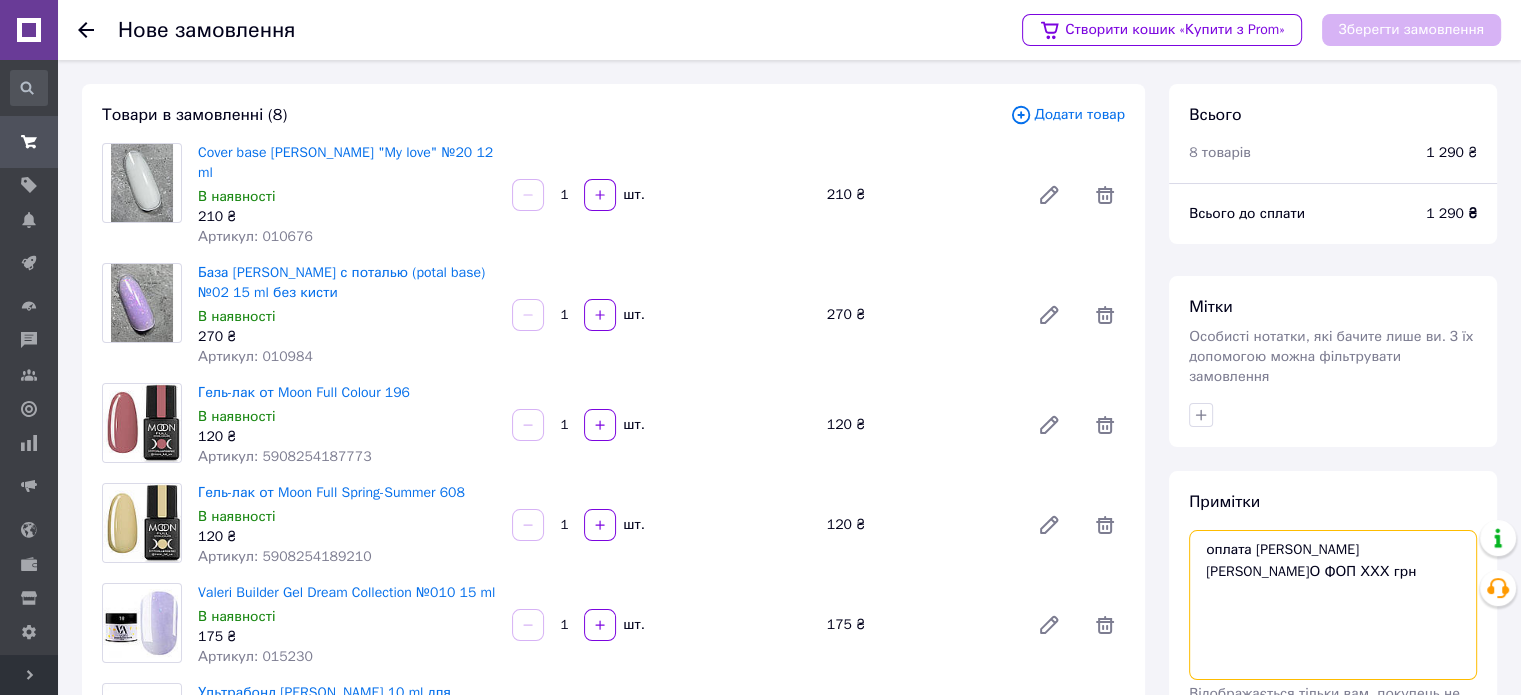 drag, startPoint x: 1335, startPoint y: 578, endPoint x: 1378, endPoint y: 547, distance: 53.009434 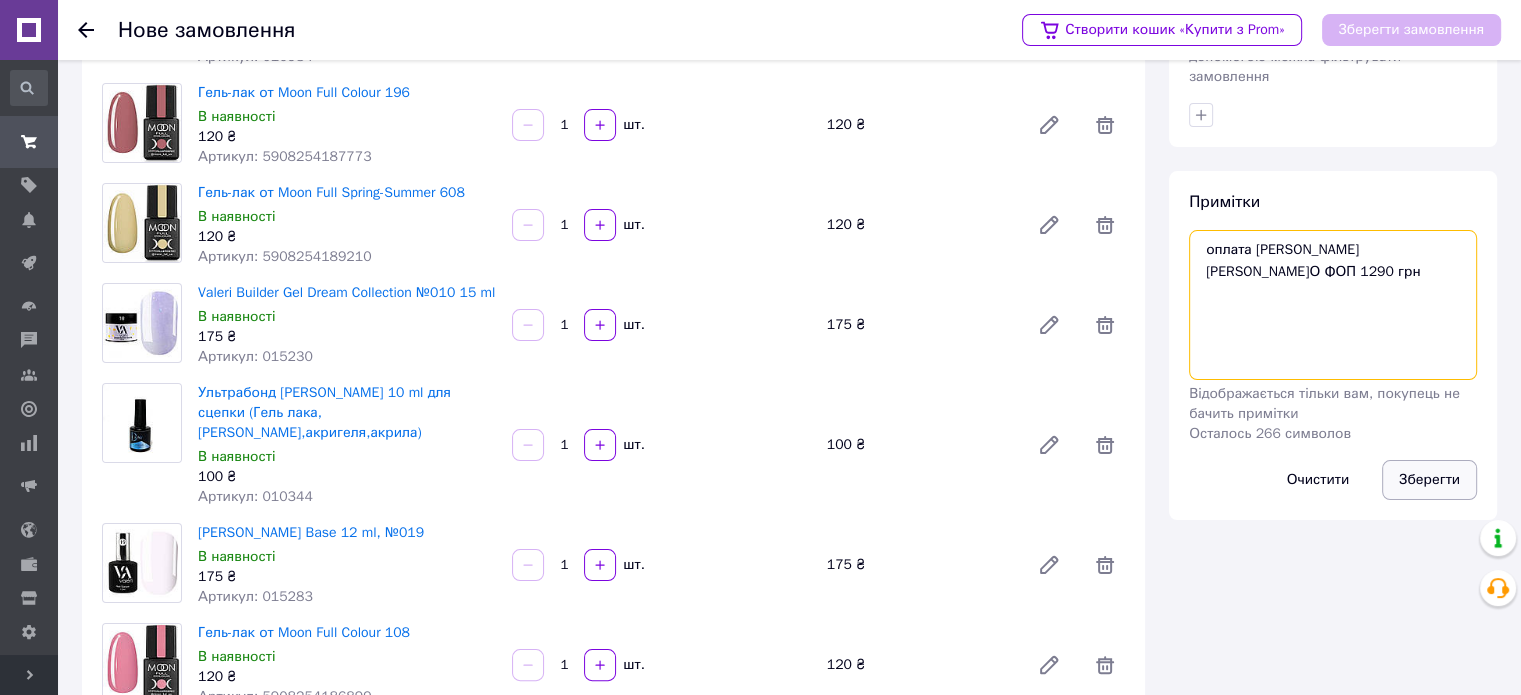type on "оплата [PERSON_NAME] [PERSON_NAME]О ФОП 1290 грн" 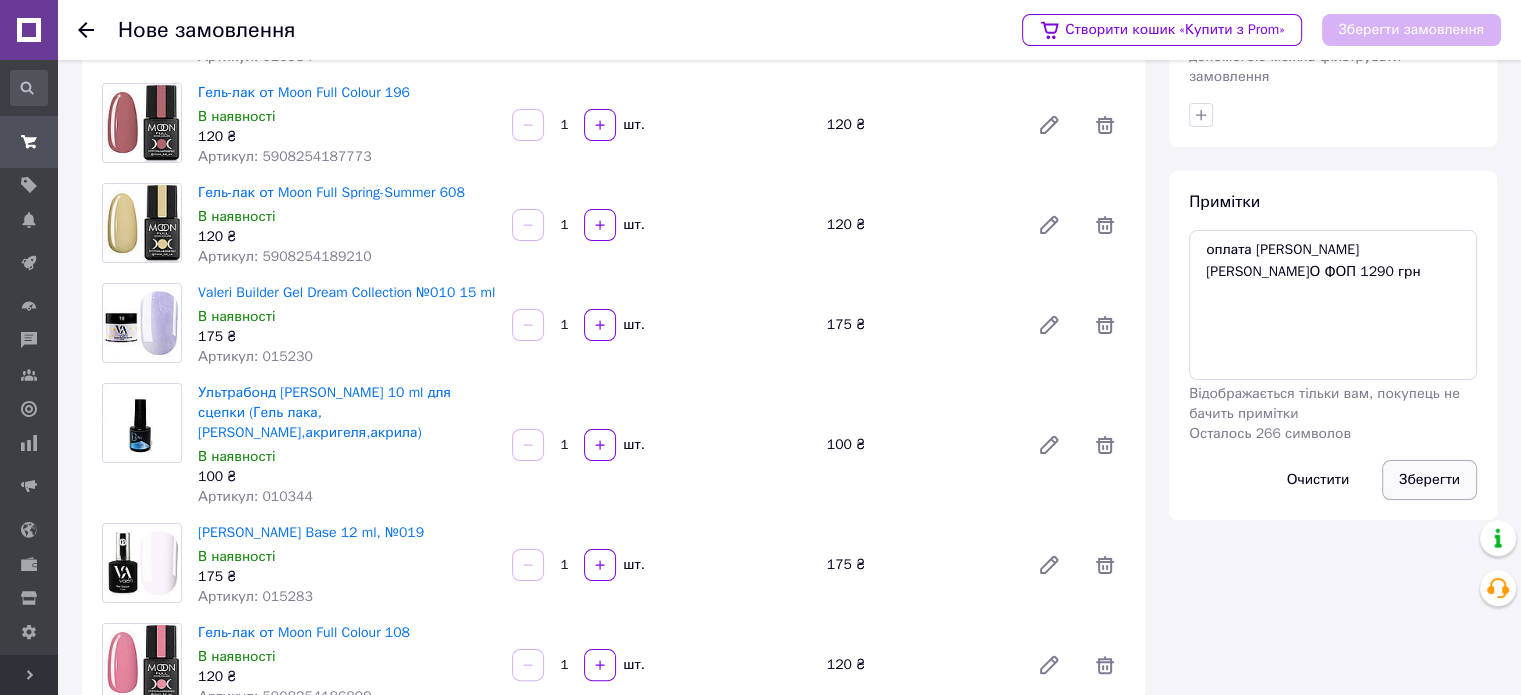 click on "Зберегти" at bounding box center [1429, 480] 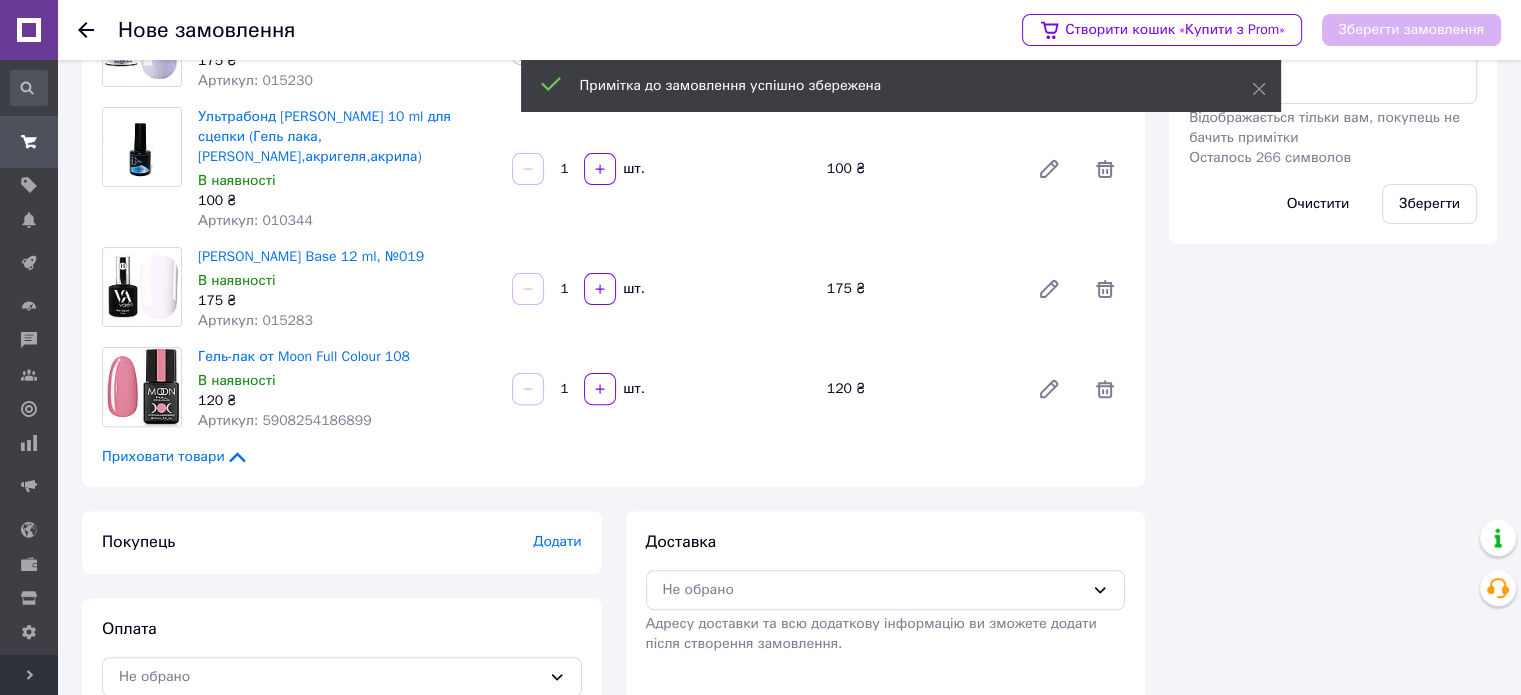 scroll, scrollTop: 580, scrollLeft: 0, axis: vertical 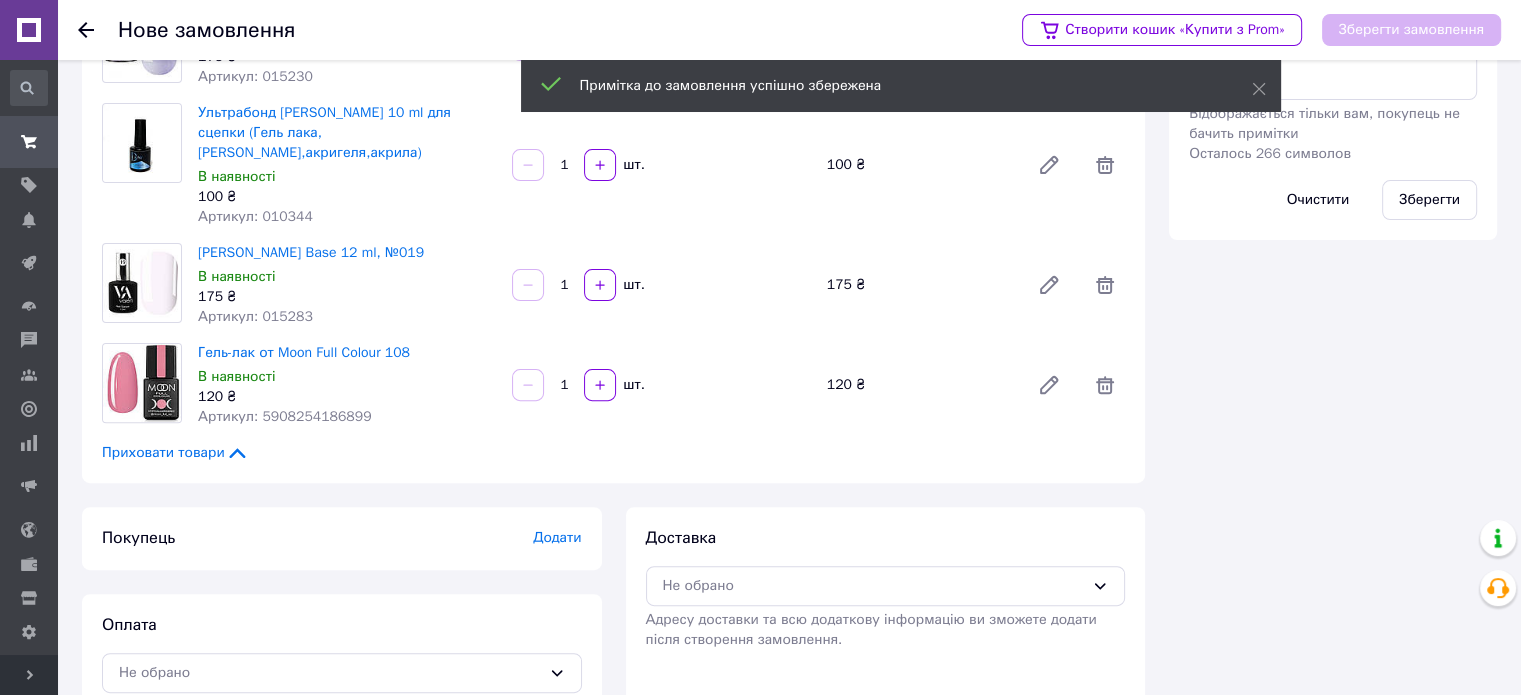 drag, startPoint x: 740, startPoint y: 533, endPoint x: 743, endPoint y: 564, distance: 31.144823 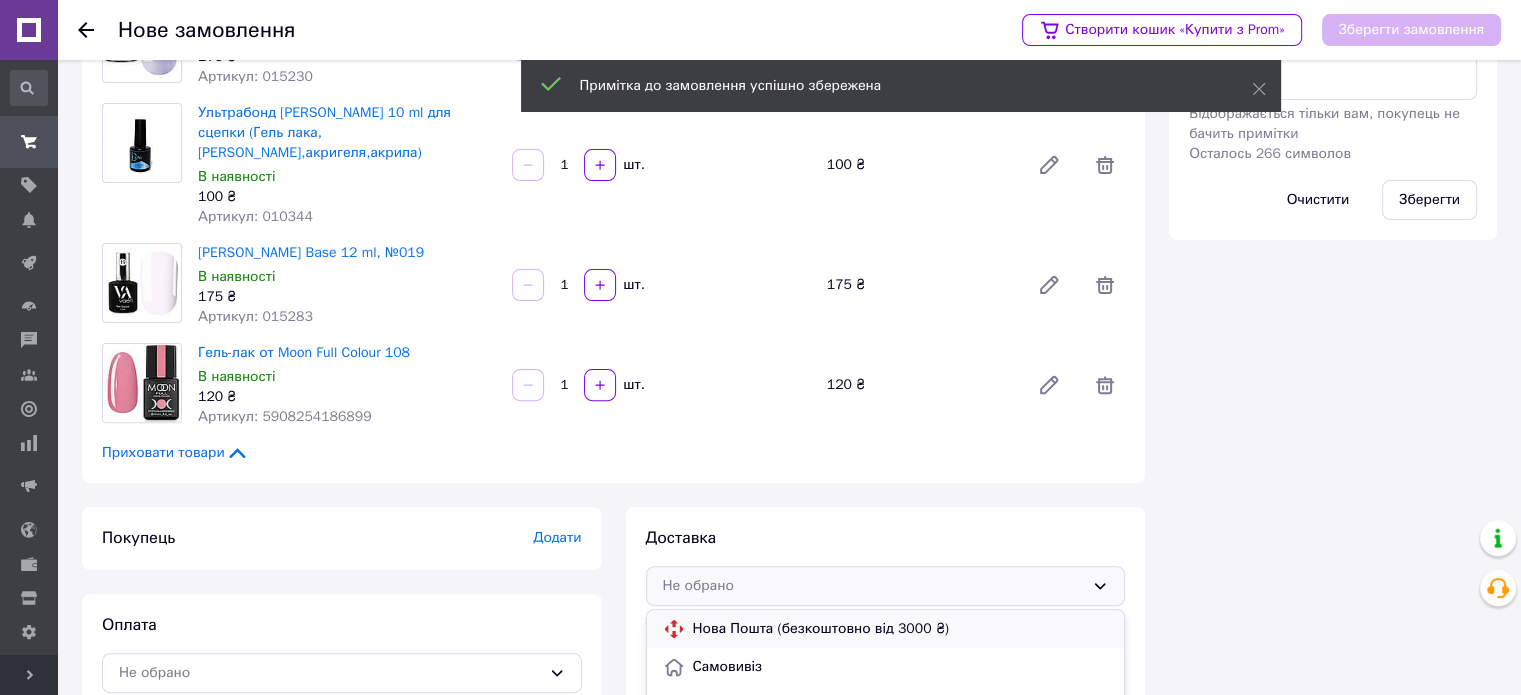 click on "Нова Пошта (безкоштовно від 3000 ₴)" at bounding box center [886, 629] 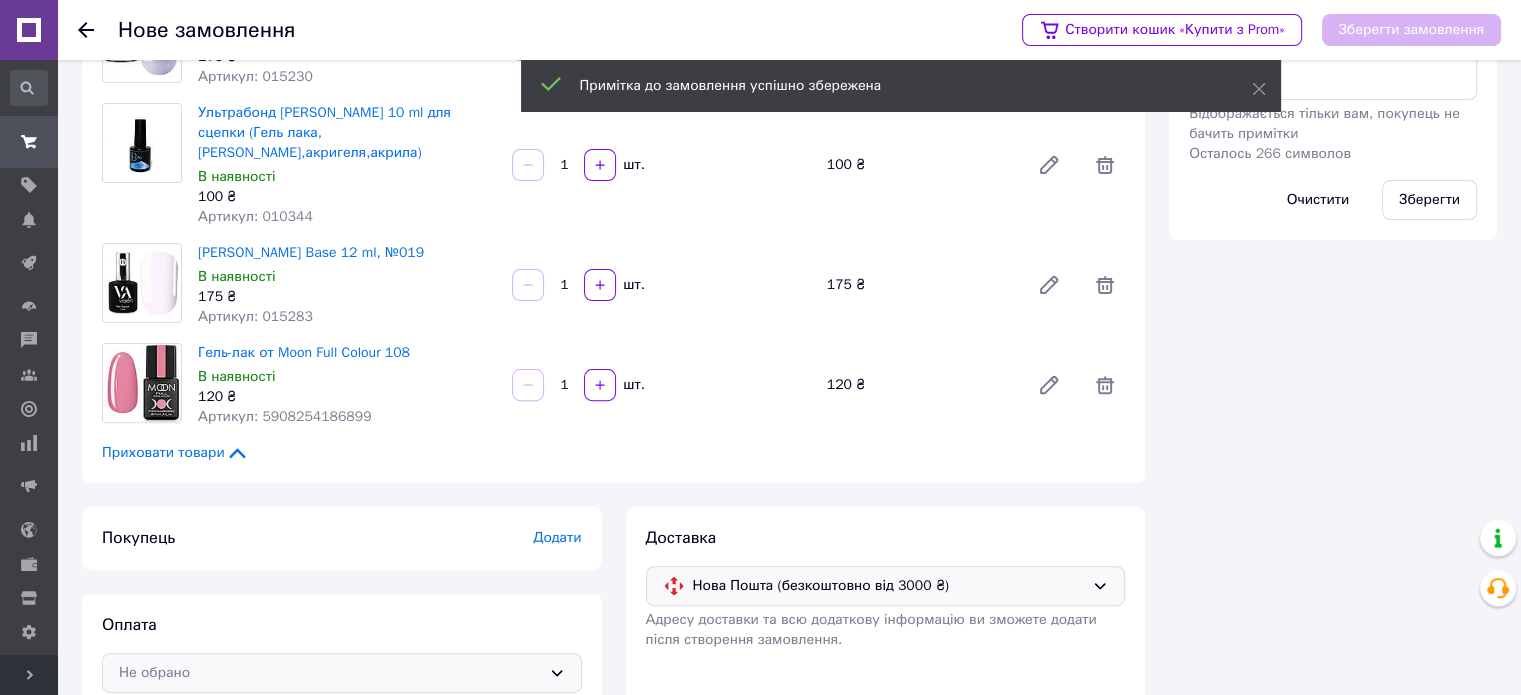 click on "Не обрано" at bounding box center (330, 673) 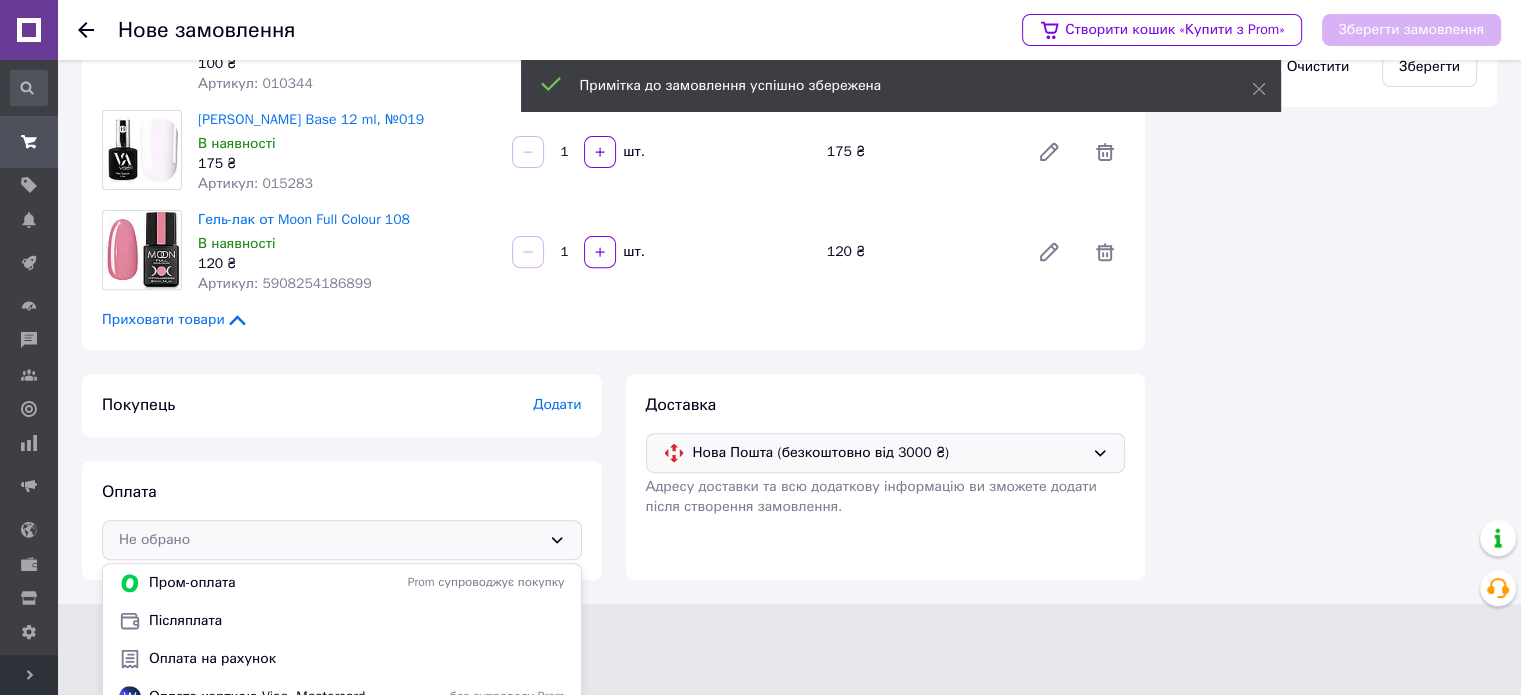 drag, startPoint x: 274, startPoint y: 615, endPoint x: 440, endPoint y: 547, distance: 179.38785 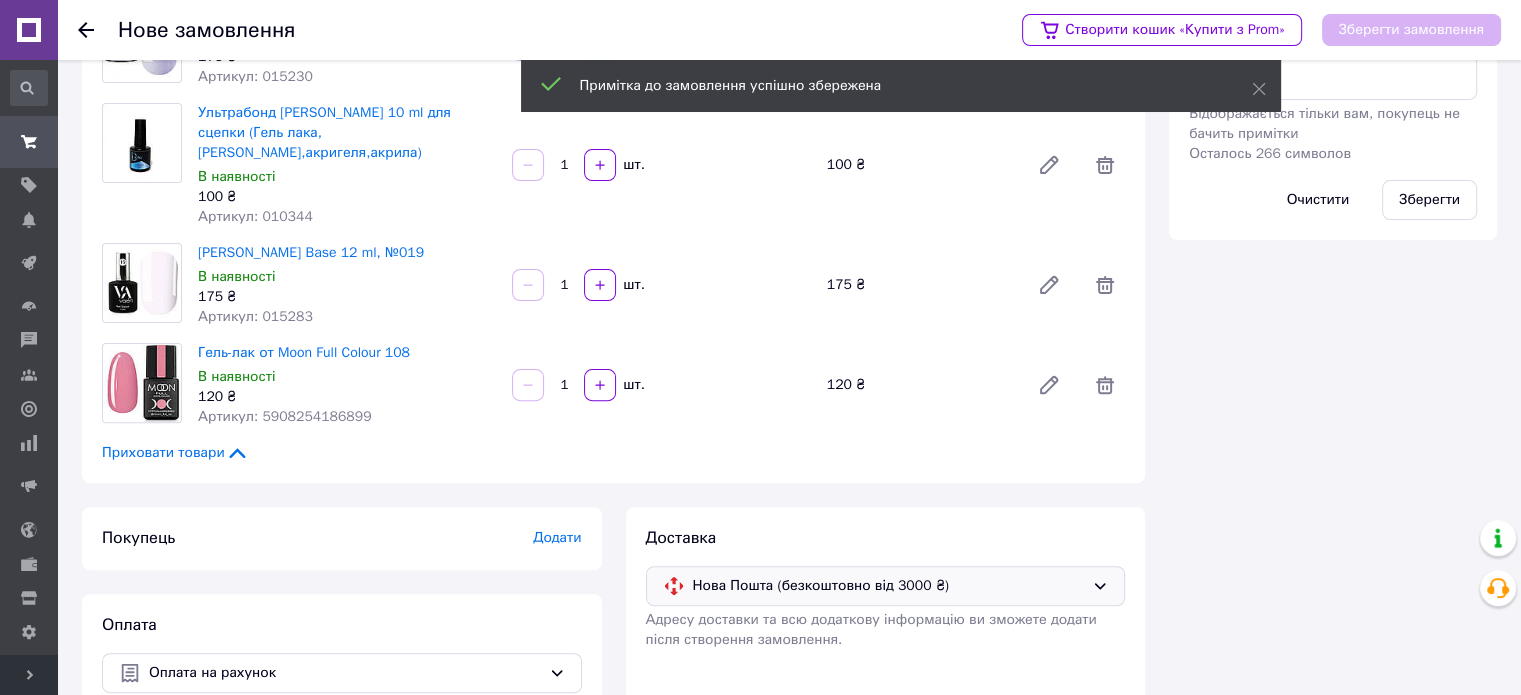 click on "Додати" at bounding box center [557, 537] 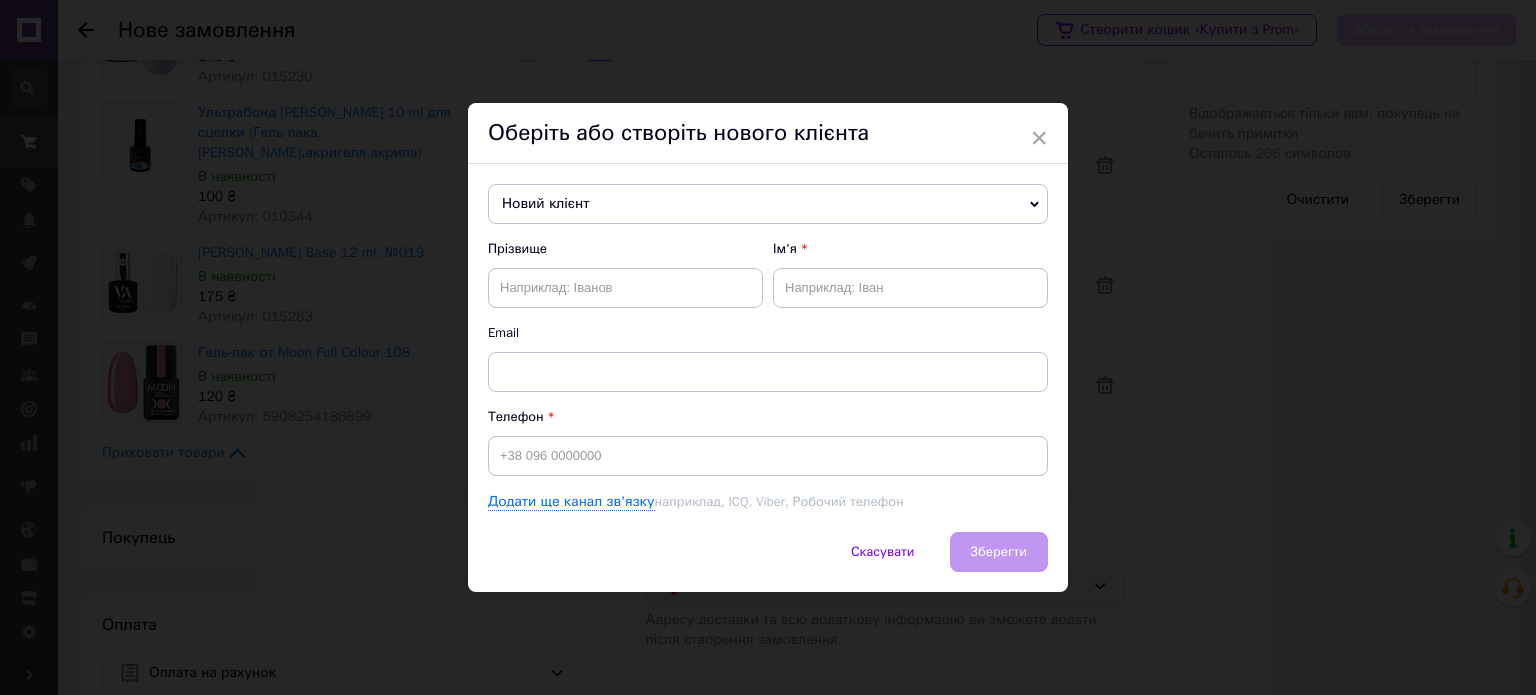 click on "Новий клієнт" at bounding box center [768, 204] 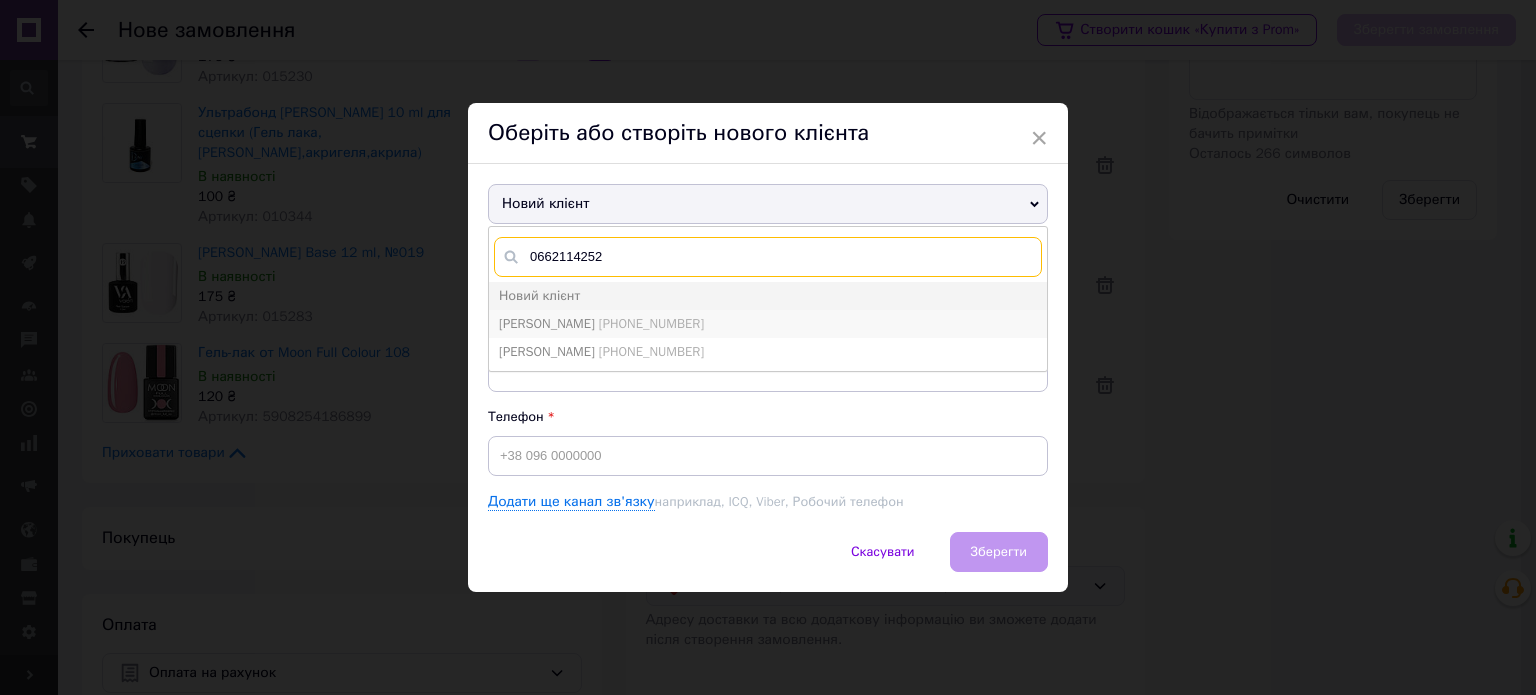 type on "0662114252" 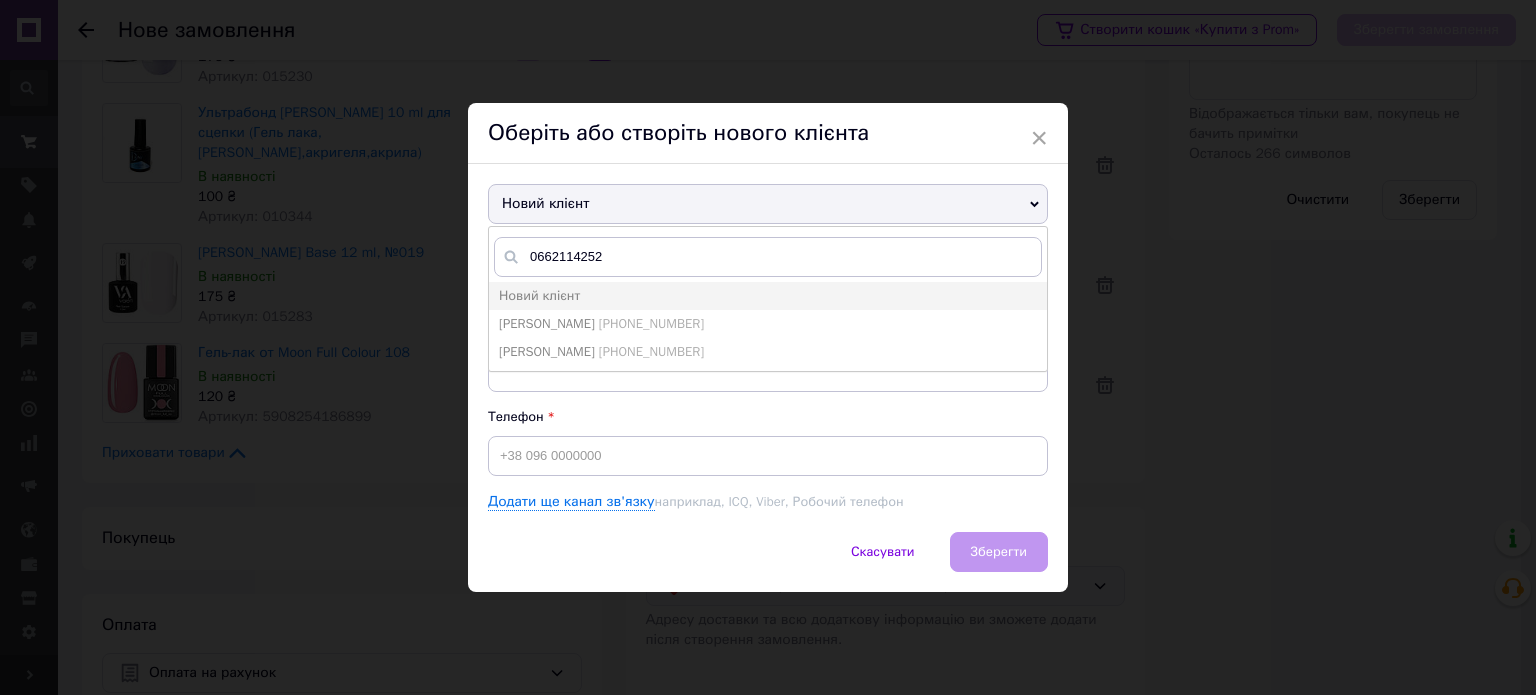 click on "[PHONE_NUMBER]" at bounding box center (651, 323) 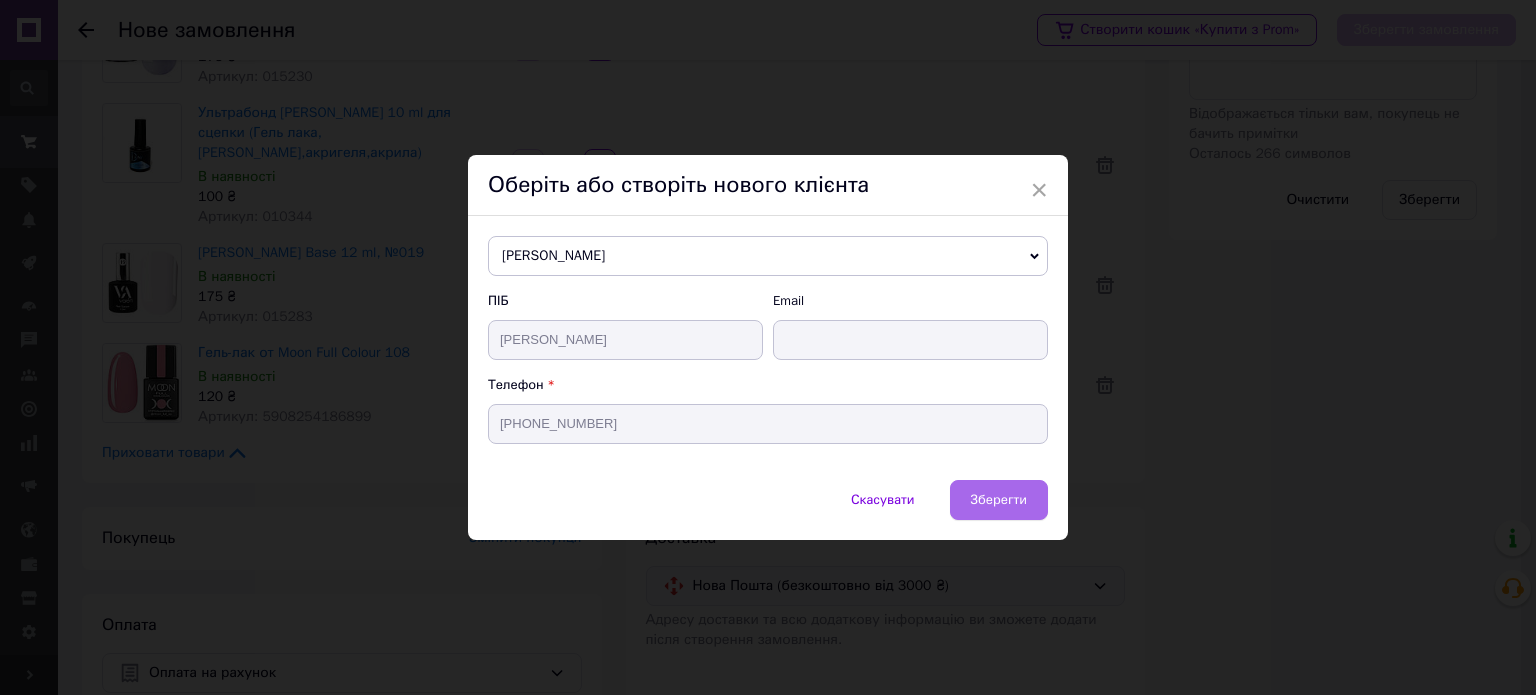 click on "Зберегти" at bounding box center [999, 499] 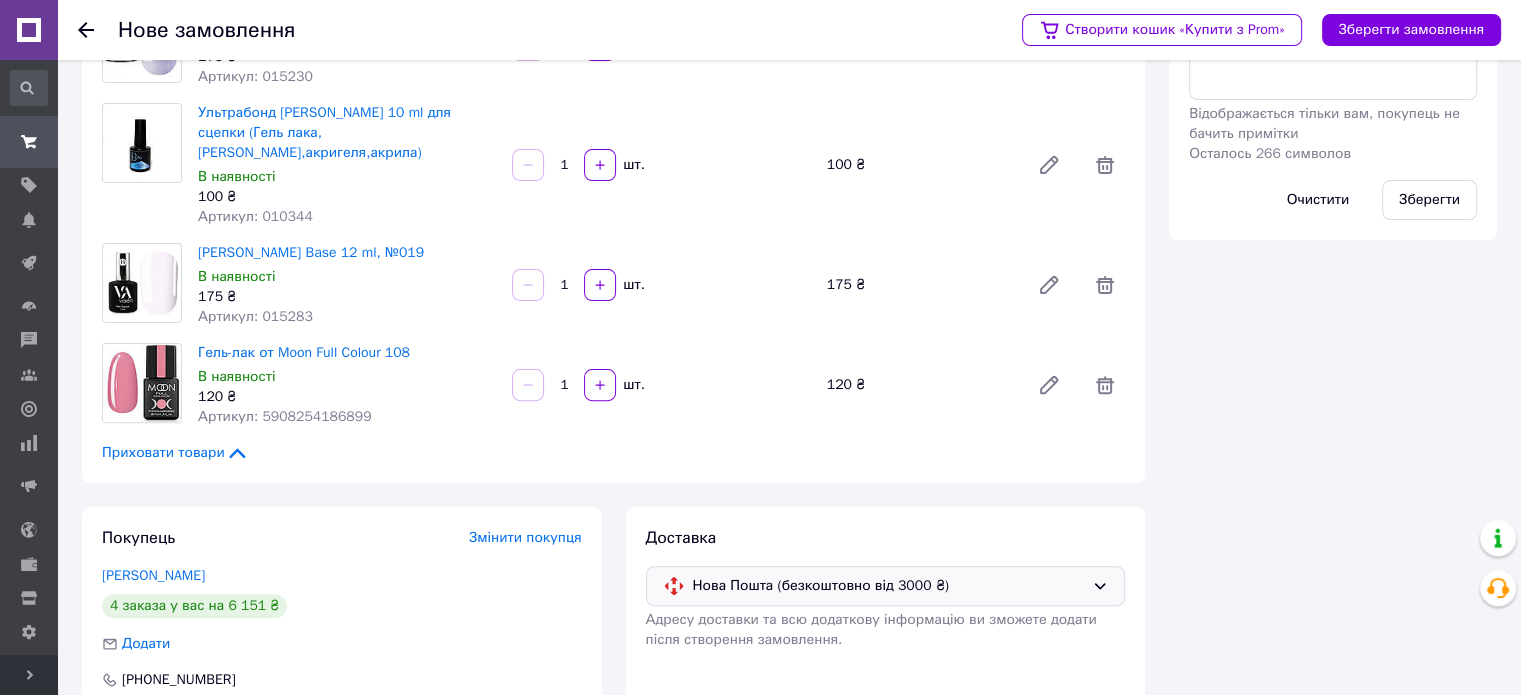 click on "Всього 8   товарів 1 290 ₴ Всього до сплати 1 290 ₴ Мітки Особисті нотатки, які бачите лише ви. З їх допомогою можна фільтрувати замовлення Примітки оплата [PERSON_NAME] [PERSON_NAME].О ФОП 1290 грн
Відображається тільки вам, покупець не бачить примітки Осталось 266 символов Очистити Зберегти" at bounding box center [1333, 198] 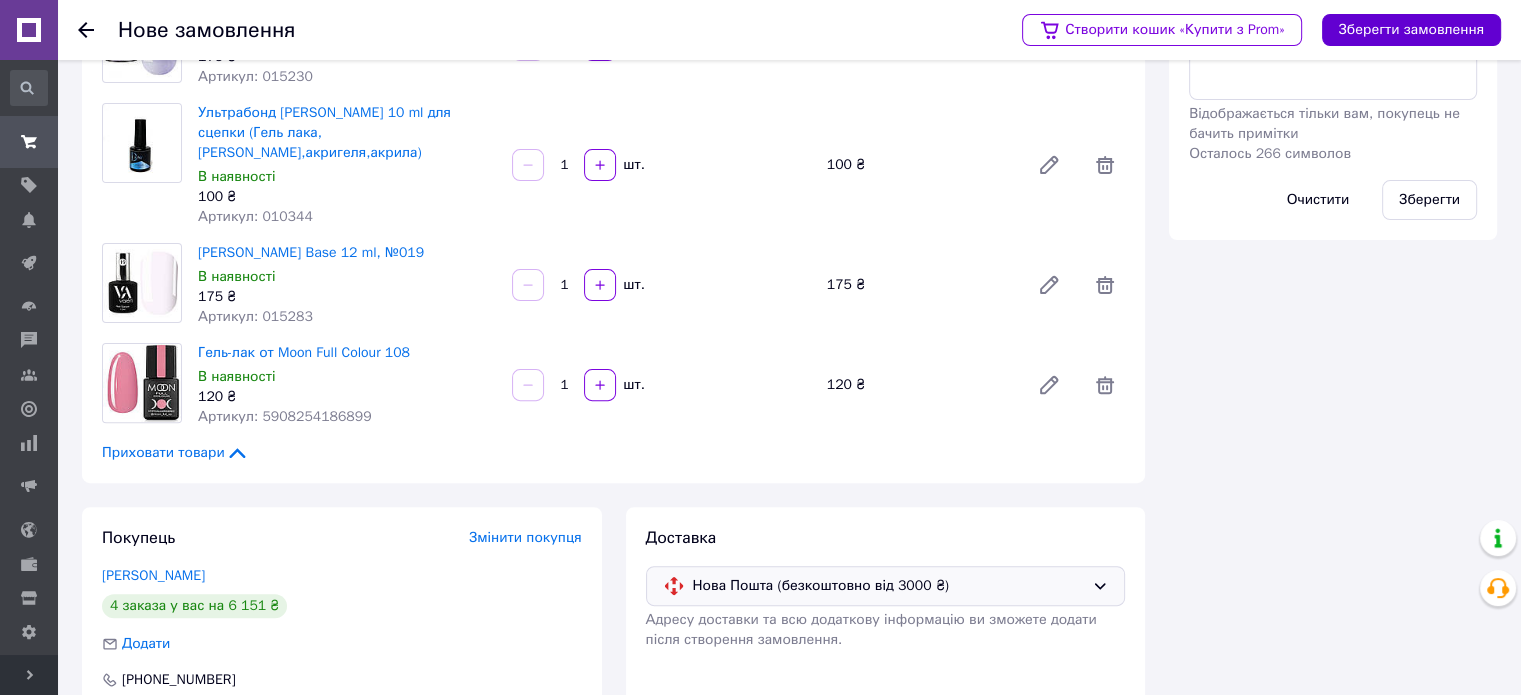 click on "Зберегти замовлення" at bounding box center (1411, 30) 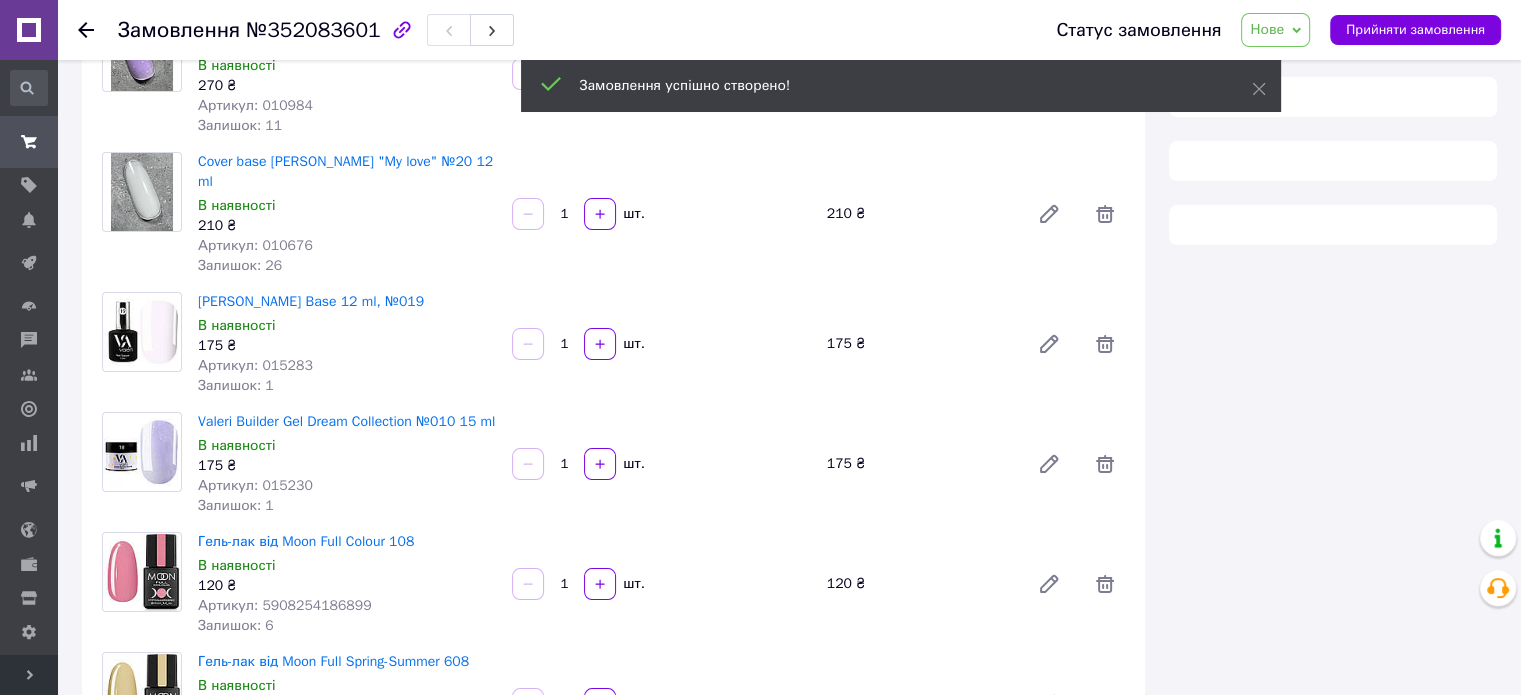 scroll, scrollTop: 580, scrollLeft: 0, axis: vertical 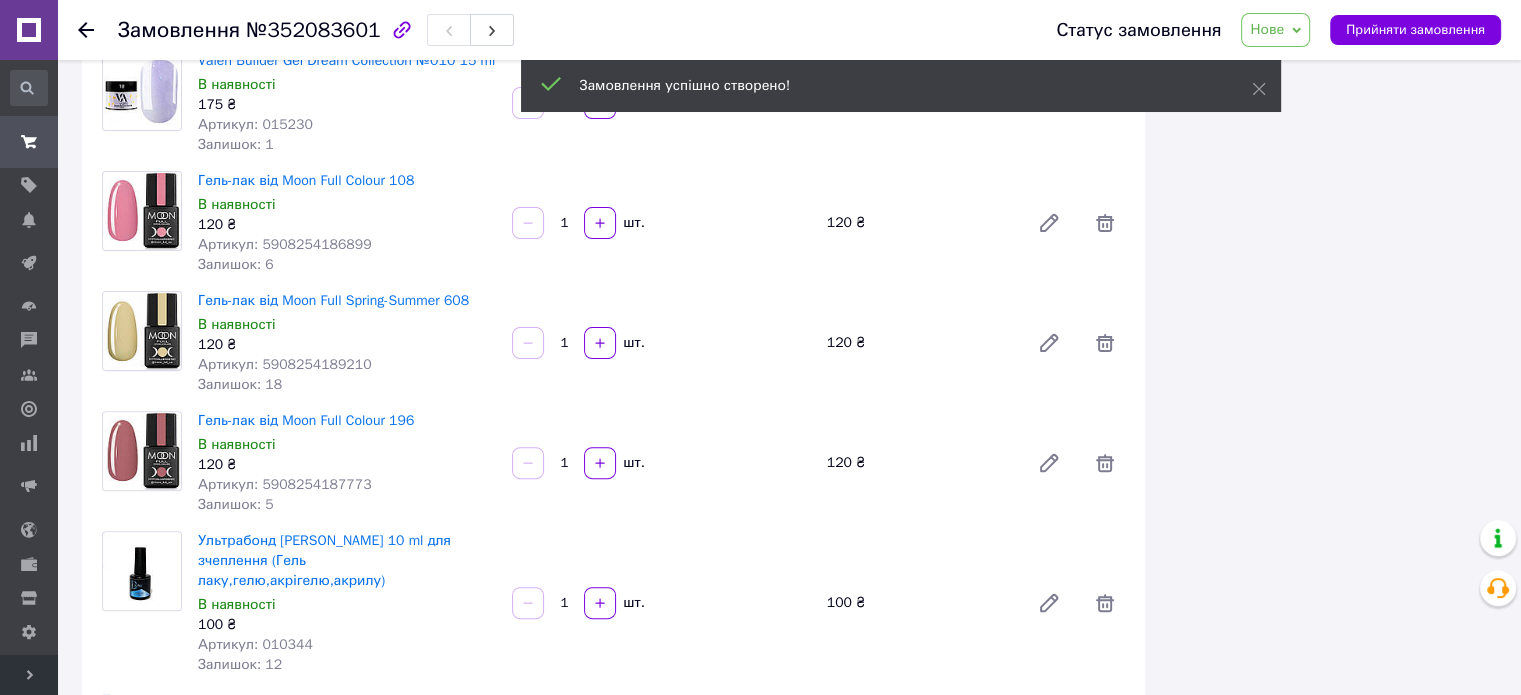 click on "Прийняти замовлення" at bounding box center [1415, 30] 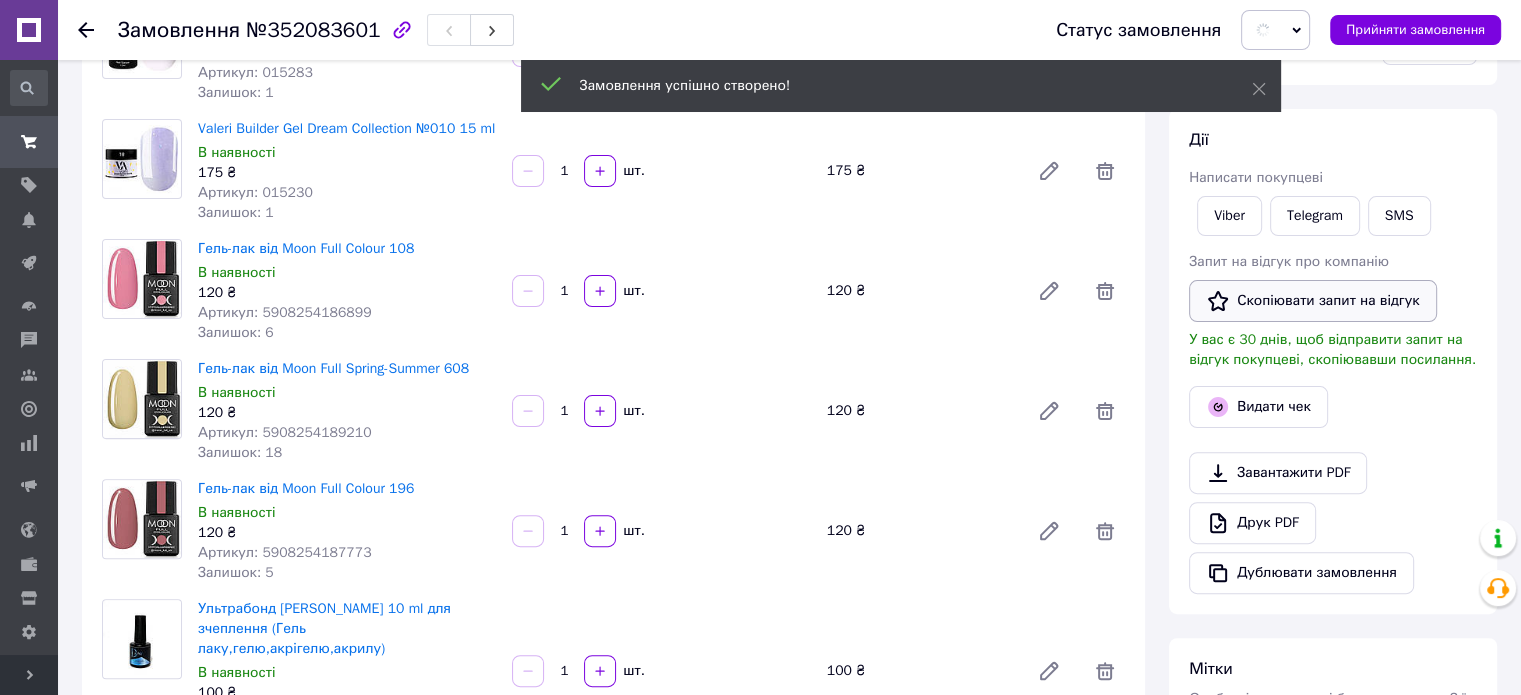 scroll, scrollTop: 380, scrollLeft: 0, axis: vertical 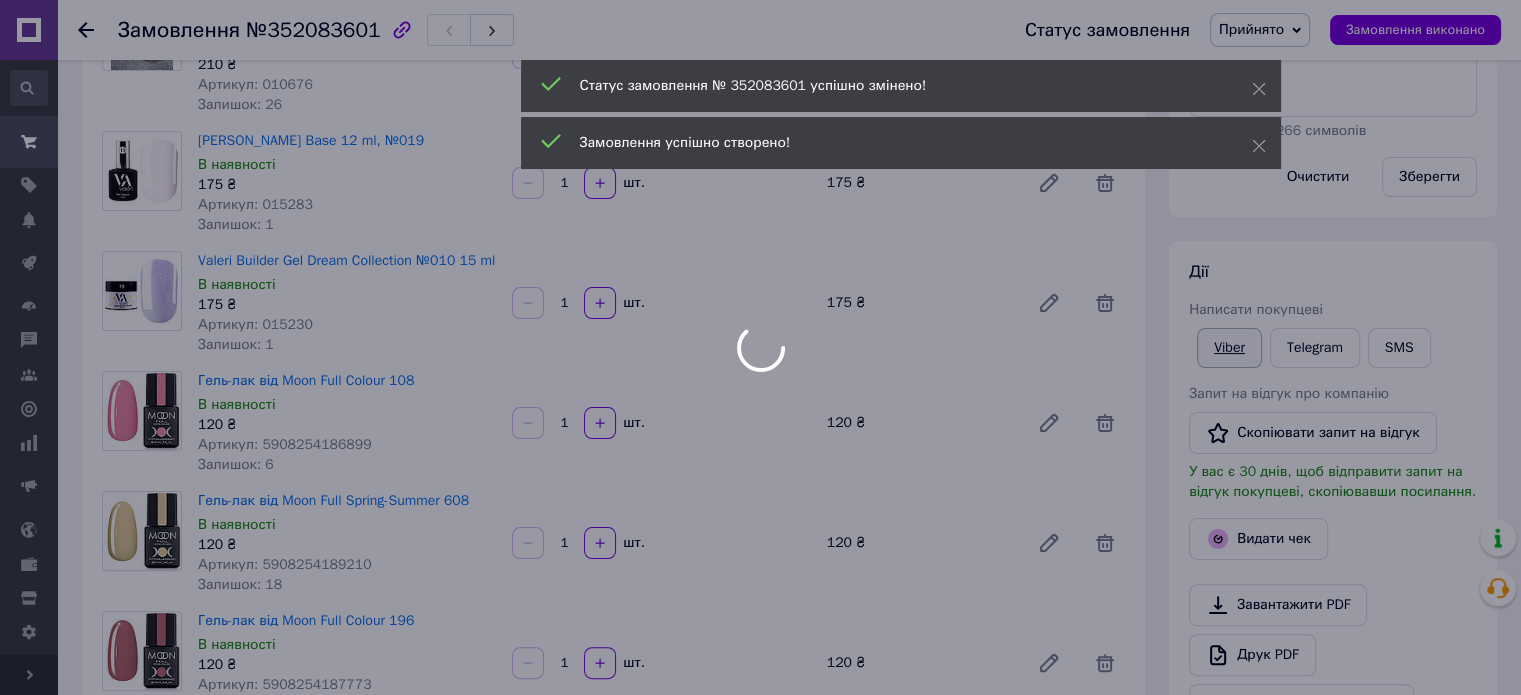 click on "Viber" at bounding box center (1229, 348) 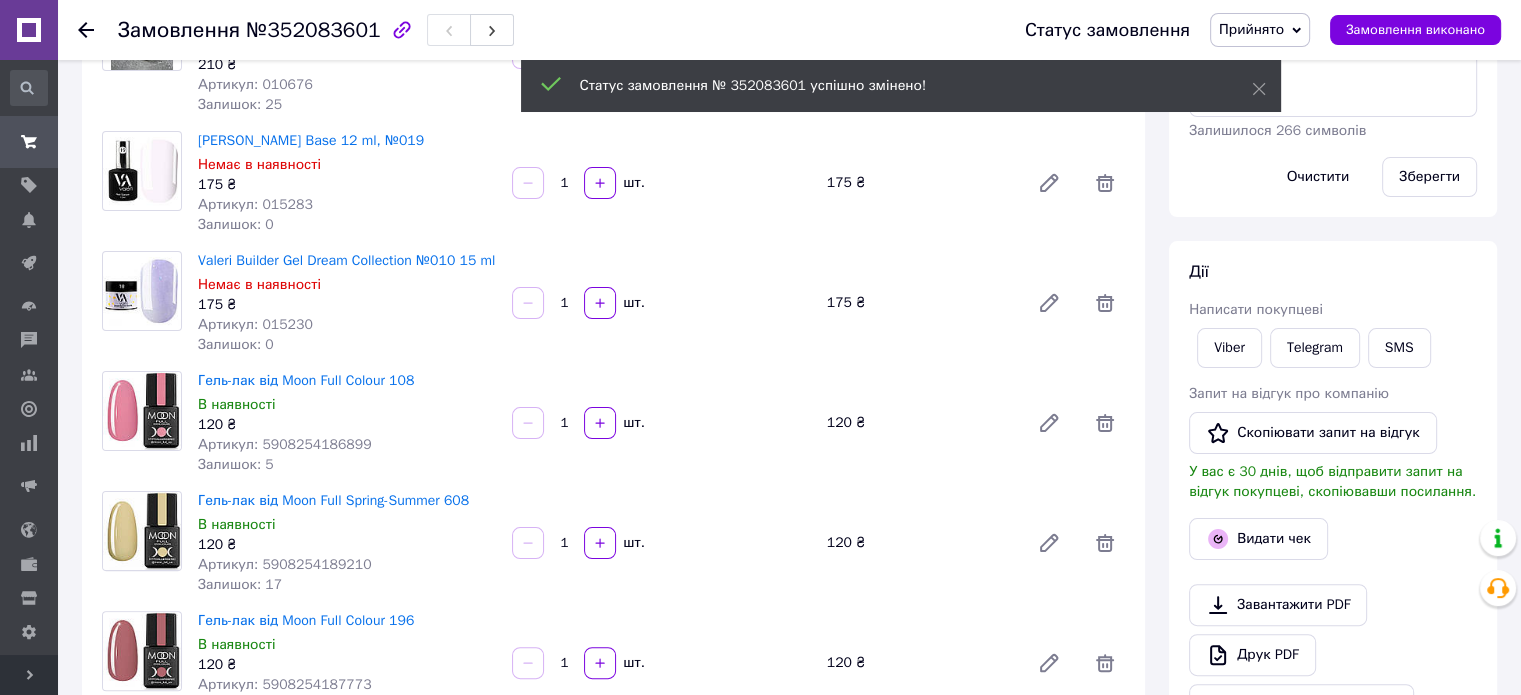 click on "[PERSON_NAME] покупцеві Viber Telegram SMS Запит на відгук про компанію   Скопіювати запит на відгук У вас є 30 днів, щоб відправити запит на відгук покупцеві, скопіювавши посилання.   Видати чек   Завантажити PDF   Друк PDF   Дублювати замовлення" at bounding box center (1333, 493) 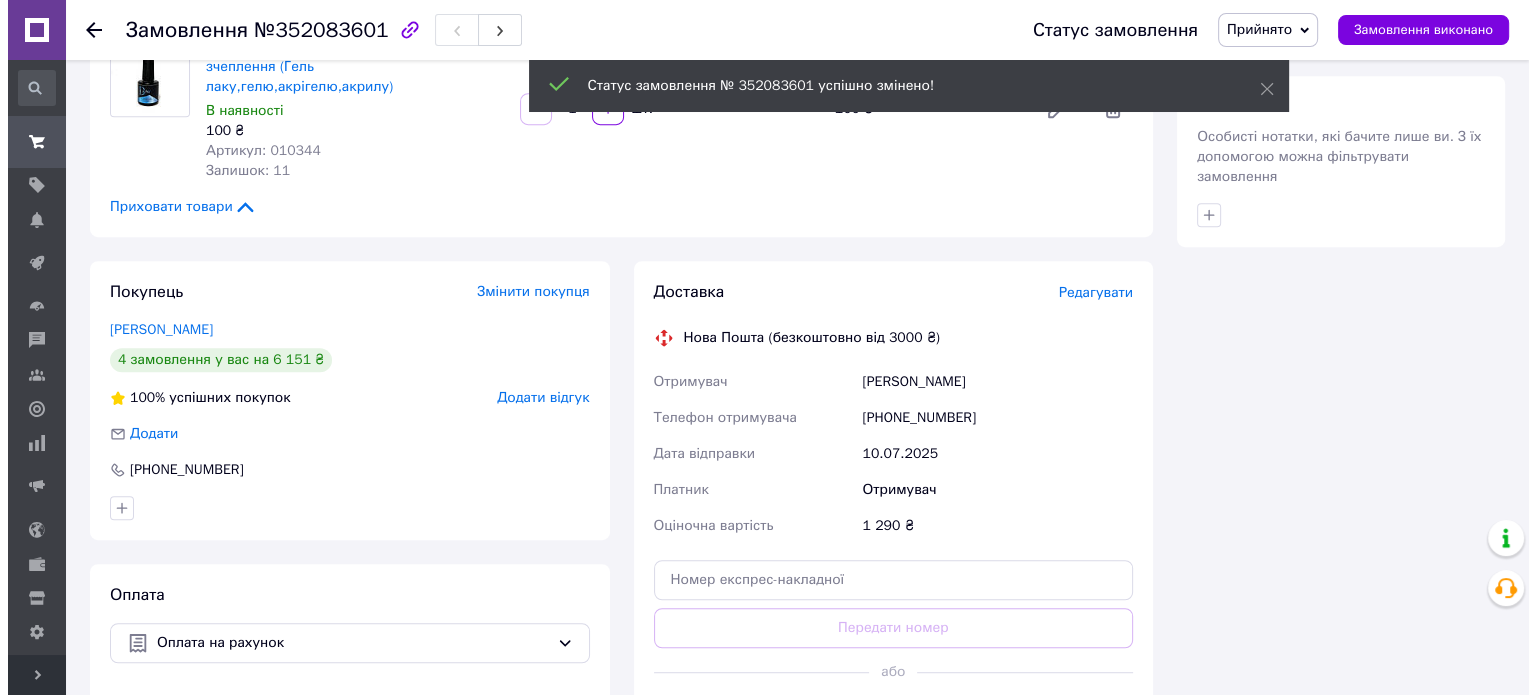 scroll, scrollTop: 1080, scrollLeft: 0, axis: vertical 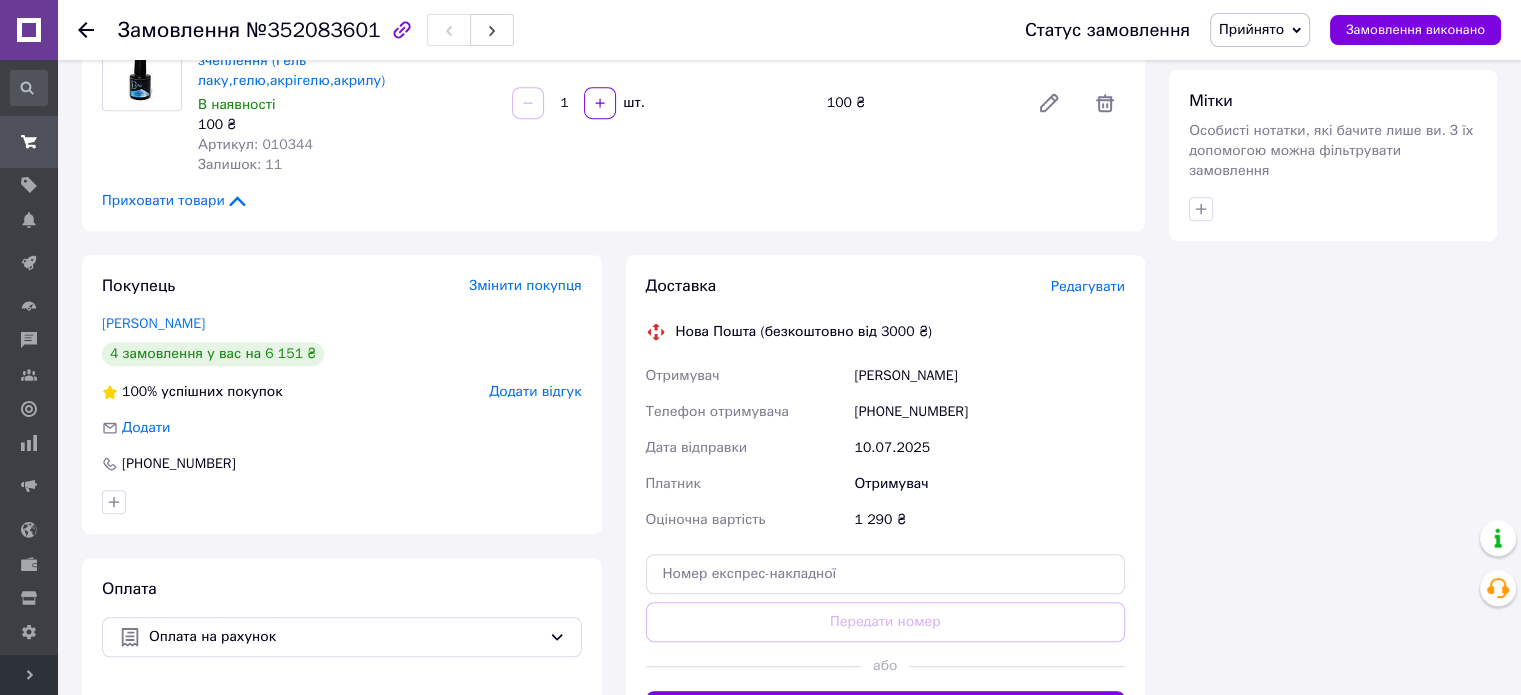 click on "Редагувати" at bounding box center (1088, 286) 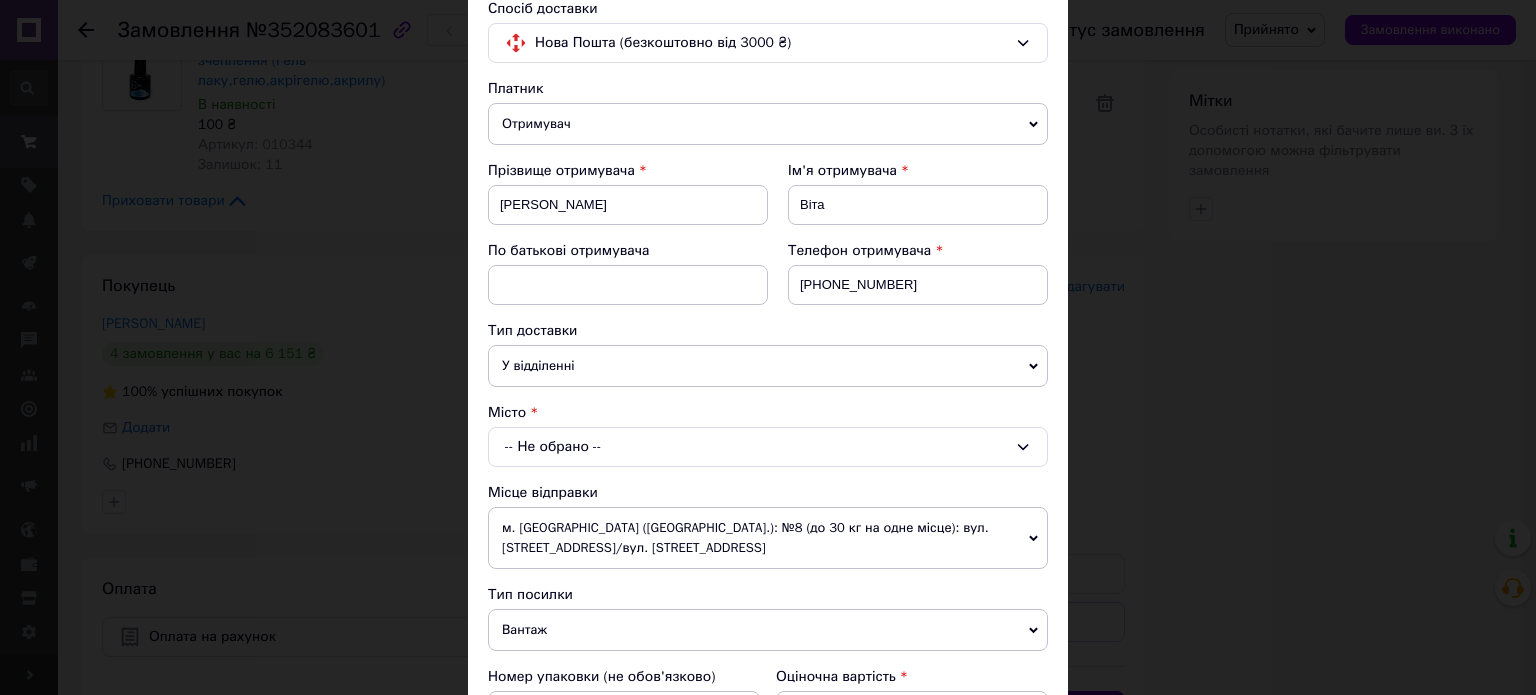 scroll, scrollTop: 200, scrollLeft: 0, axis: vertical 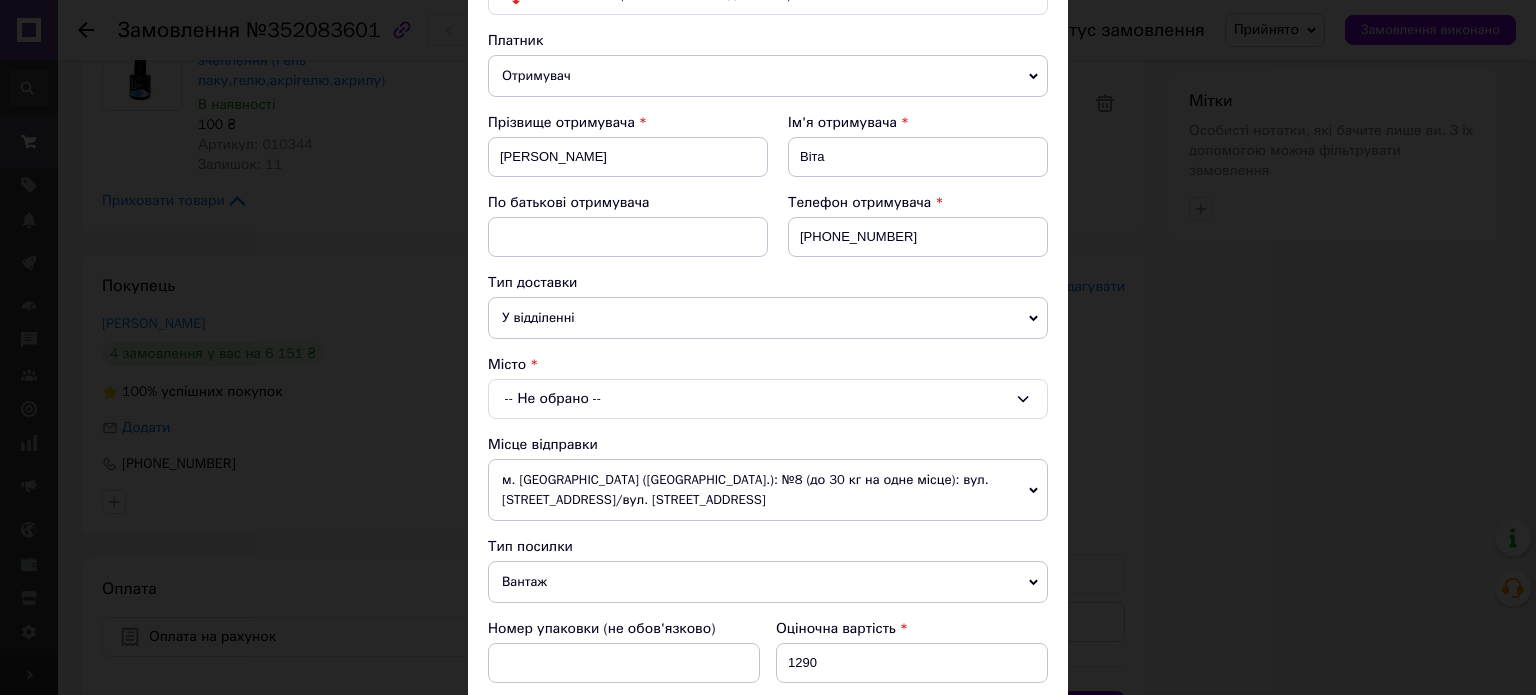 click on "-- Не обрано --" at bounding box center (768, 399) 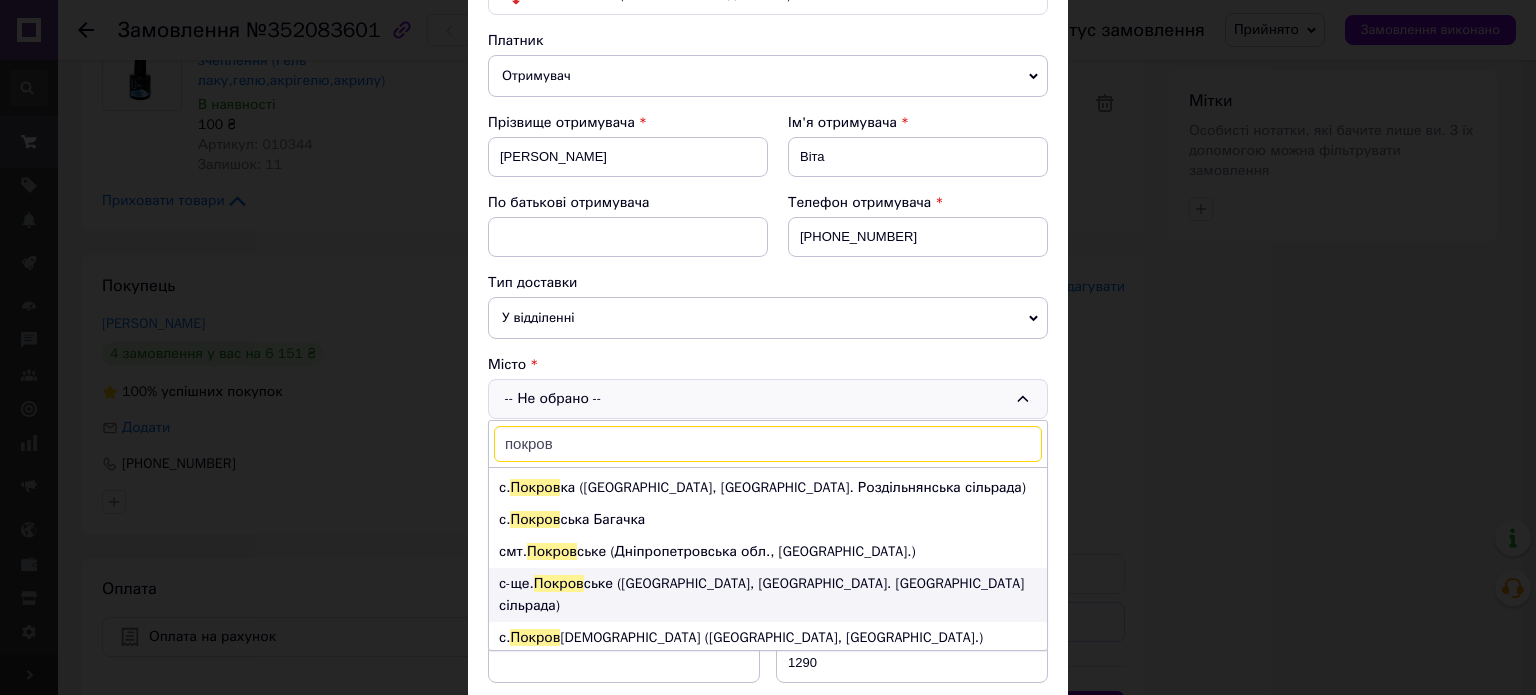 scroll, scrollTop: 100, scrollLeft: 0, axis: vertical 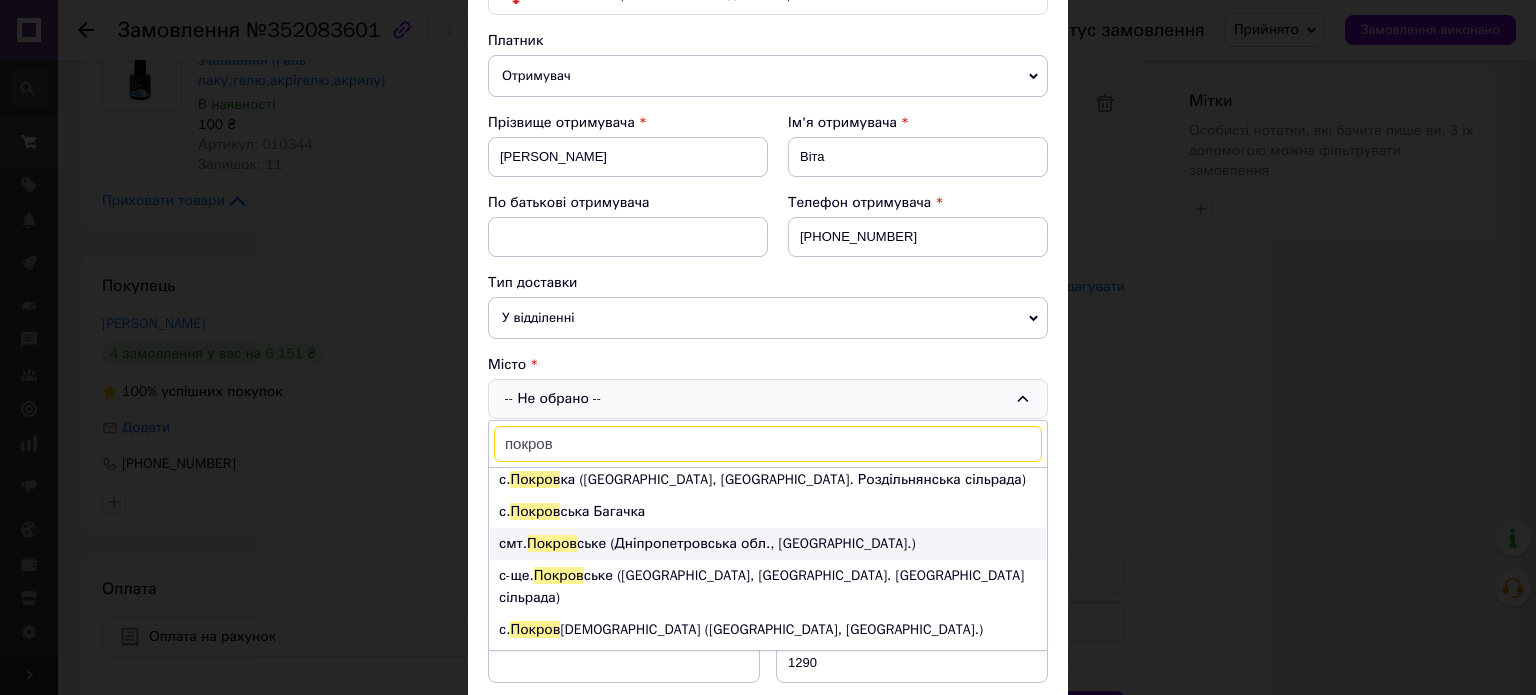 type on "покров" 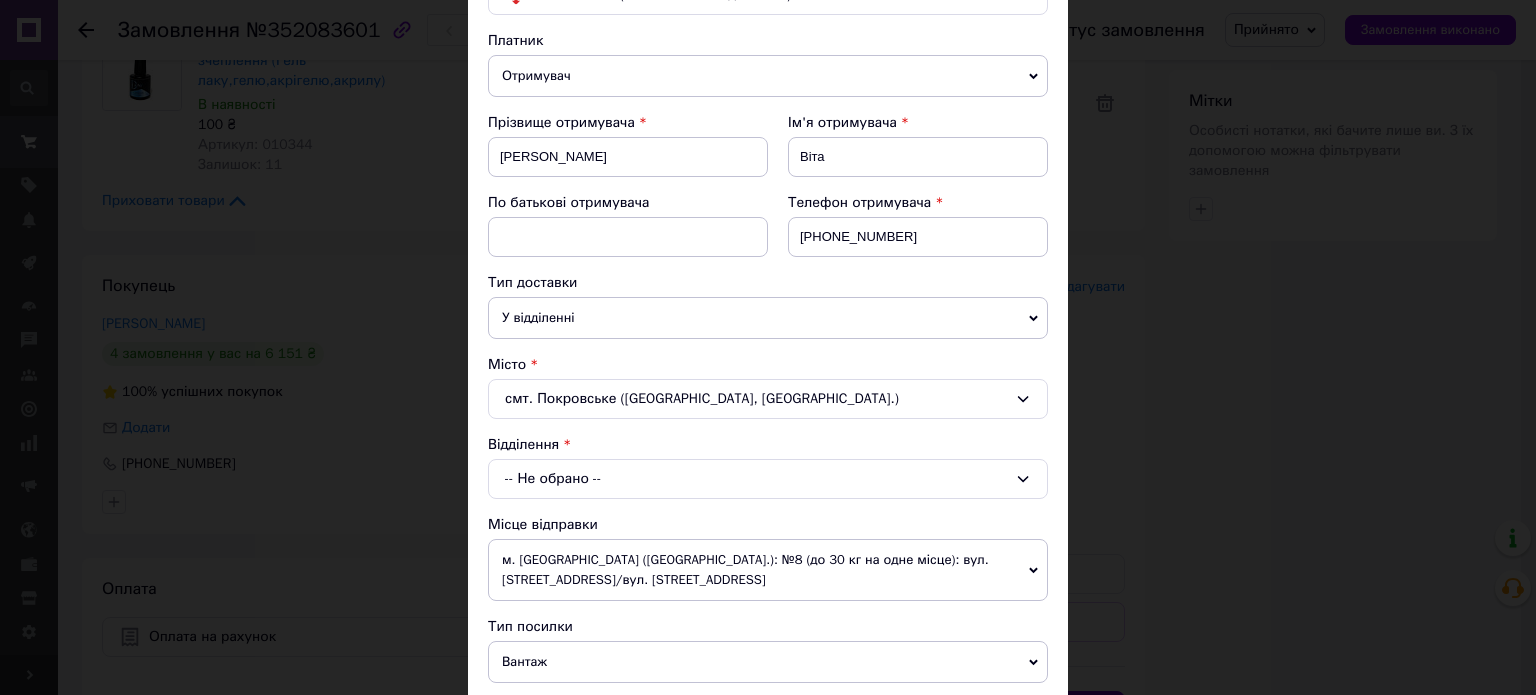 click on "-- Не обрано --" at bounding box center (768, 479) 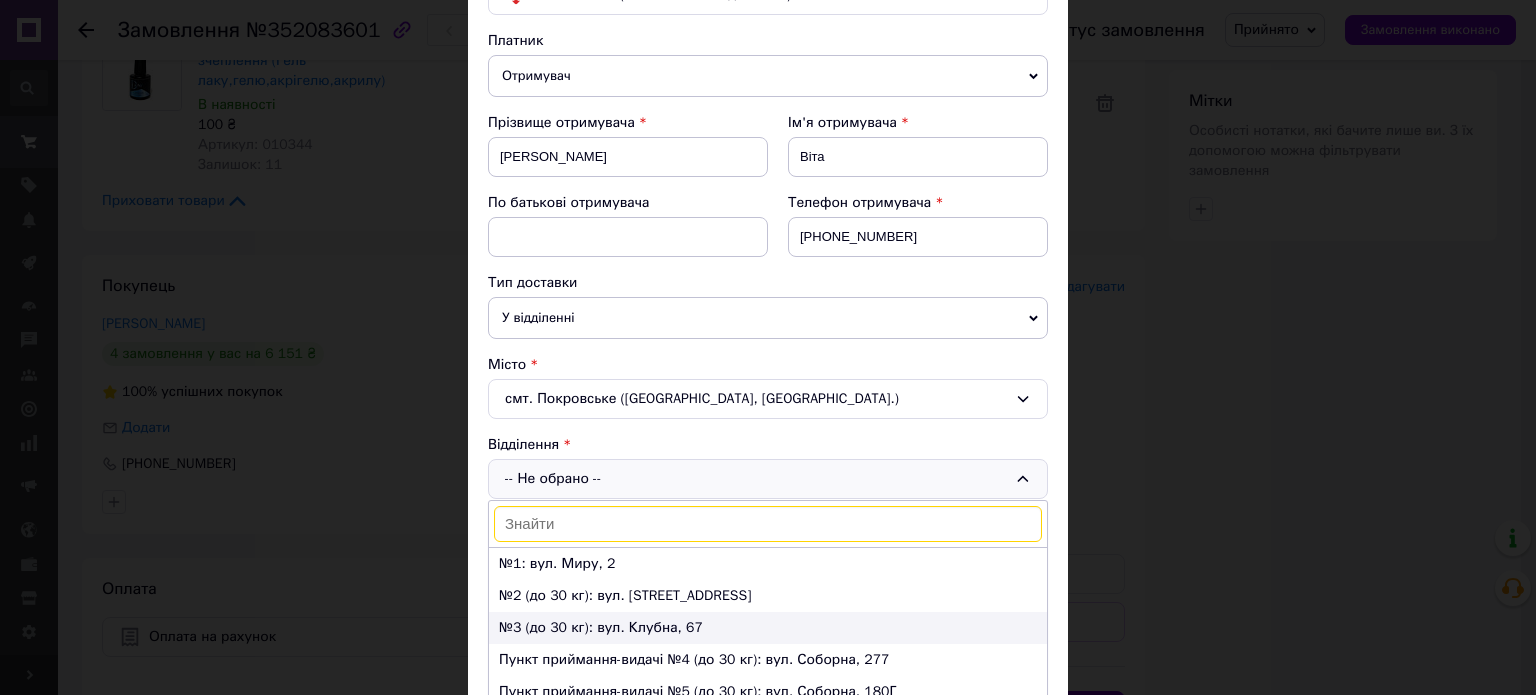 click on "№3 (до 30 кг): вул. Клубна, 67" at bounding box center (768, 628) 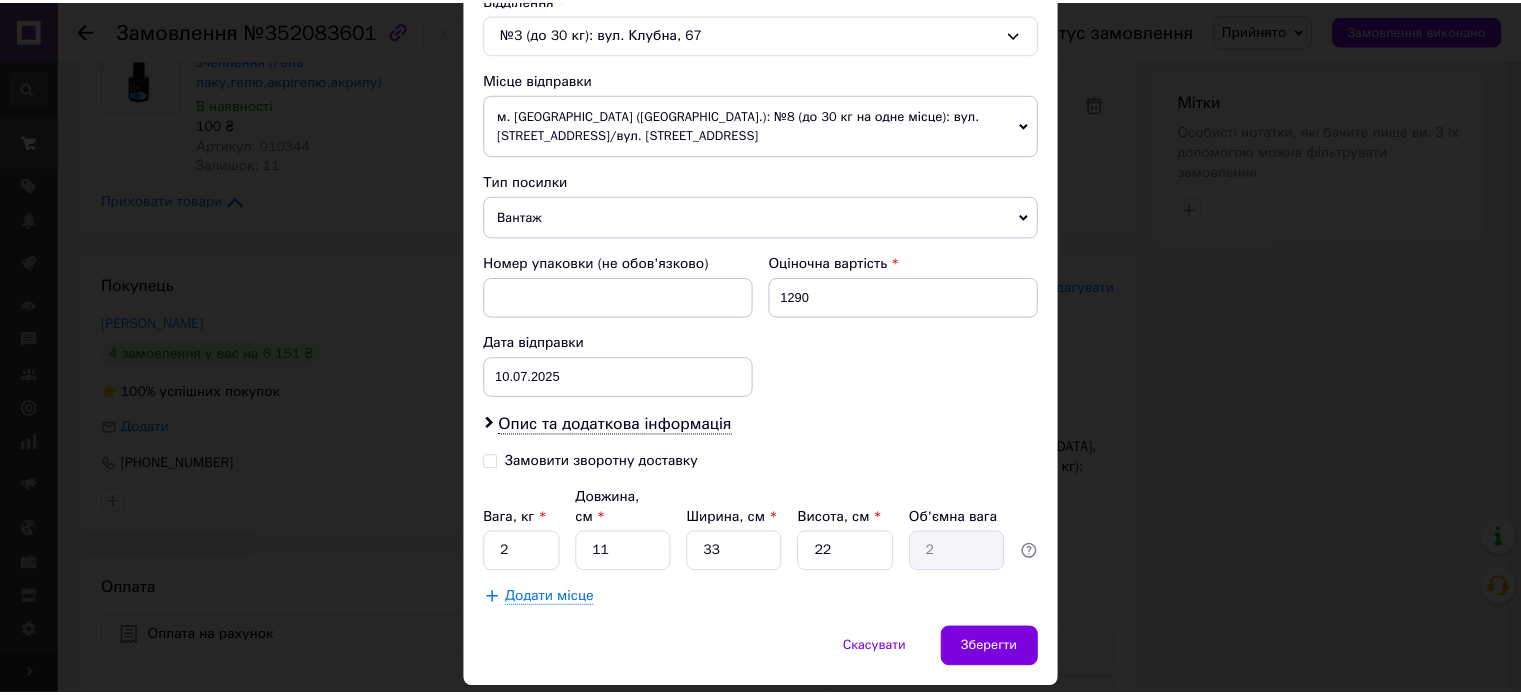 scroll, scrollTop: 683, scrollLeft: 0, axis: vertical 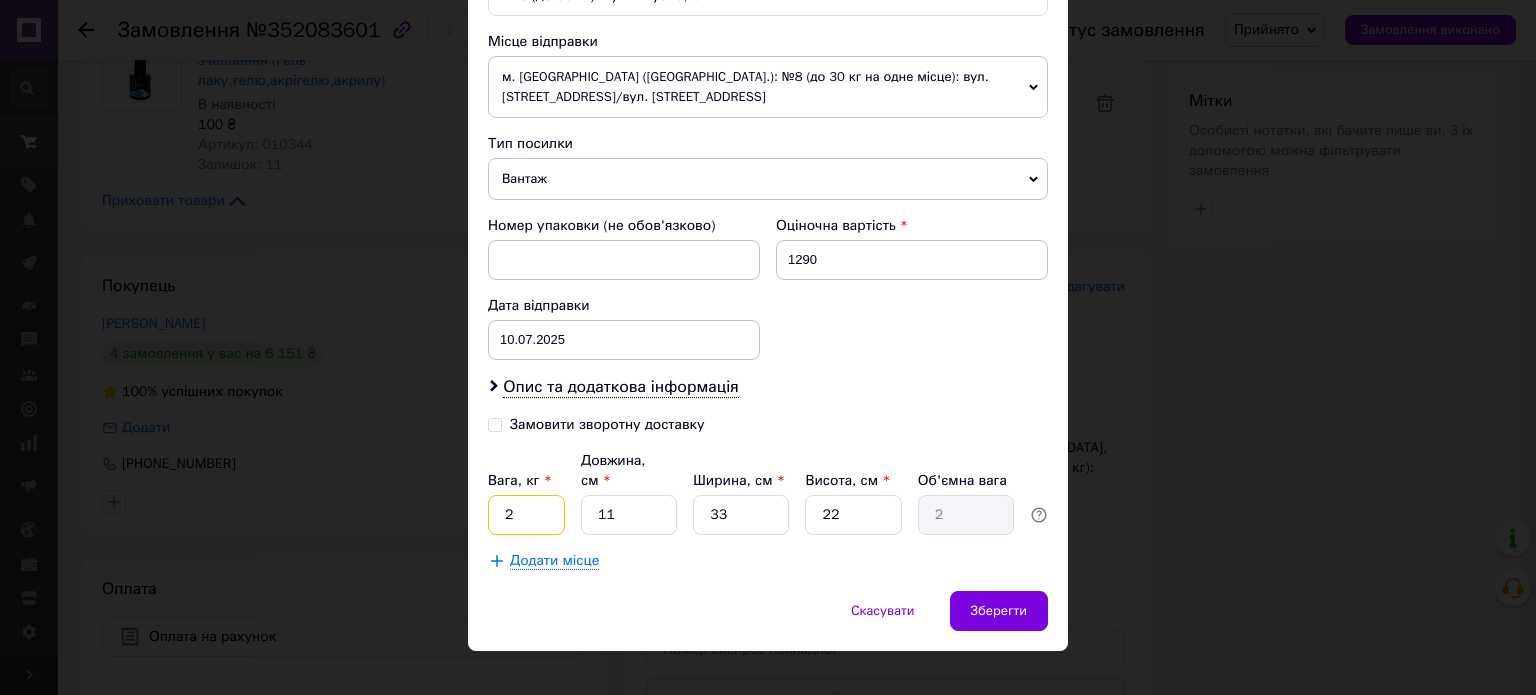 click on "2" at bounding box center (526, 515) 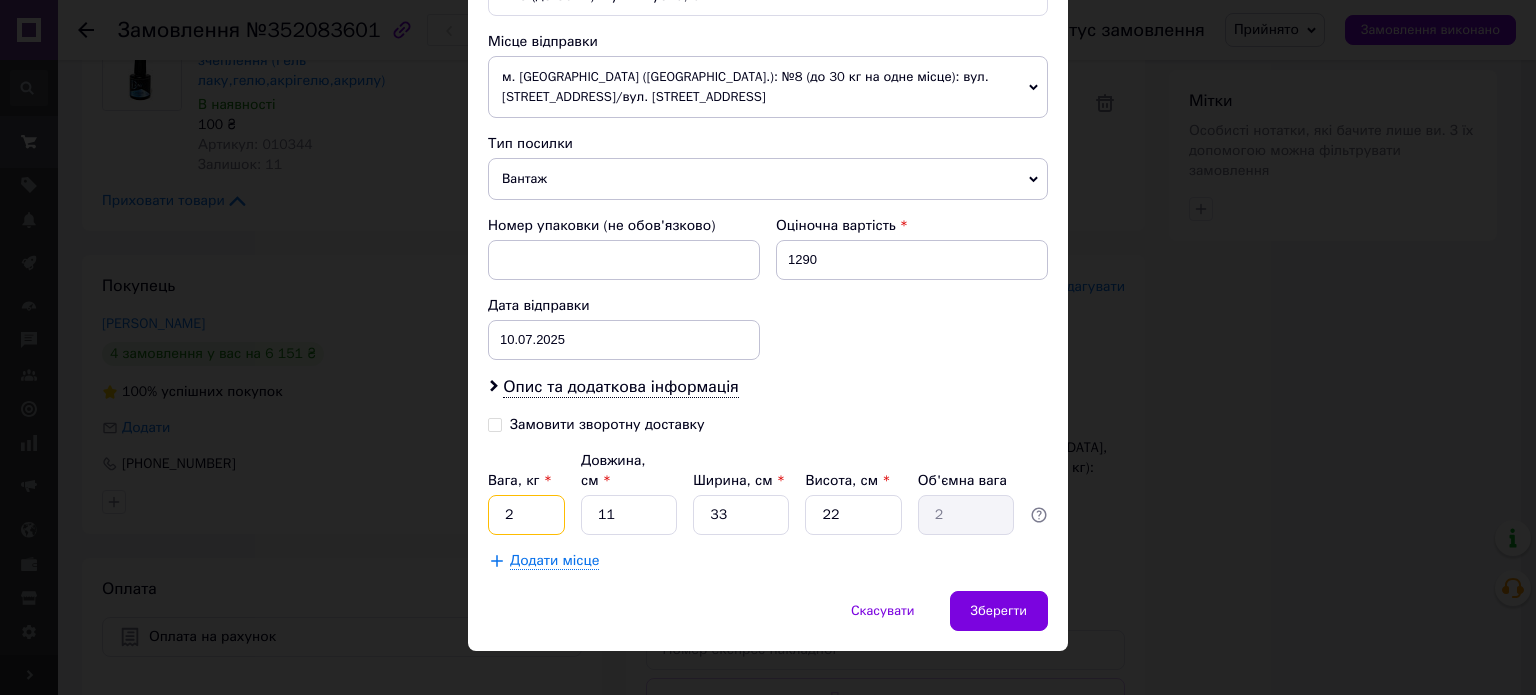 click on "2" at bounding box center [526, 515] 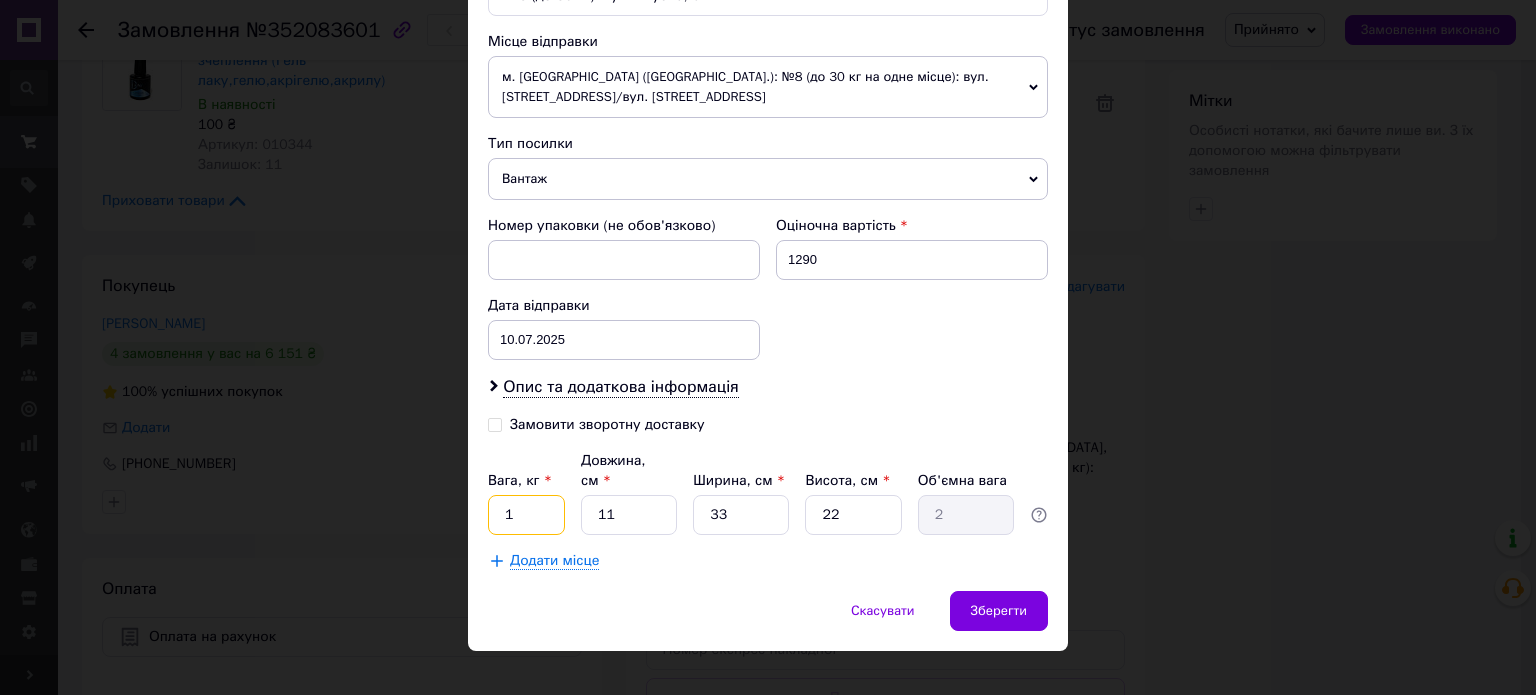 type on "1" 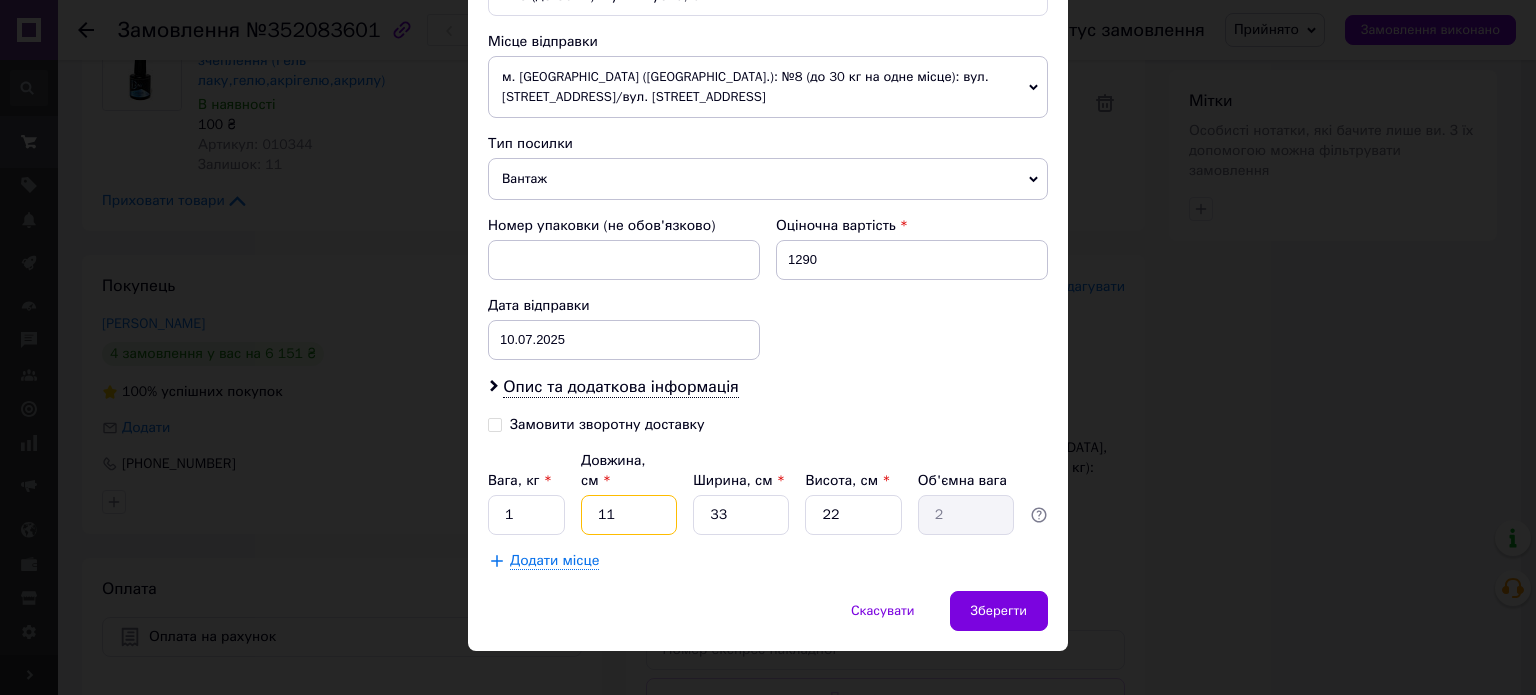 type on "2" 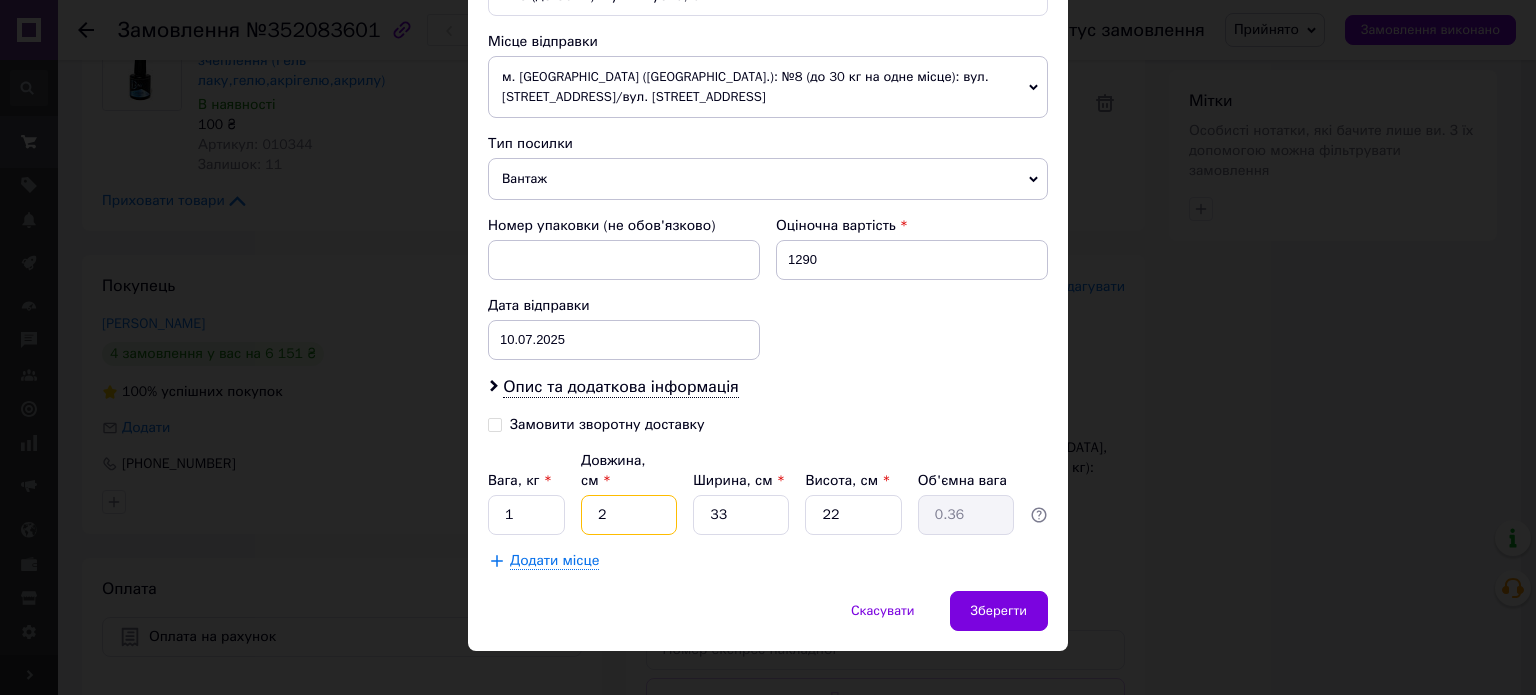 type on "20" 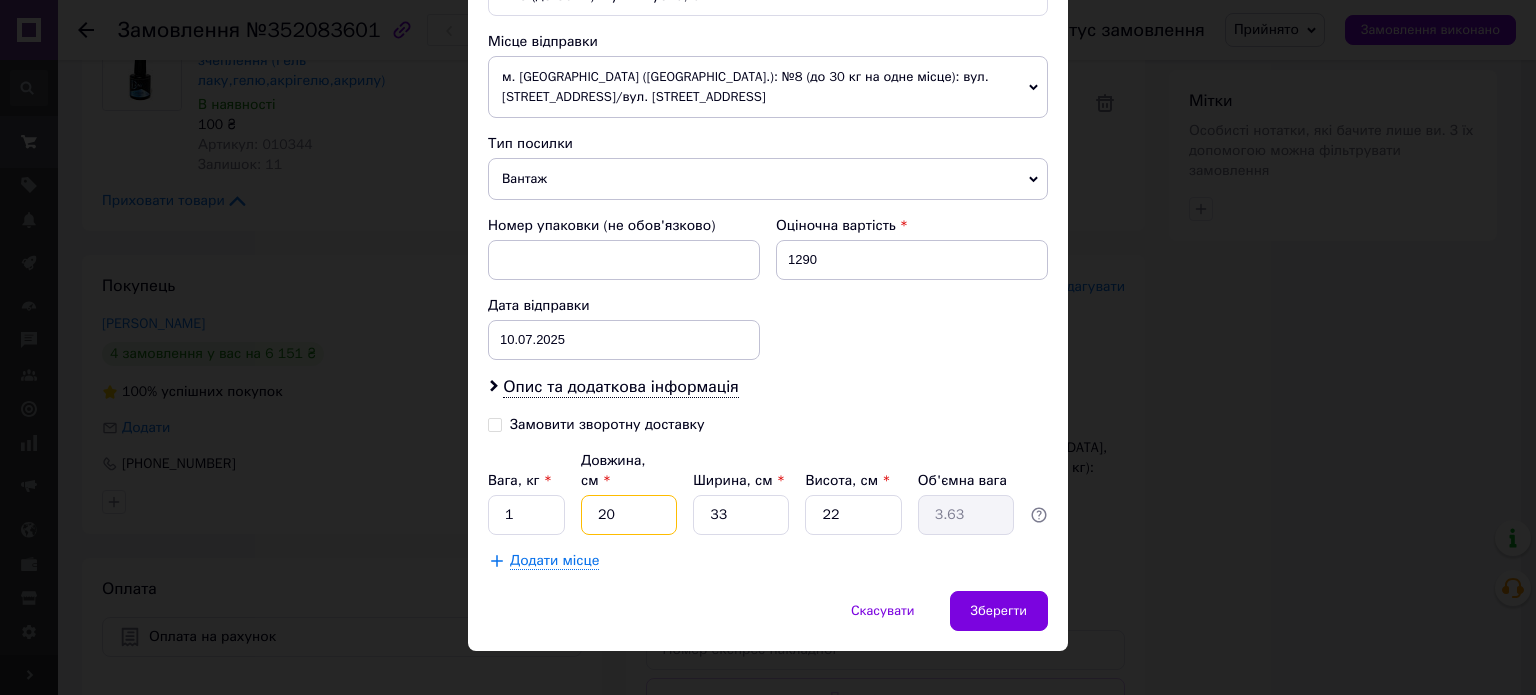 type on "20" 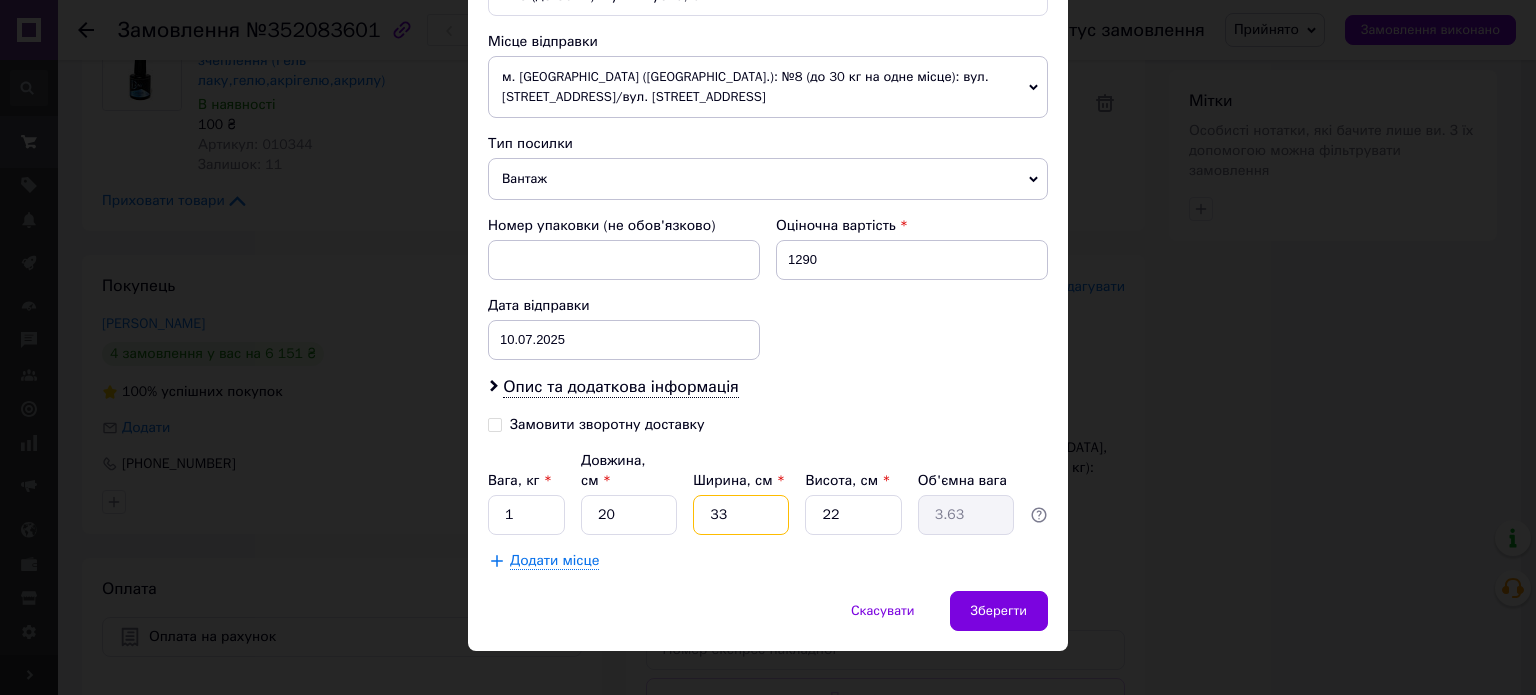 type on "1" 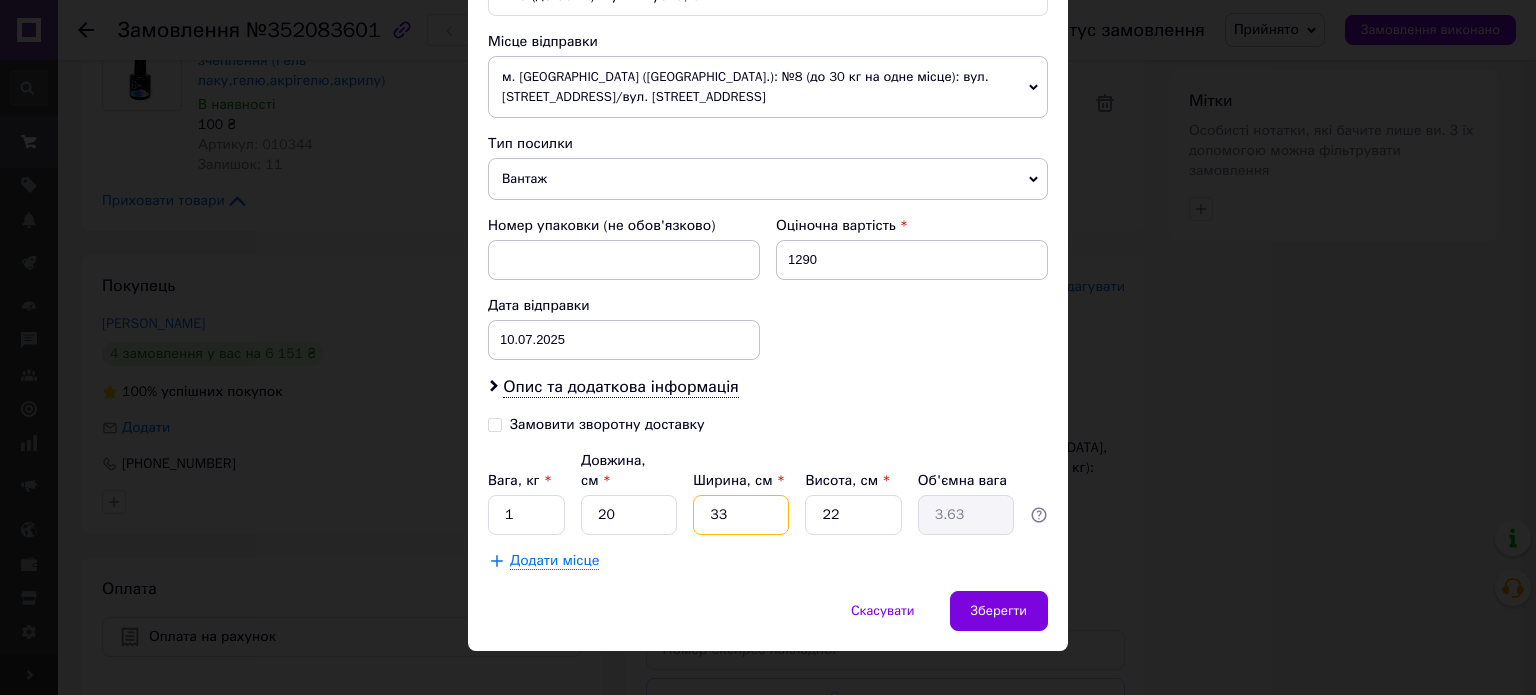 type on "0.11" 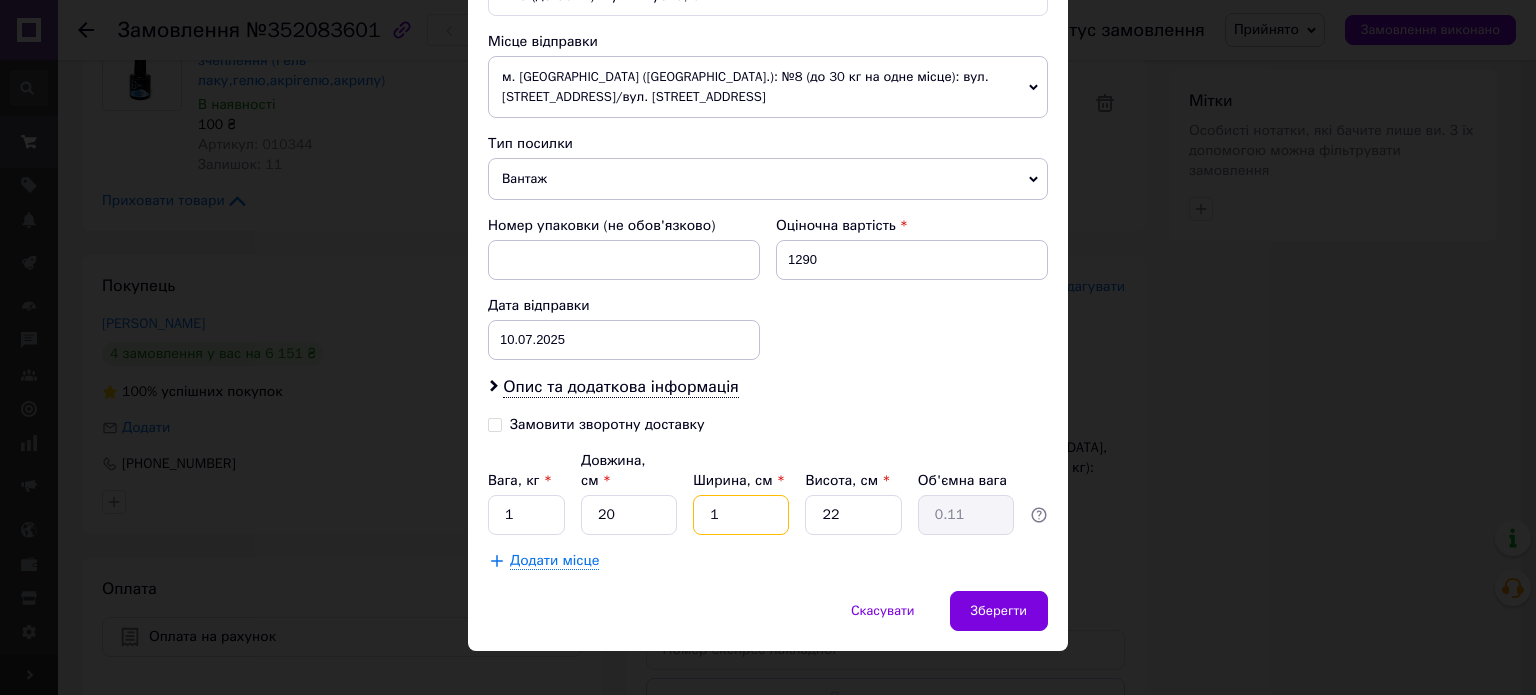 type on "14" 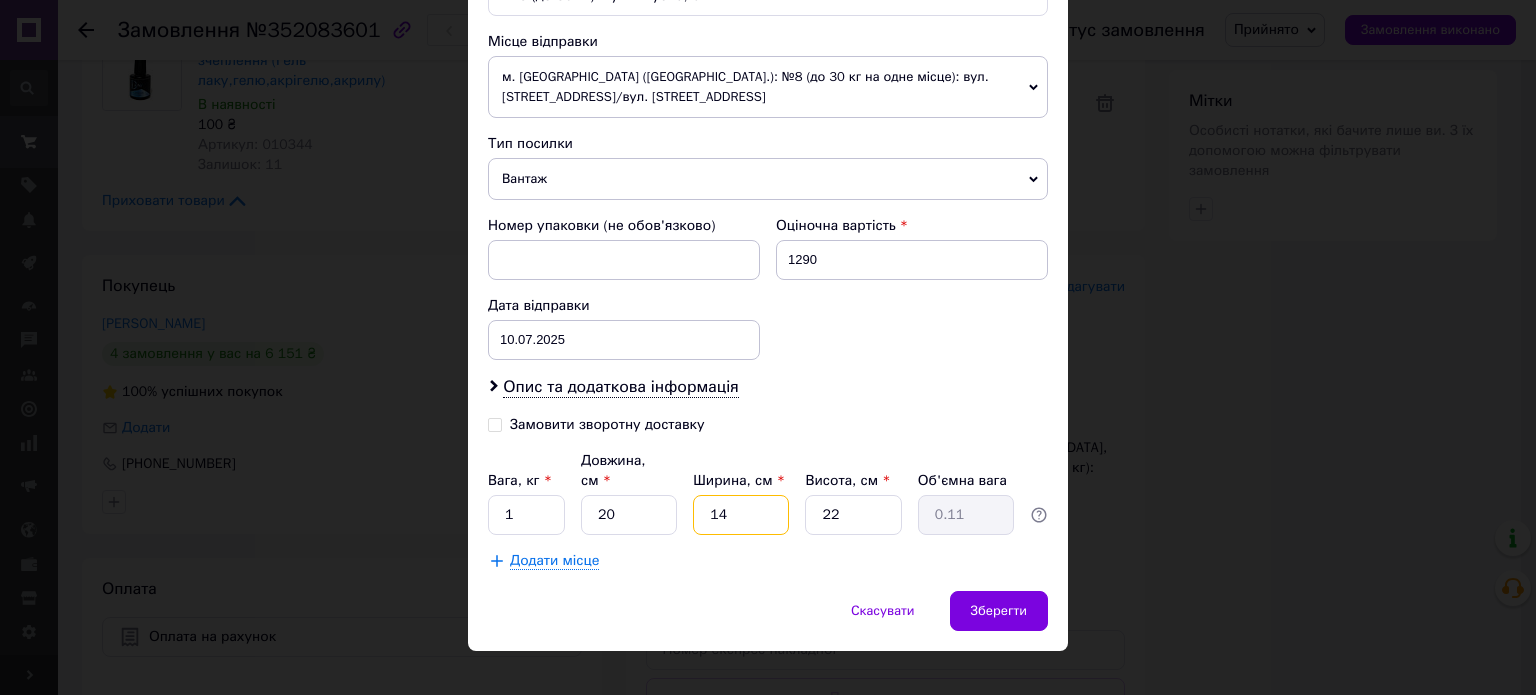 type on "1.54" 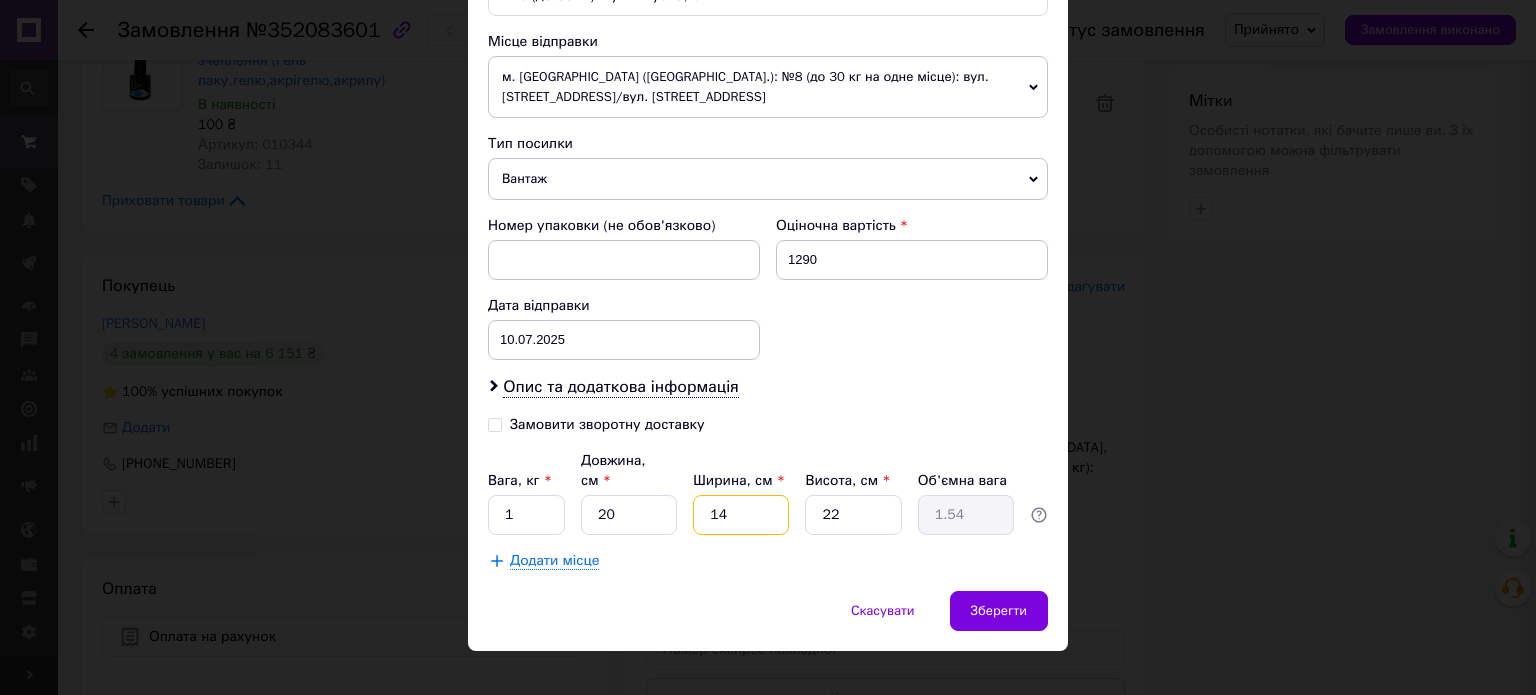 type on "14" 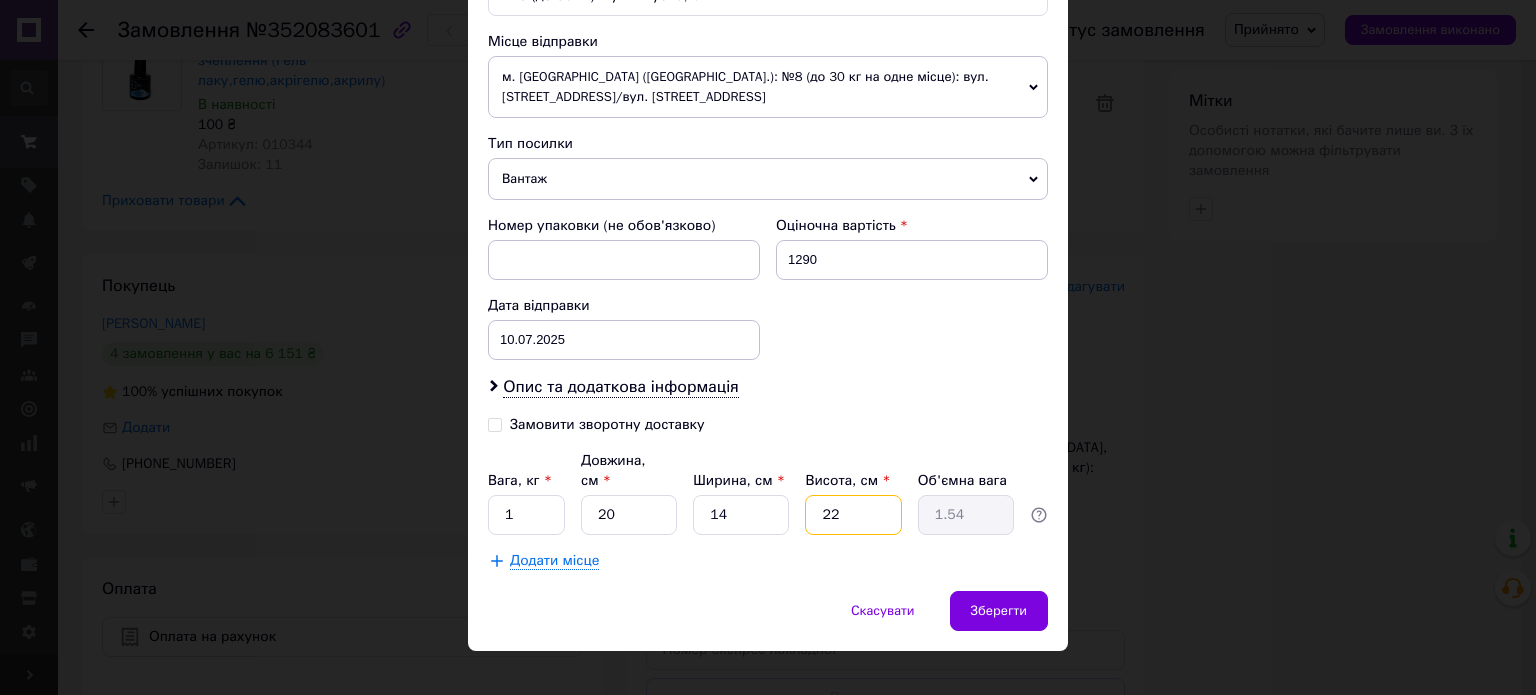 type on "1" 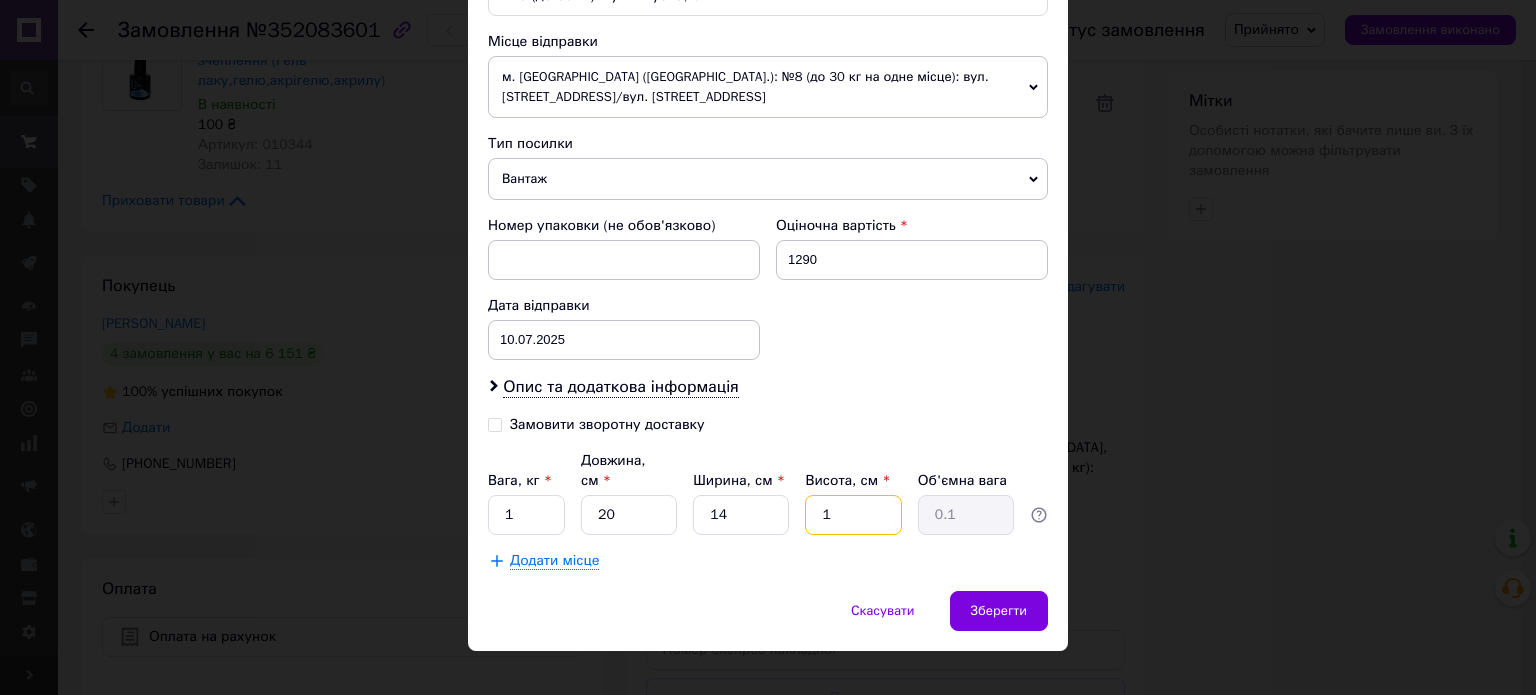 type on "14" 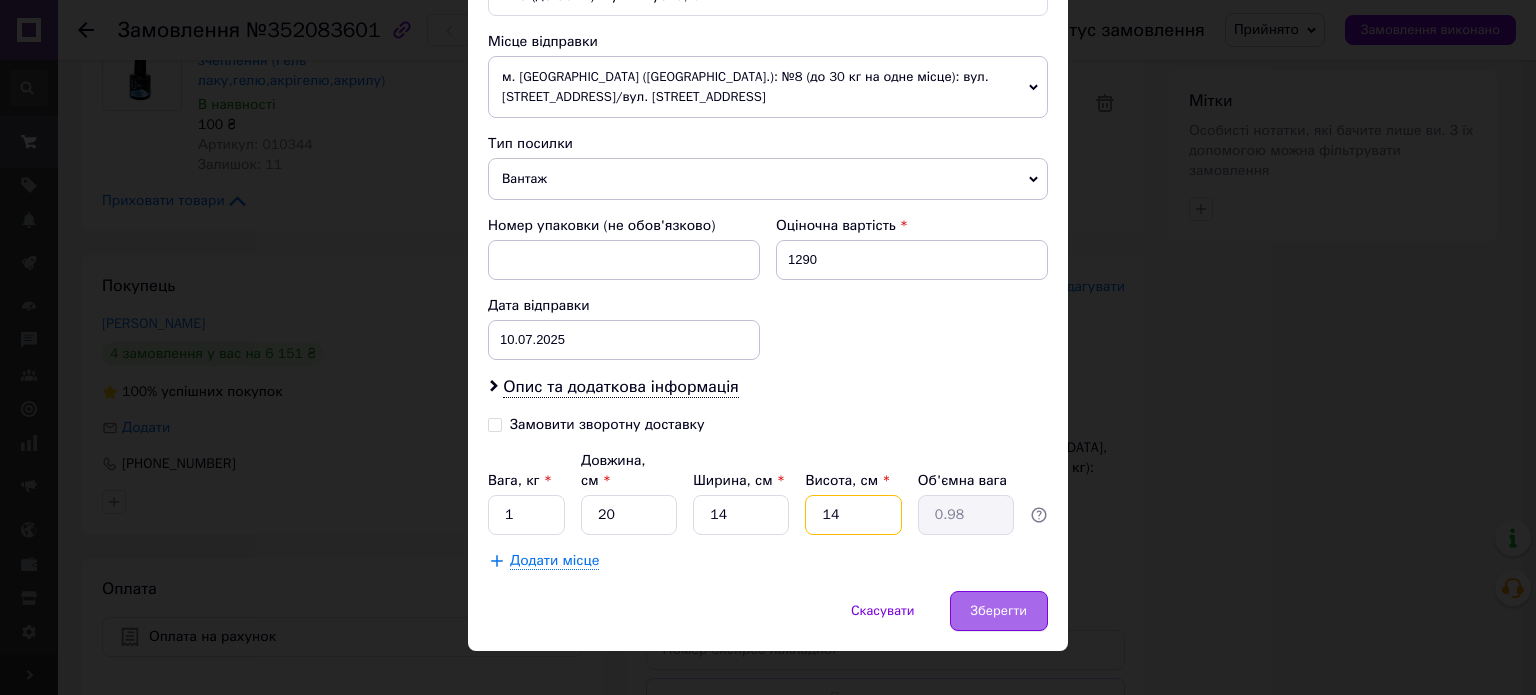 type on "14" 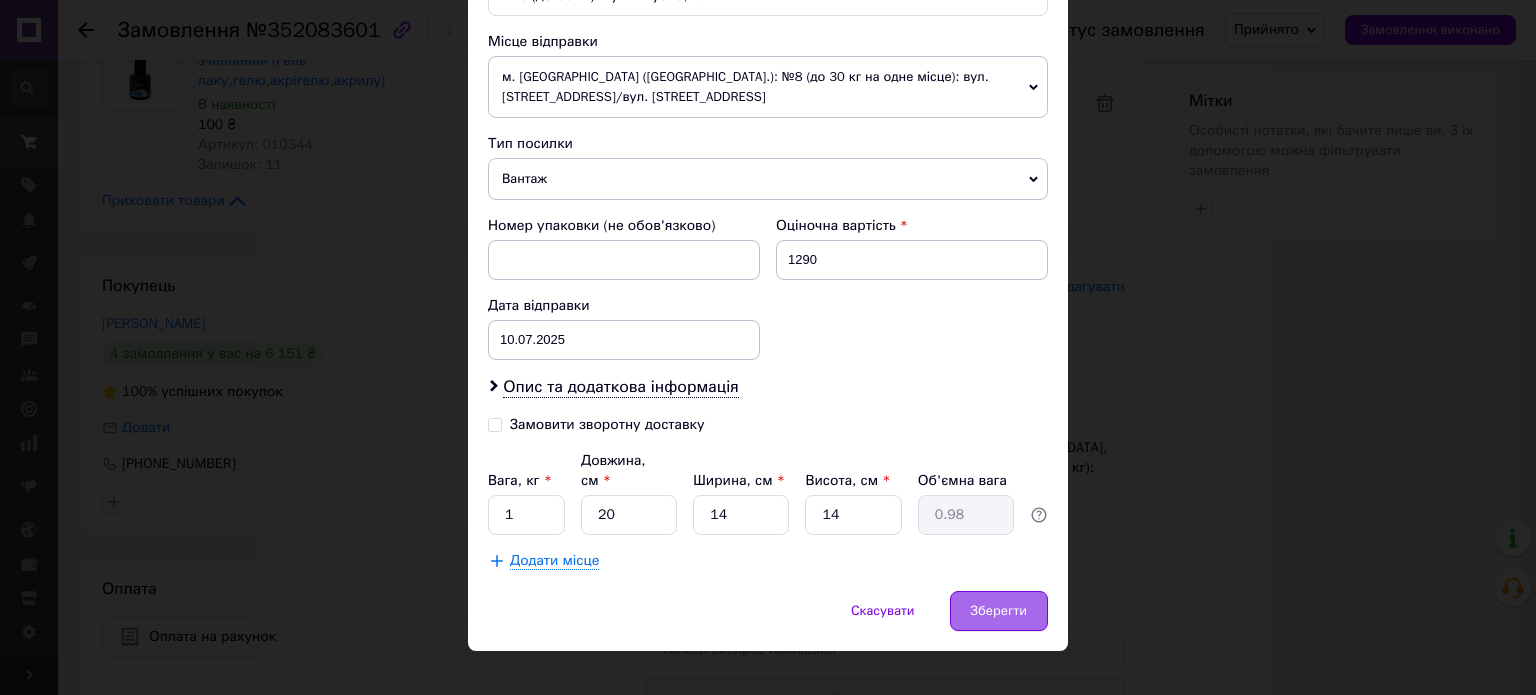click on "Зберегти" at bounding box center (999, 611) 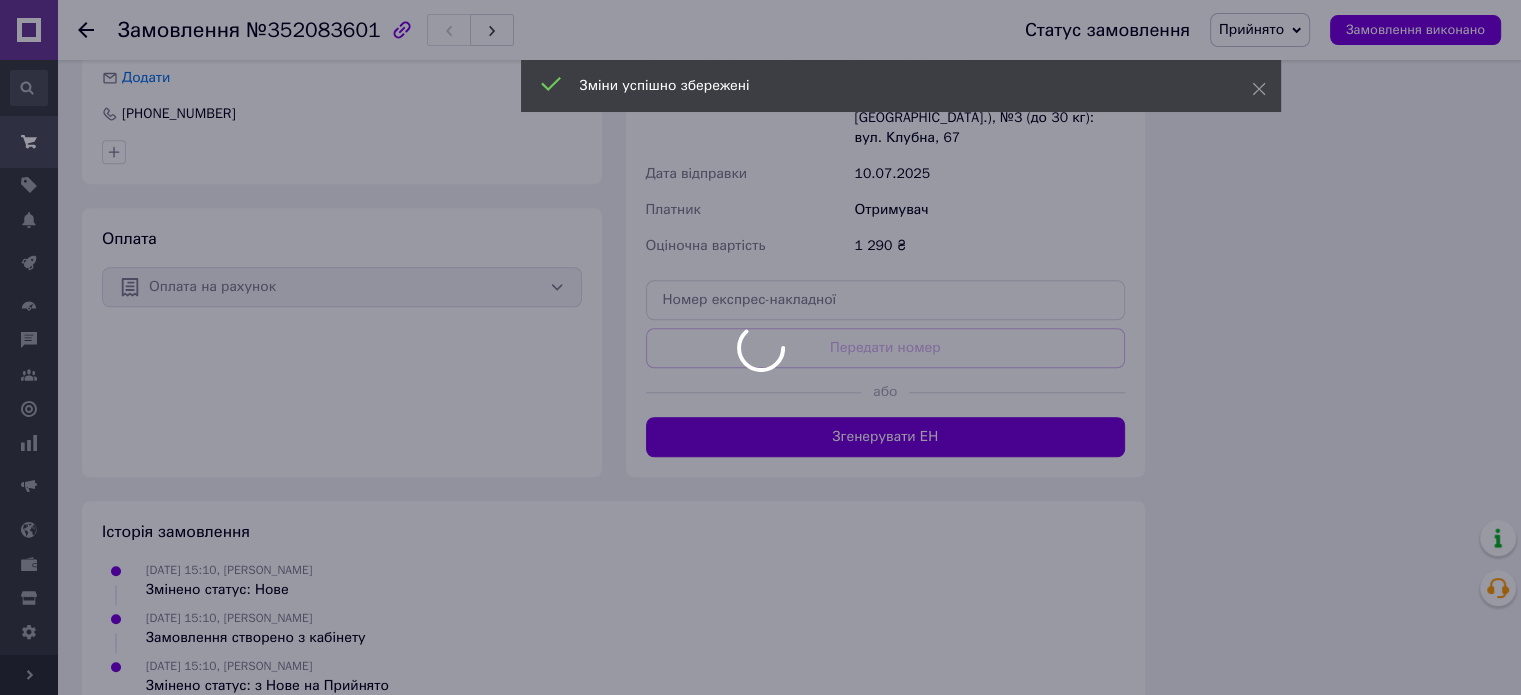 scroll, scrollTop: 1434, scrollLeft: 0, axis: vertical 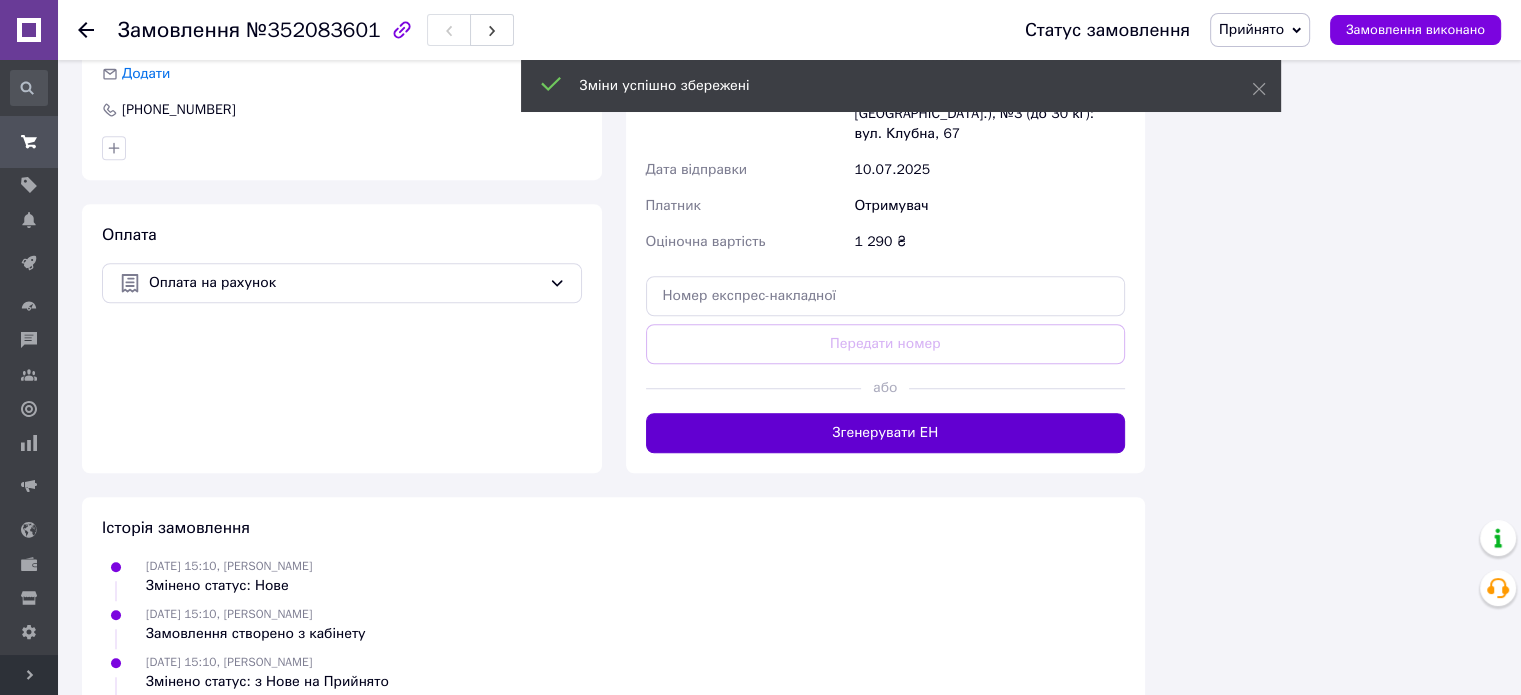 click on "Згенерувати ЕН" at bounding box center [886, 433] 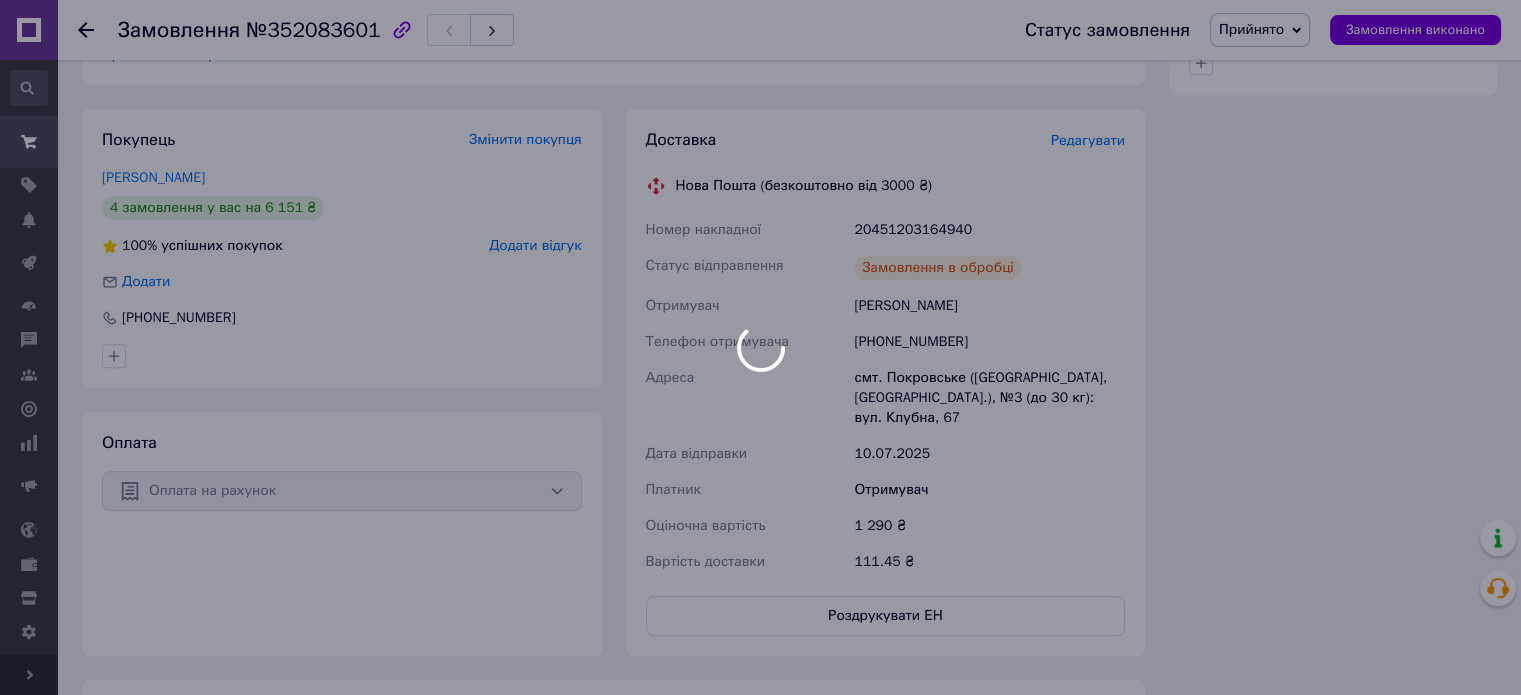 scroll, scrollTop: 1234, scrollLeft: 0, axis: vertical 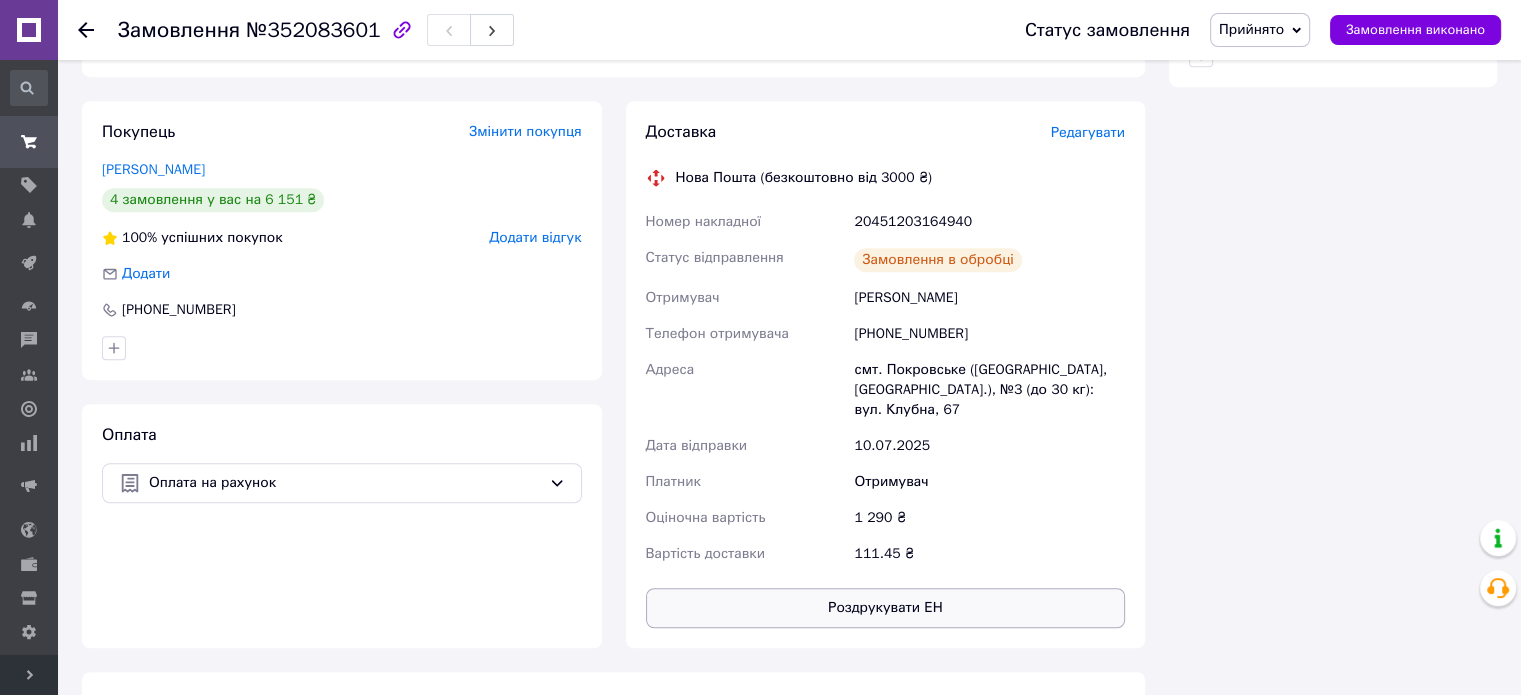 click on "Роздрукувати ЕН" at bounding box center [886, 608] 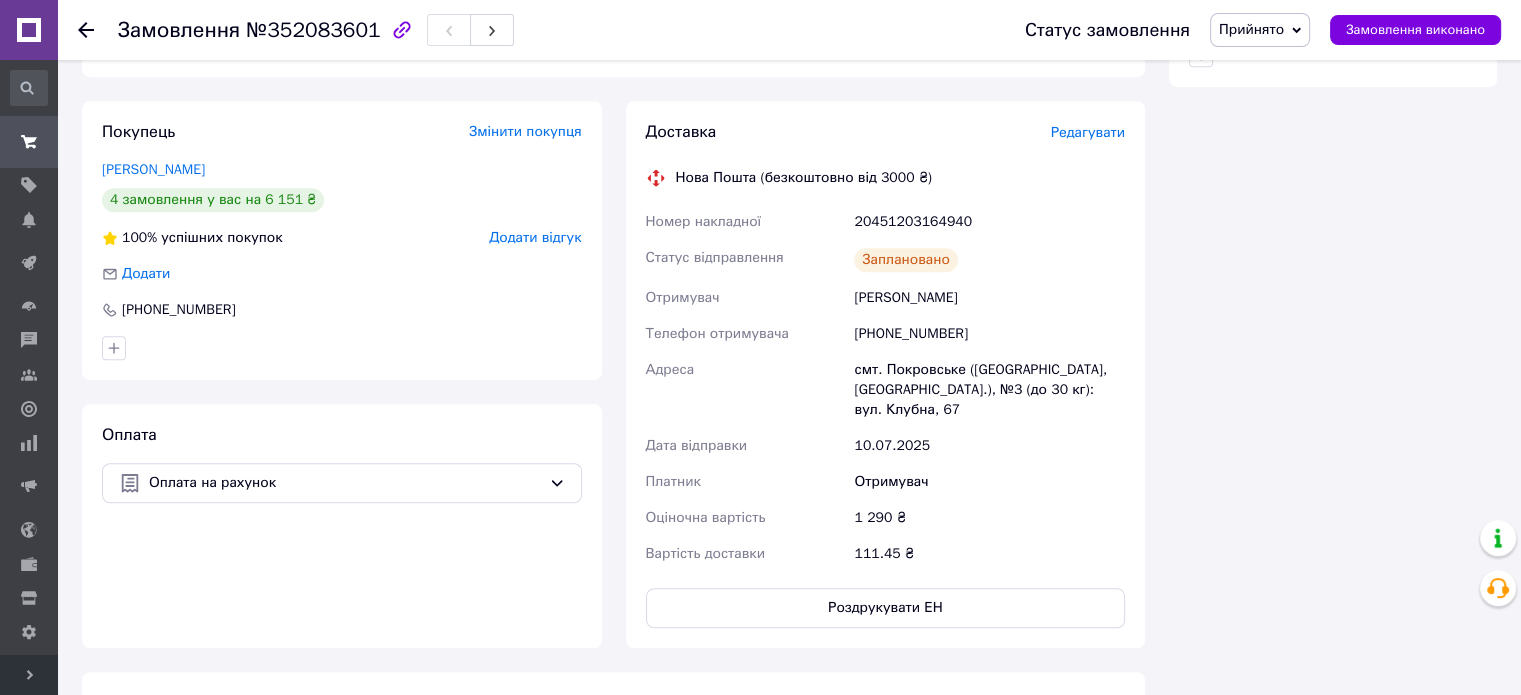 click on "Історія замовлення" at bounding box center (613, 703) 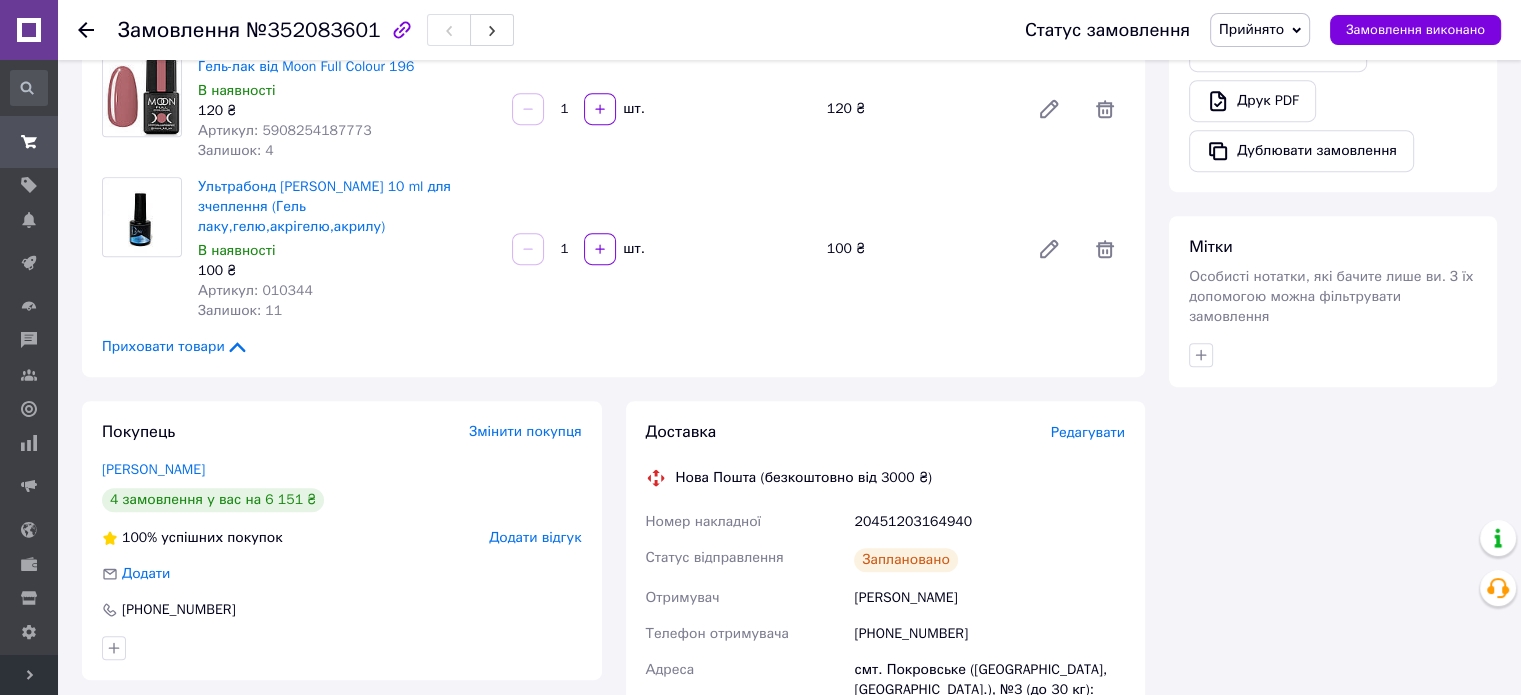 click on "20451203164940" at bounding box center [989, 522] 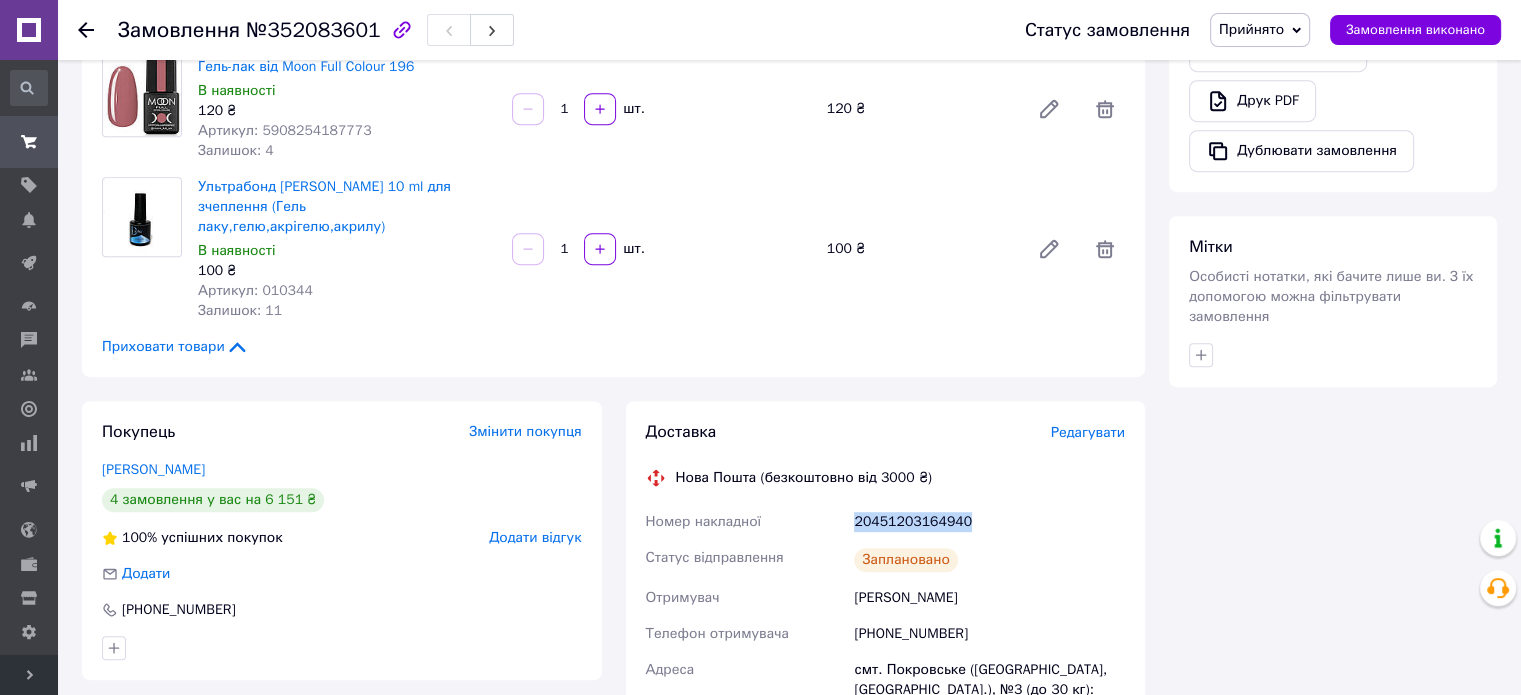 click on "20451203164940" at bounding box center (989, 522) 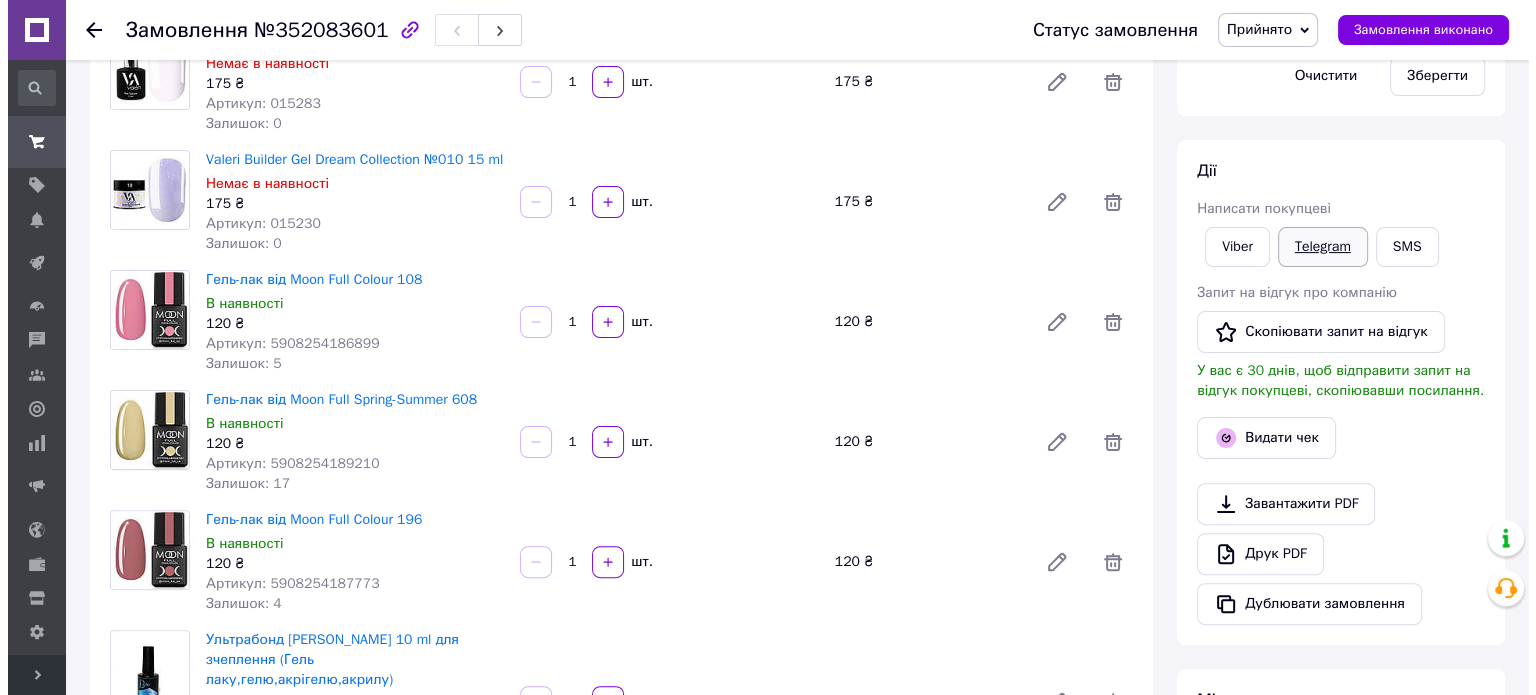 scroll, scrollTop: 334, scrollLeft: 0, axis: vertical 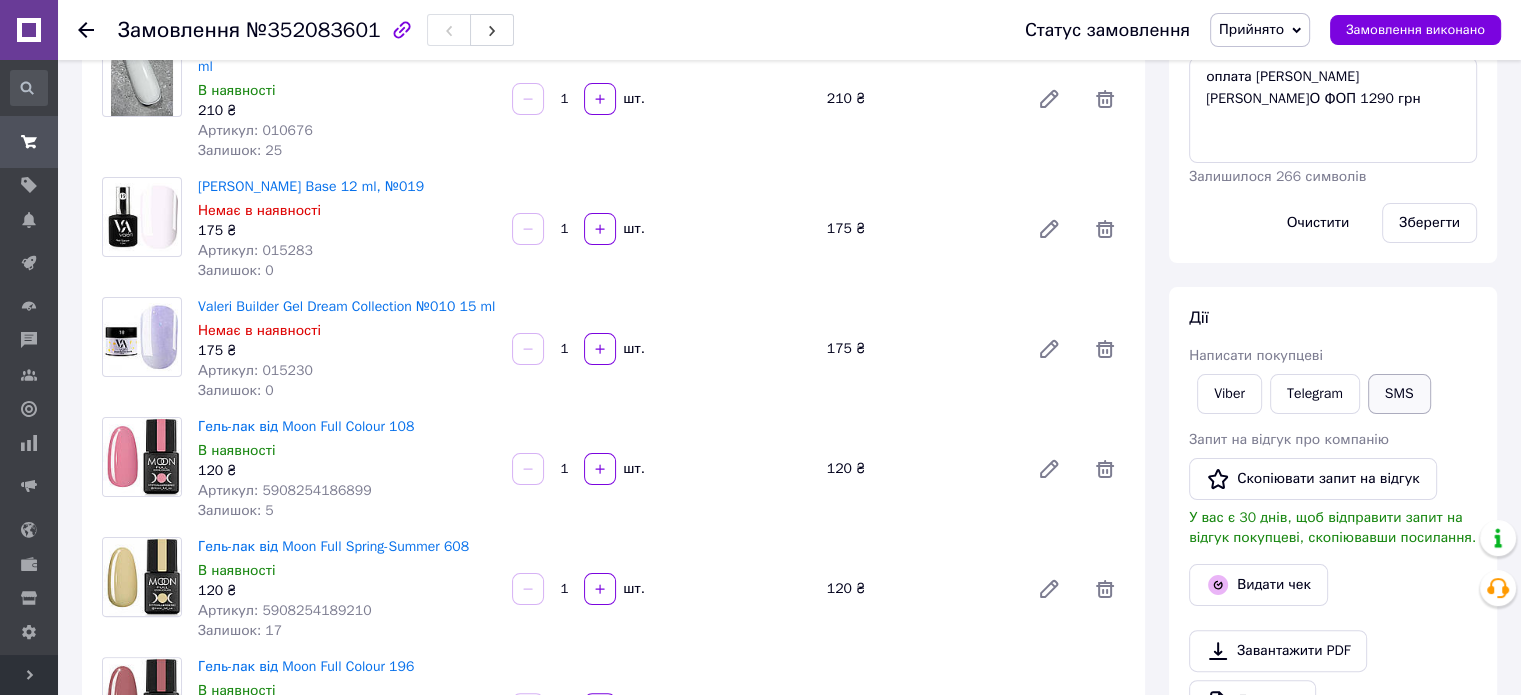 click on "SMS" at bounding box center (1399, 394) 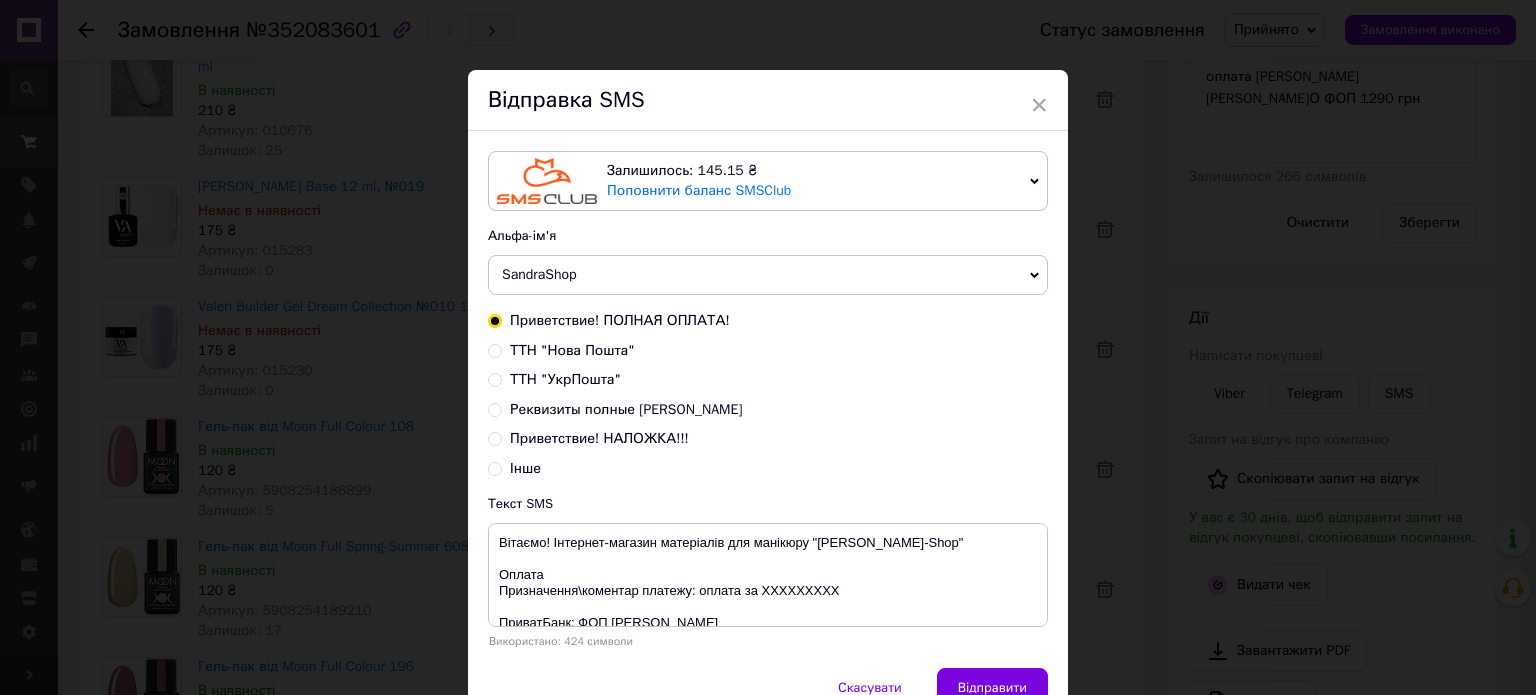 click on "ТТН "Нова Пошта"" at bounding box center (572, 350) 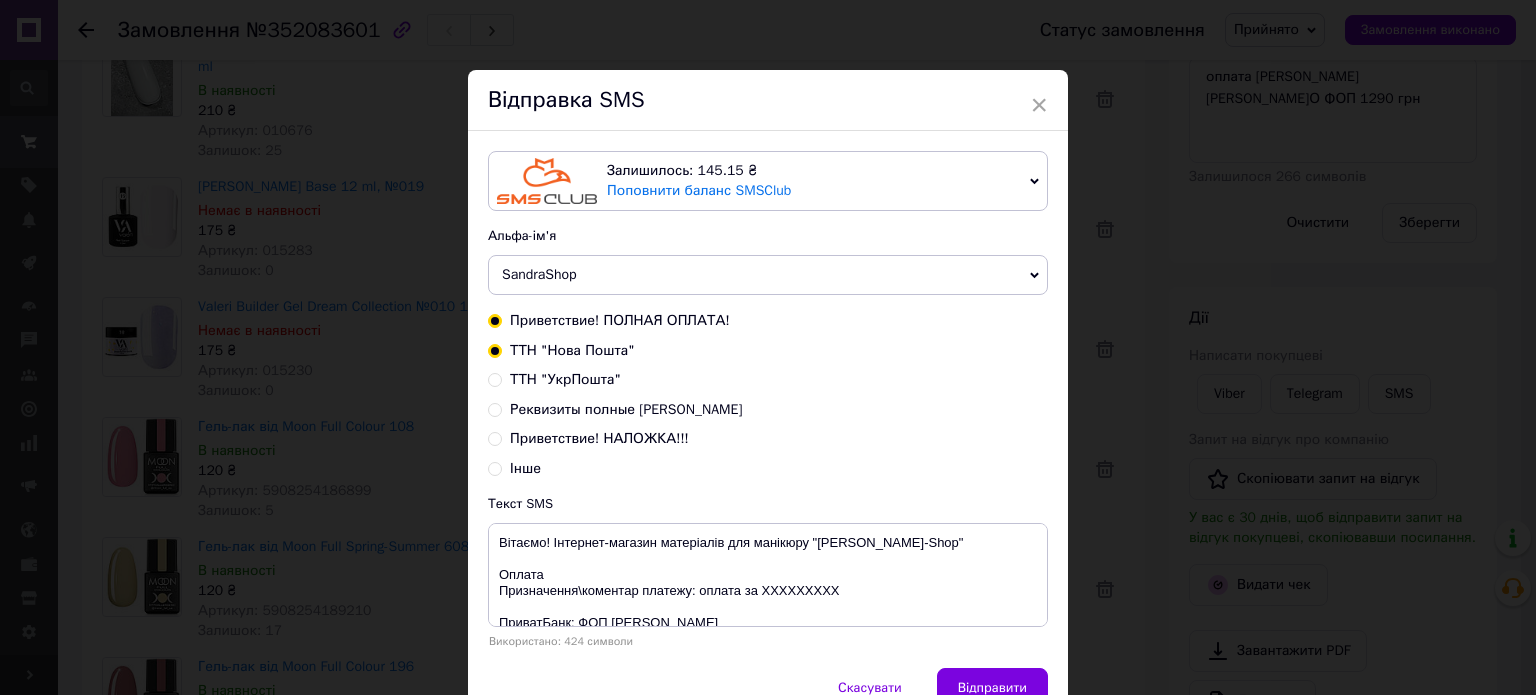 radio on "true" 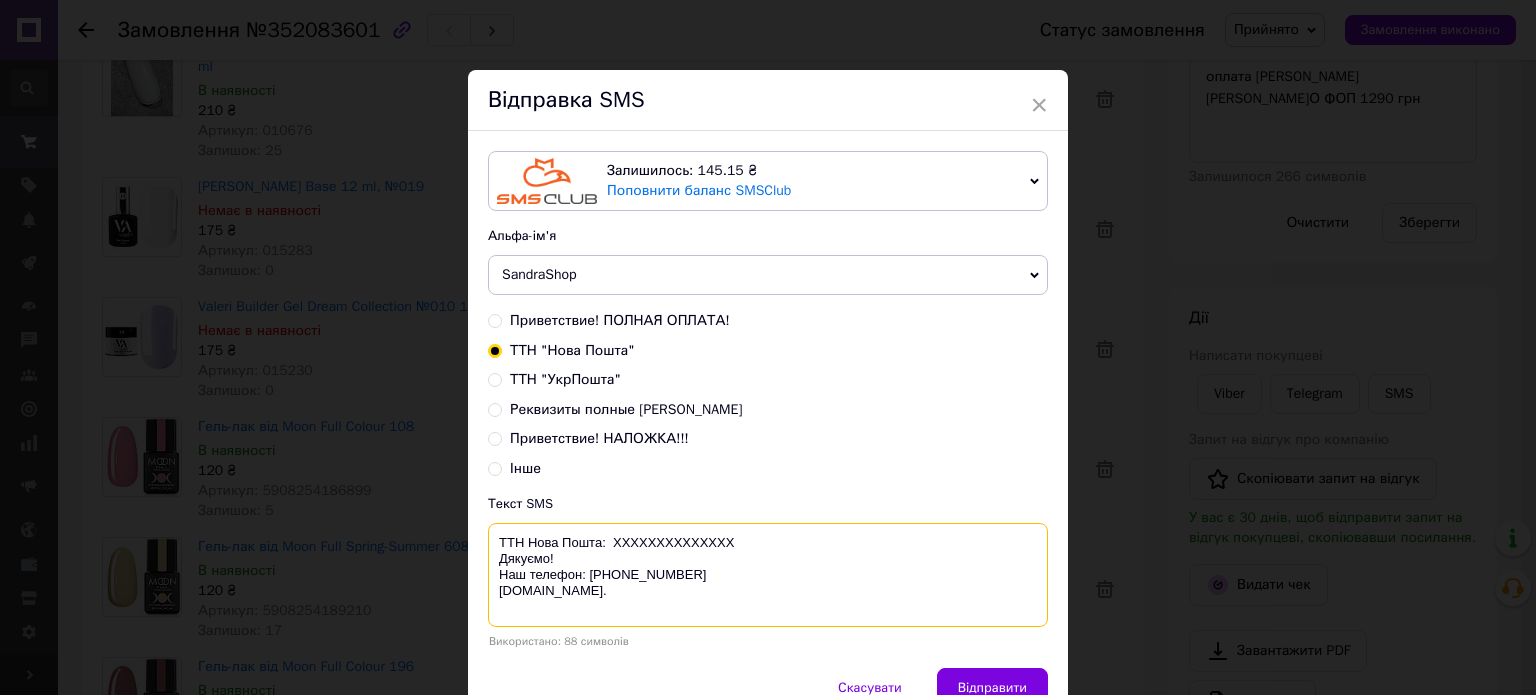 click on "ТТН Нова Пошта:  XXXXXXXXXXXXXX
Дякуємо!
Наш телефон: [PHONE_NUMBER]
[DOMAIN_NAME]." at bounding box center (768, 575) 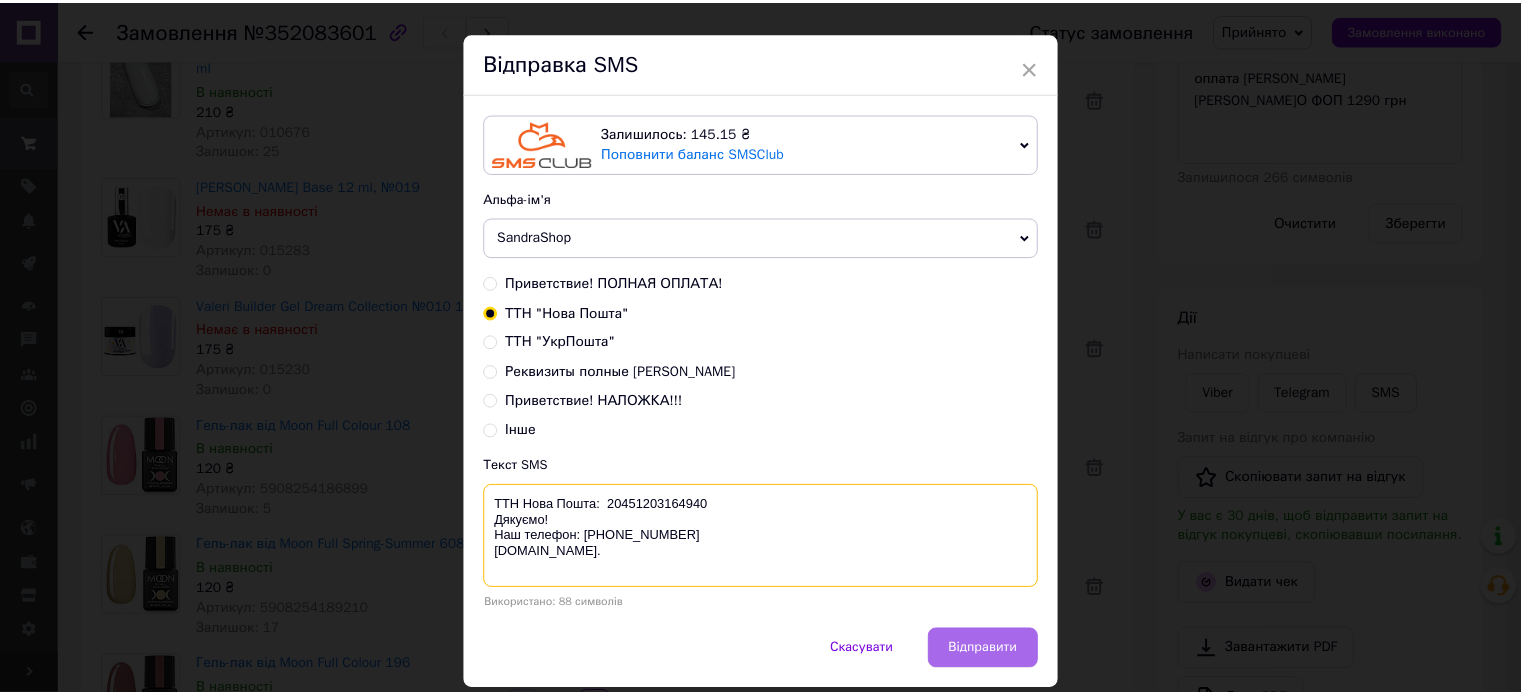 scroll, scrollTop: 100, scrollLeft: 0, axis: vertical 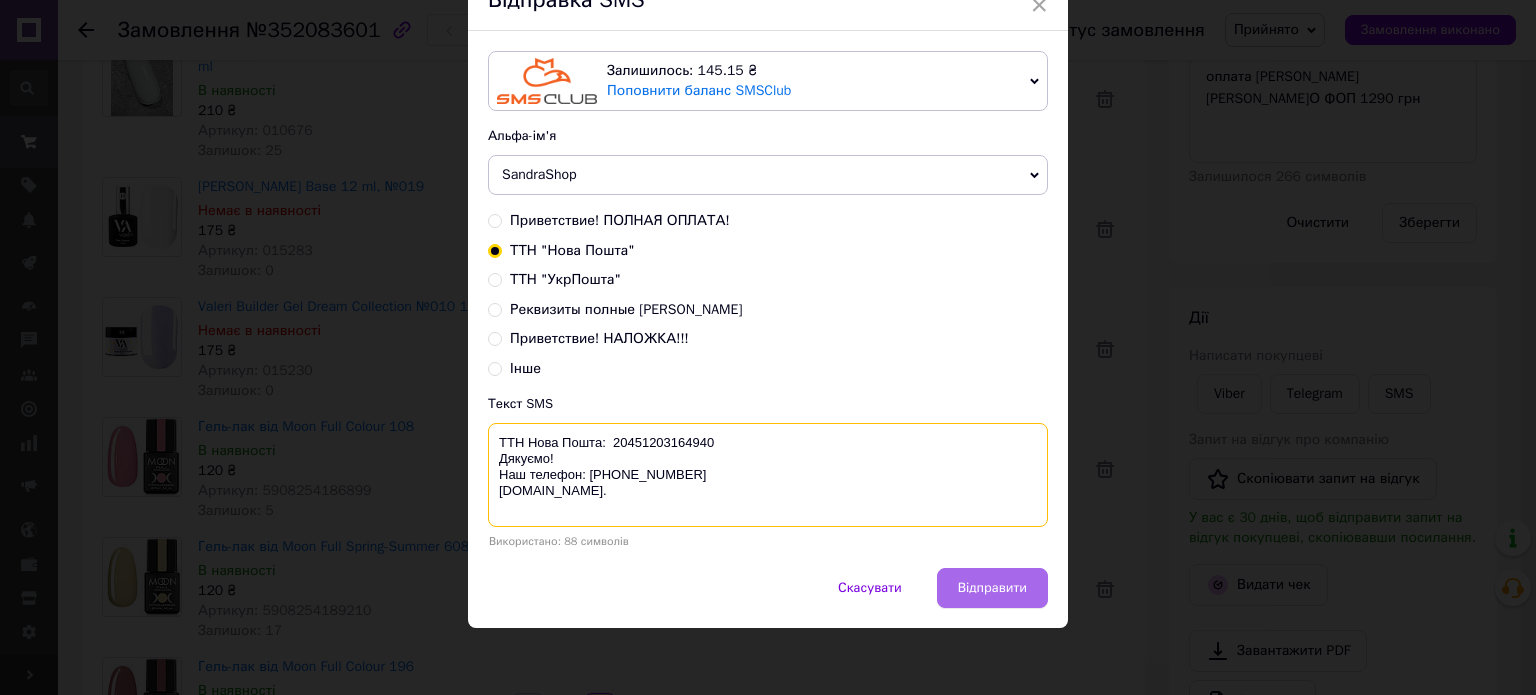 type on "ТТН Нова Пошта:  20451203164940
Дякуємо!
Наш телефон: [PHONE_NUMBER]
[DOMAIN_NAME]." 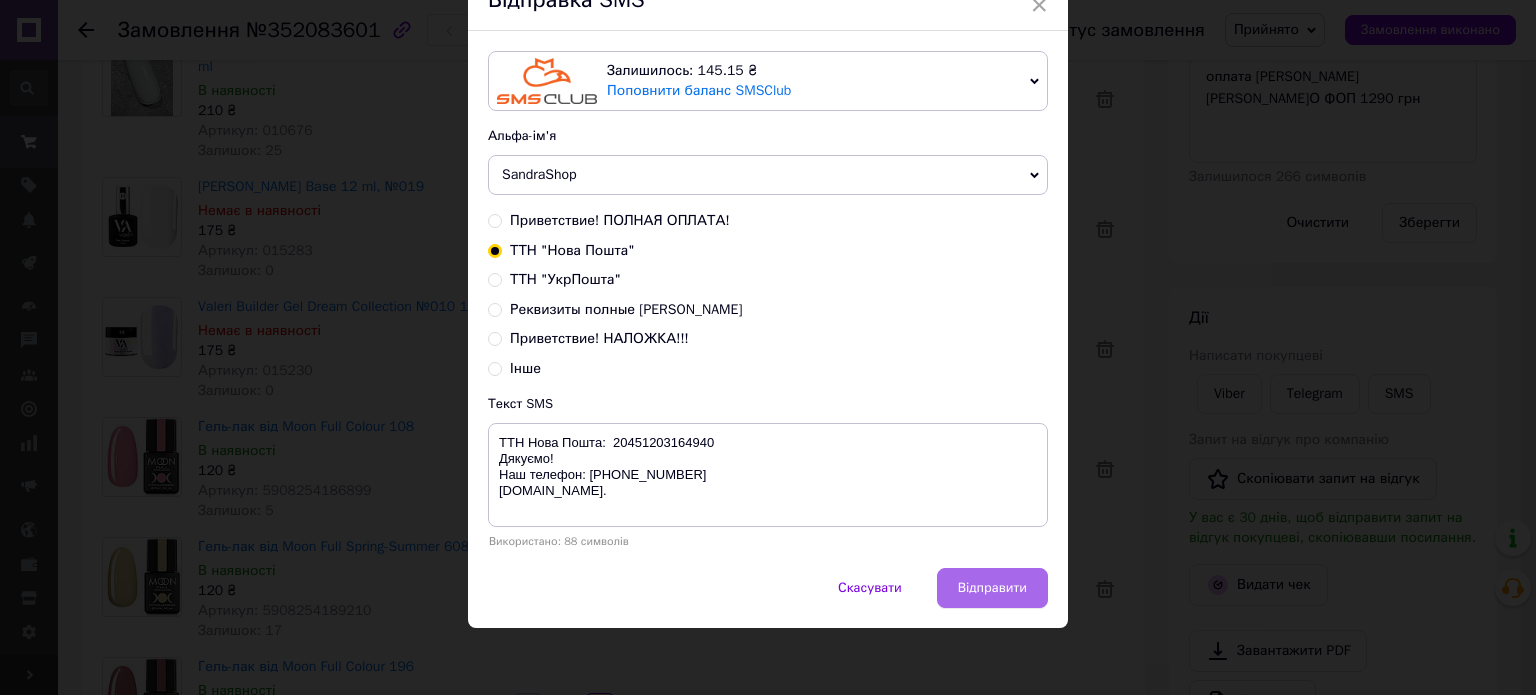 click on "Відправити" at bounding box center (992, 588) 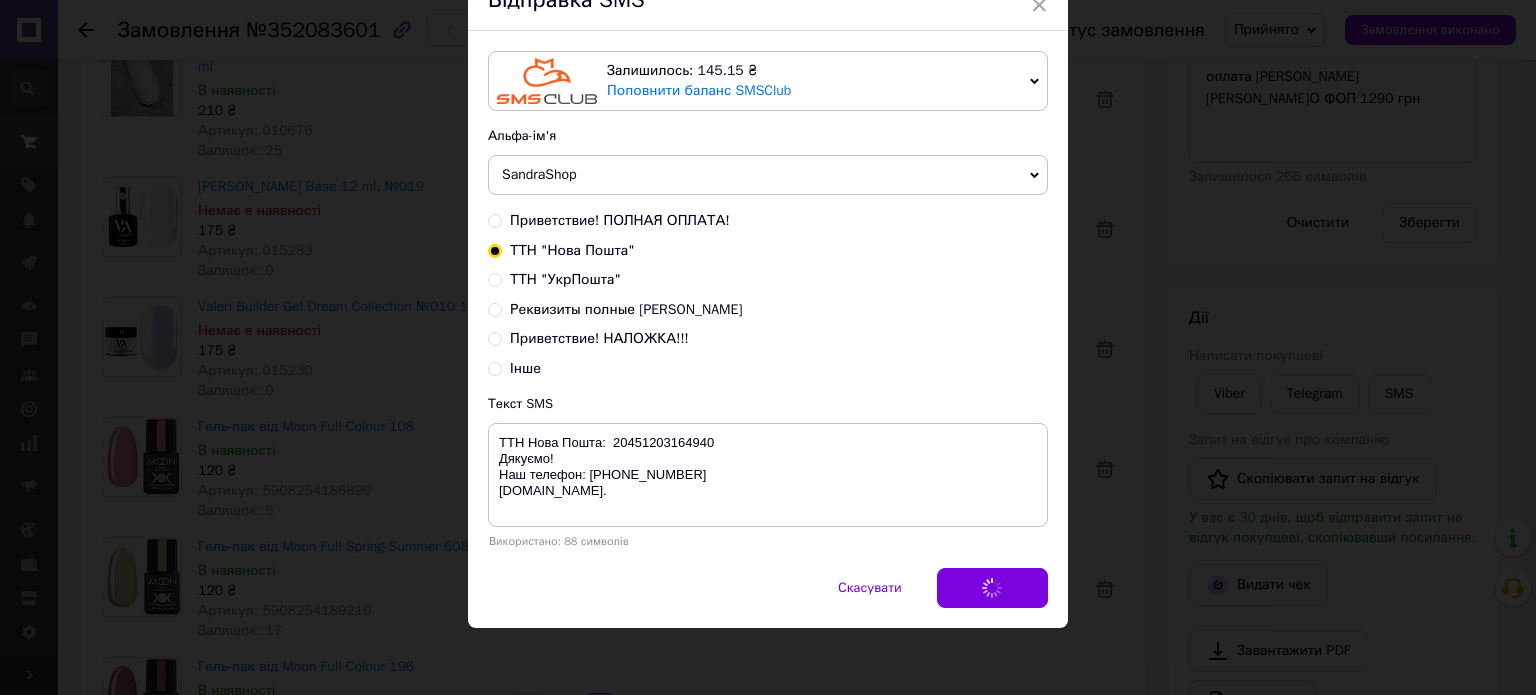 drag, startPoint x: 1406, startPoint y: 448, endPoint x: 1344, endPoint y: 501, distance: 81.565926 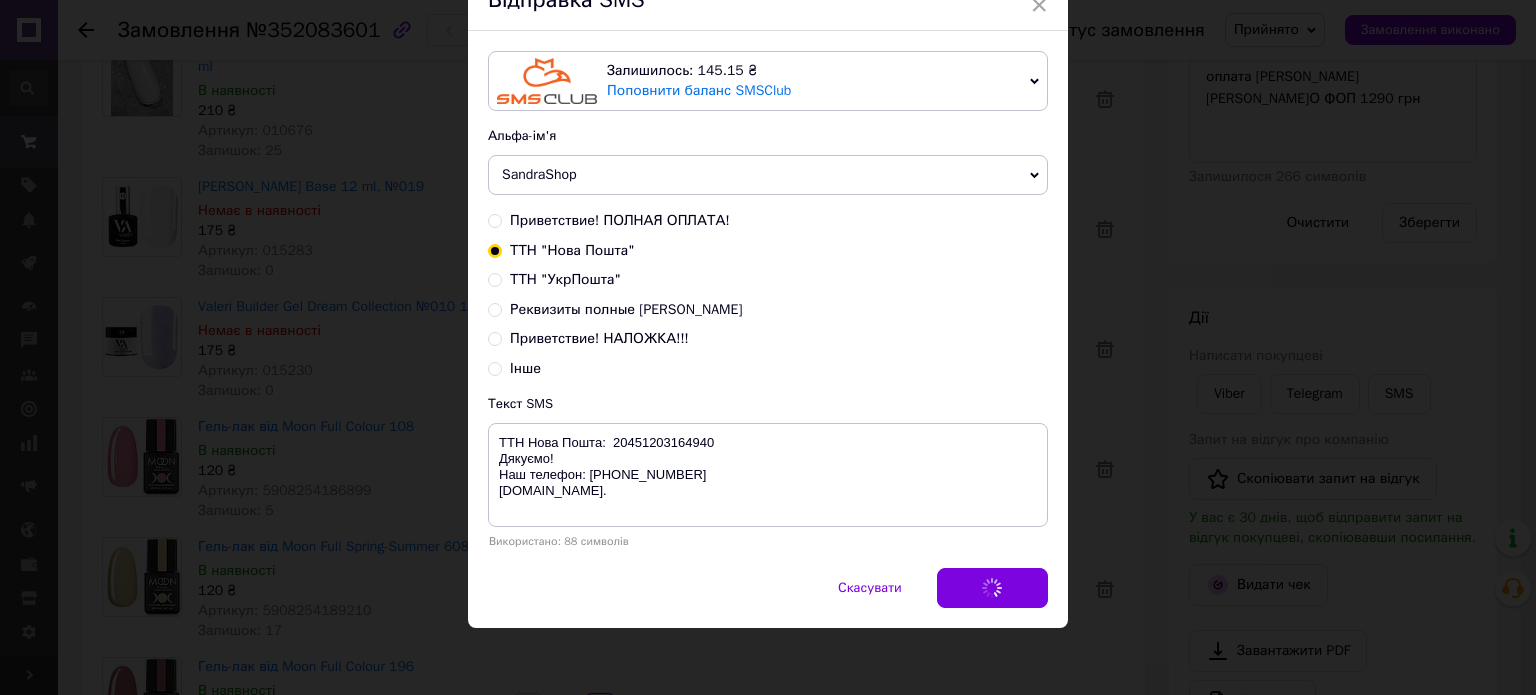 click on "× Відправка SMS Залишилось: 145.15 ₴ Поповнити баланс SMSClub Підключити LetsAds Альфа-ім'я  SandraShop Shop Zakaz Оновити список альфа-імен Приветствие! ПОЛНАЯ ОПЛАТА!  ТТН "Нова Пошта" ТТН "УкрПошта" Реквизиты полные [PERSON_NAME] Приветствие! НАЛОЖКА!!!  Інше Текст SMS ТТН Нова Пошта:  20451203164940
Дякуємо!
Наш телефон: [PHONE_NUMBER]
[DOMAIN_NAME]. Використано: 88 символів Скасувати   Відправити" at bounding box center (768, 347) 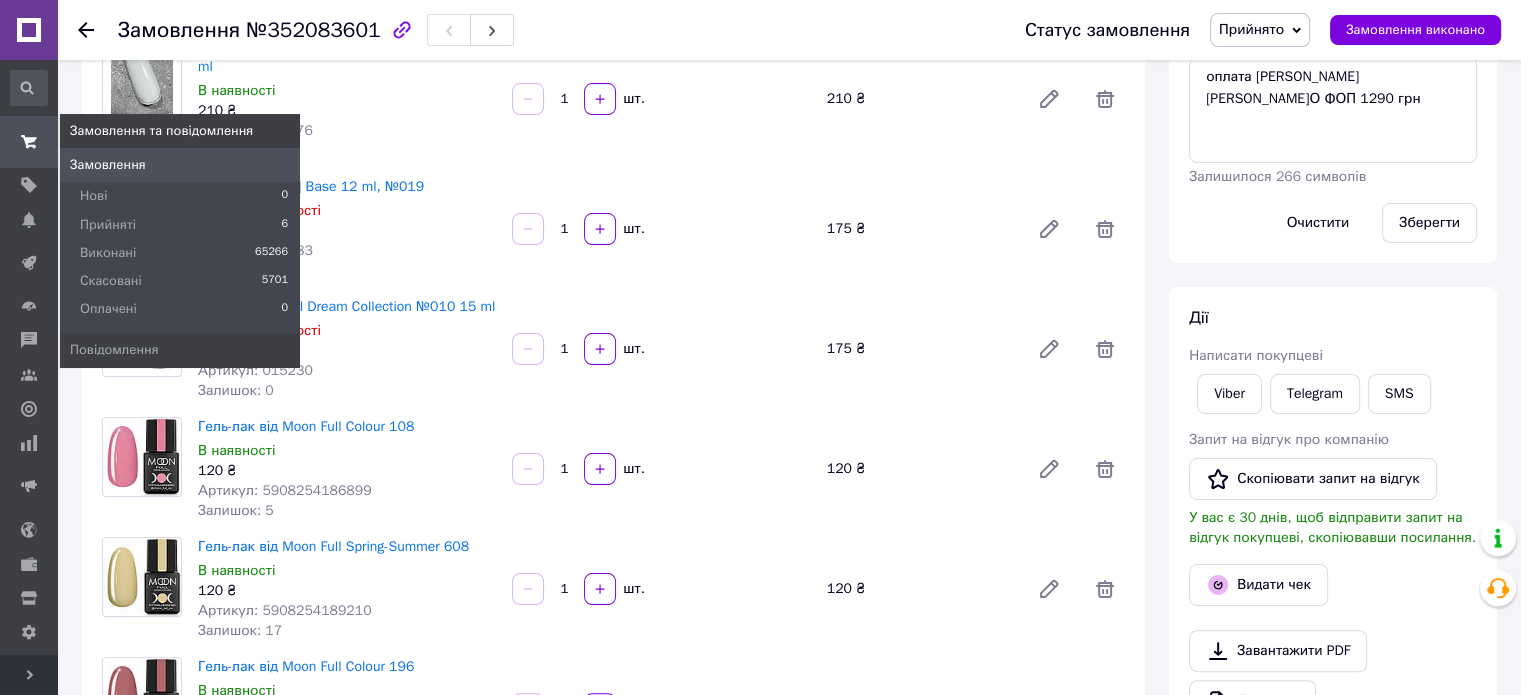 click at bounding box center (29, 142) 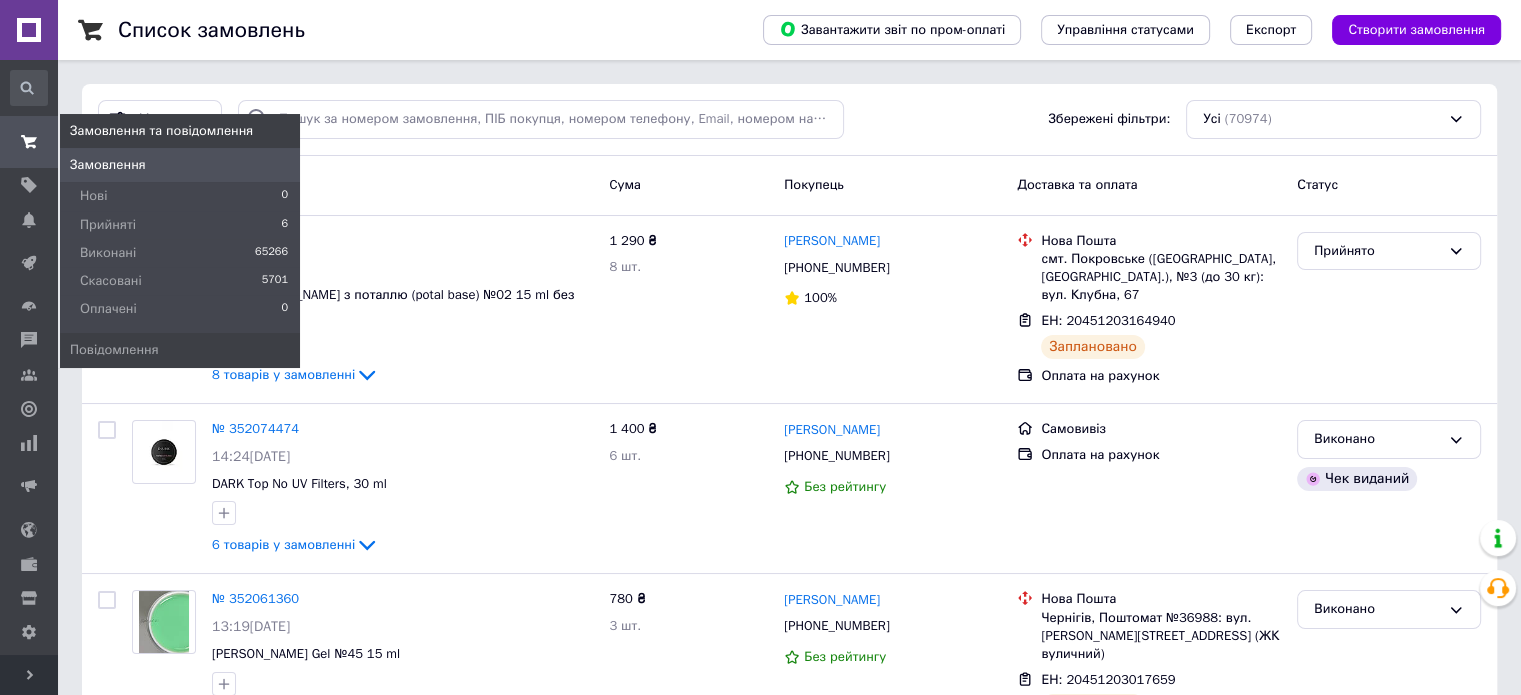 click at bounding box center (29, 142) 